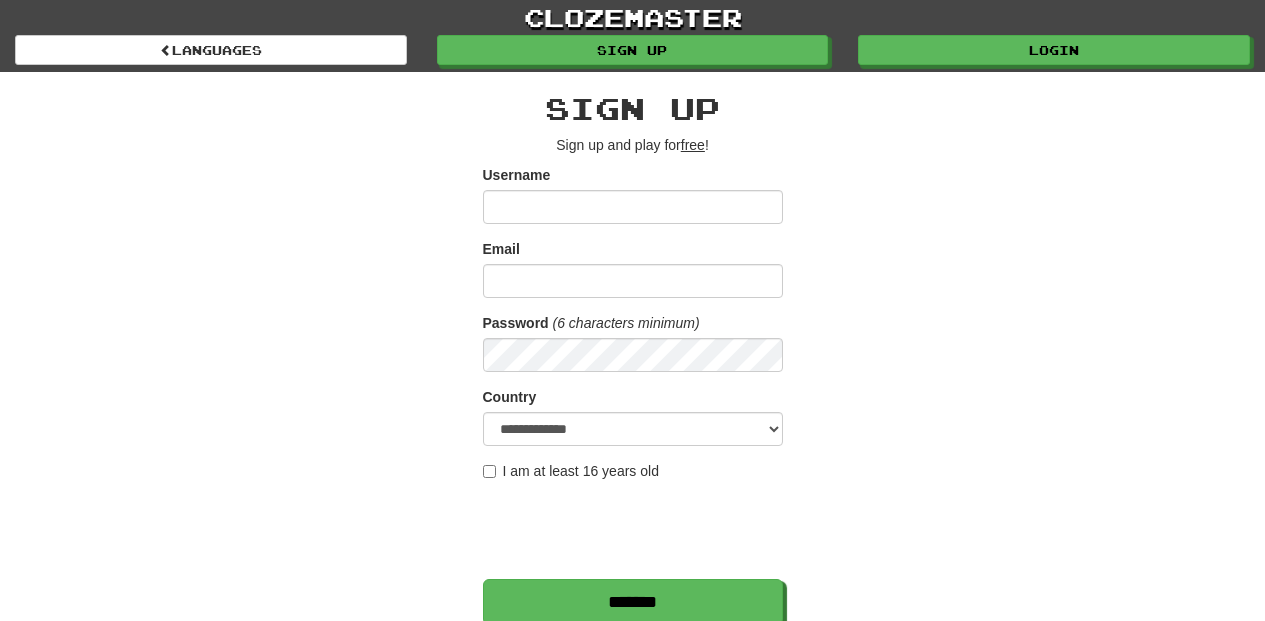scroll, scrollTop: 0, scrollLeft: 0, axis: both 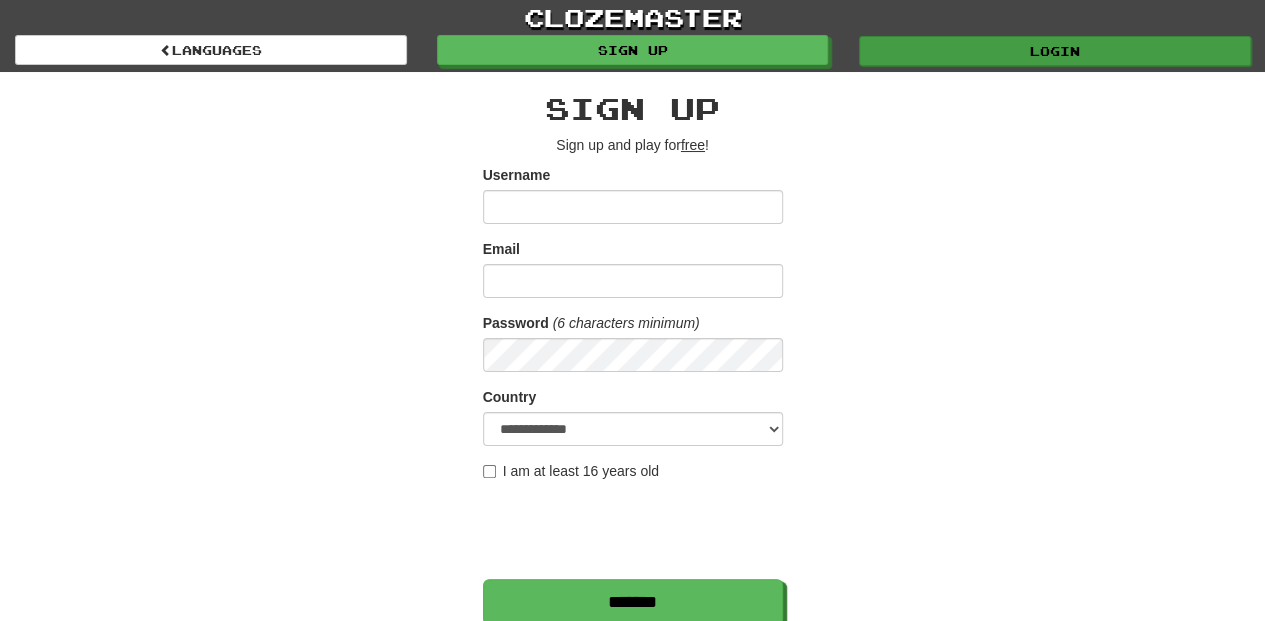 type on "**********" 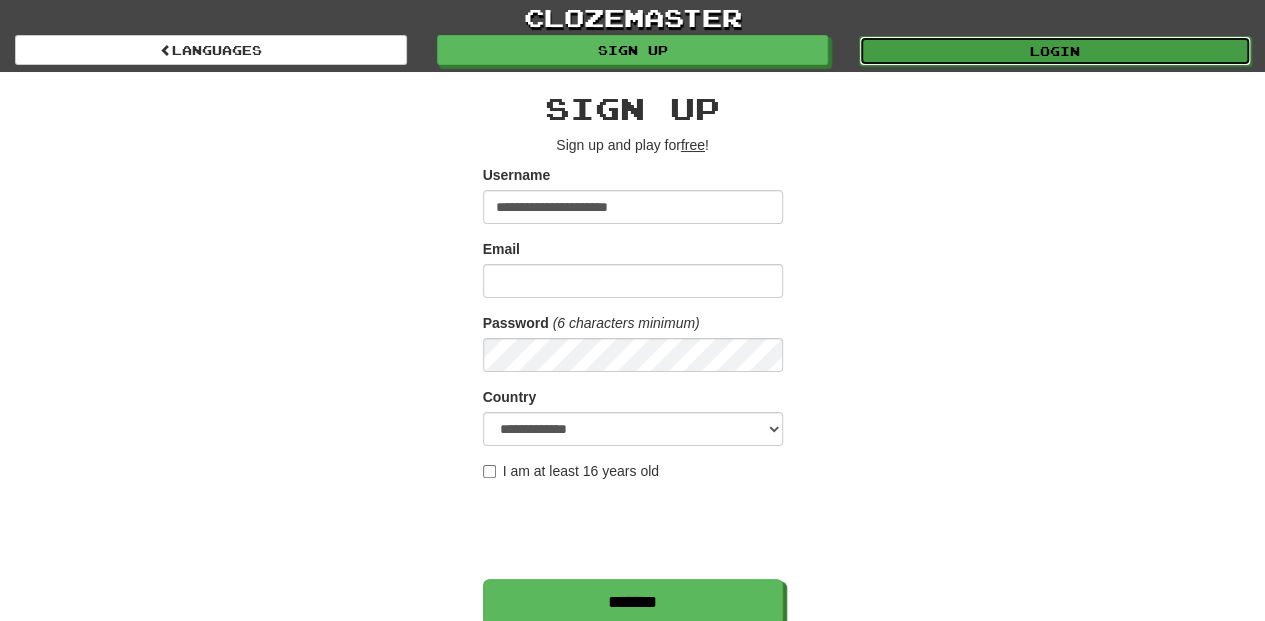 click on "Login" at bounding box center [1055, 51] 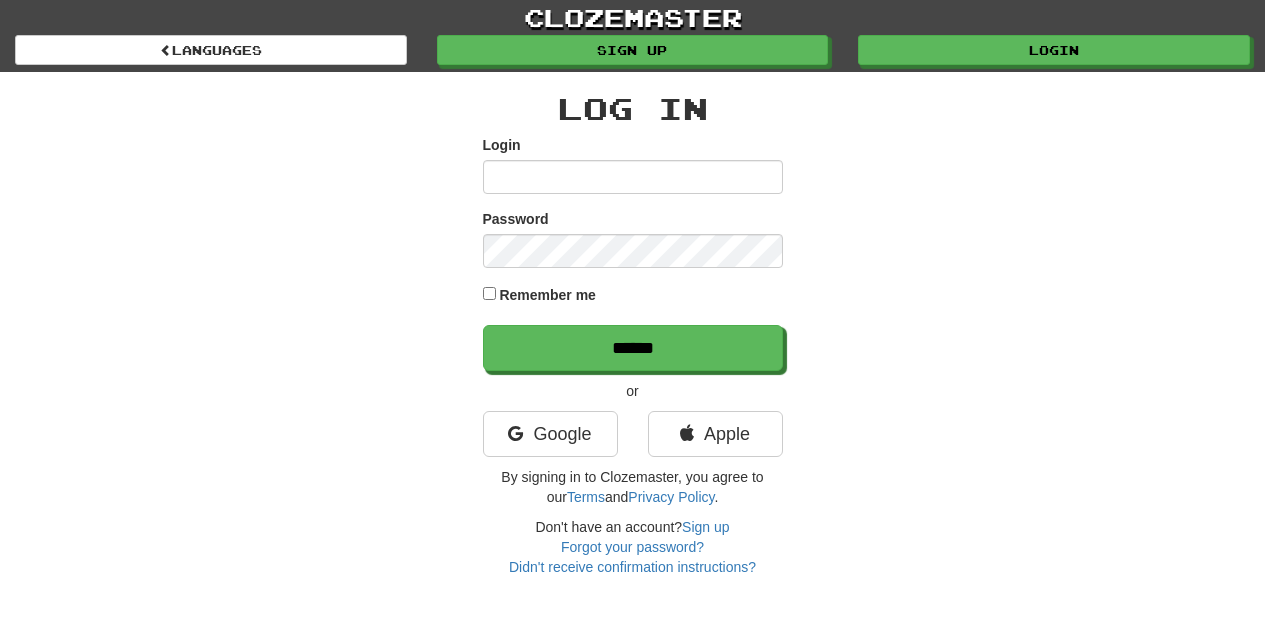 scroll, scrollTop: 0, scrollLeft: 0, axis: both 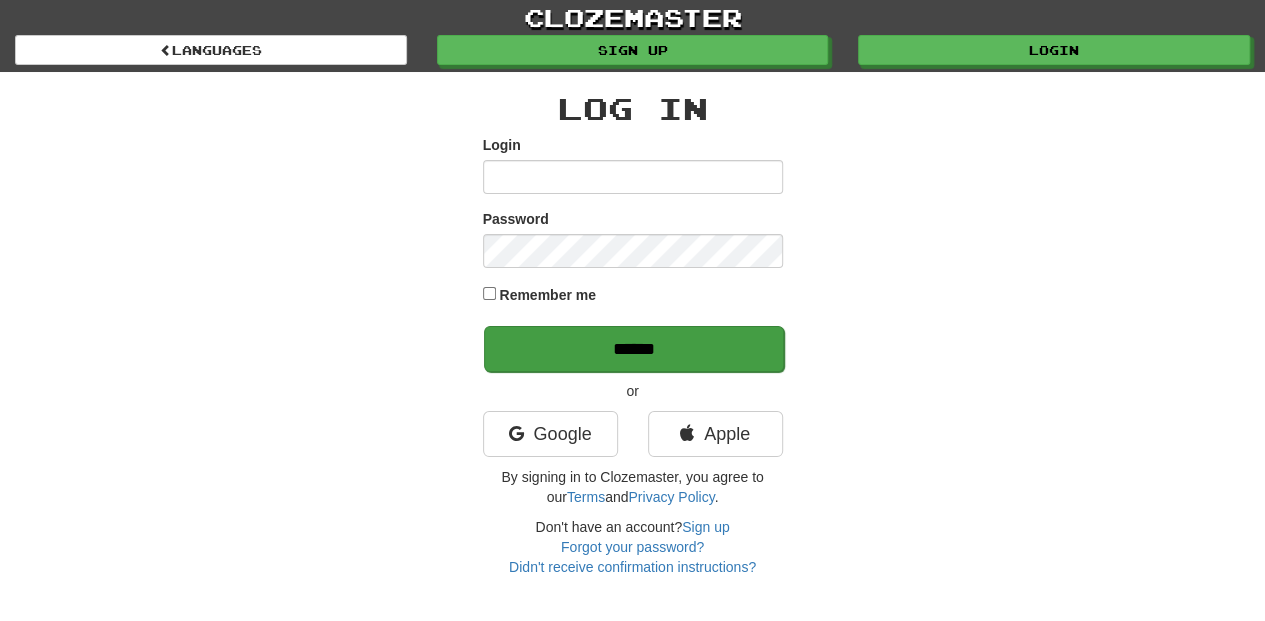 type on "**********" 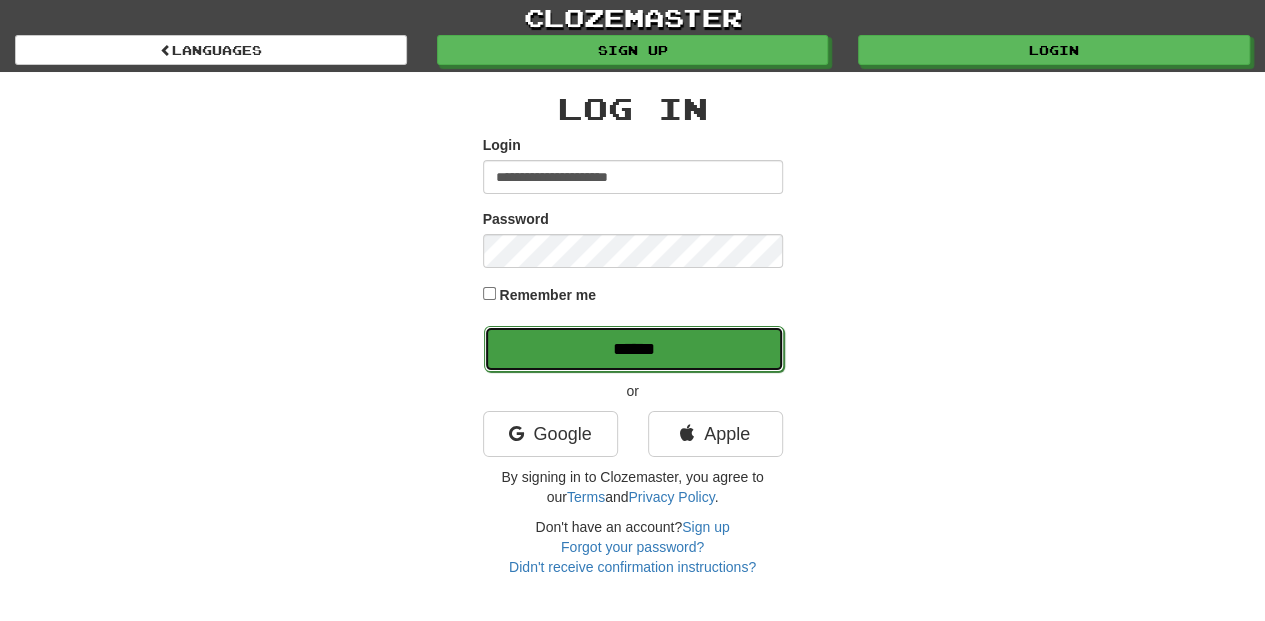 click on "******" at bounding box center [634, 349] 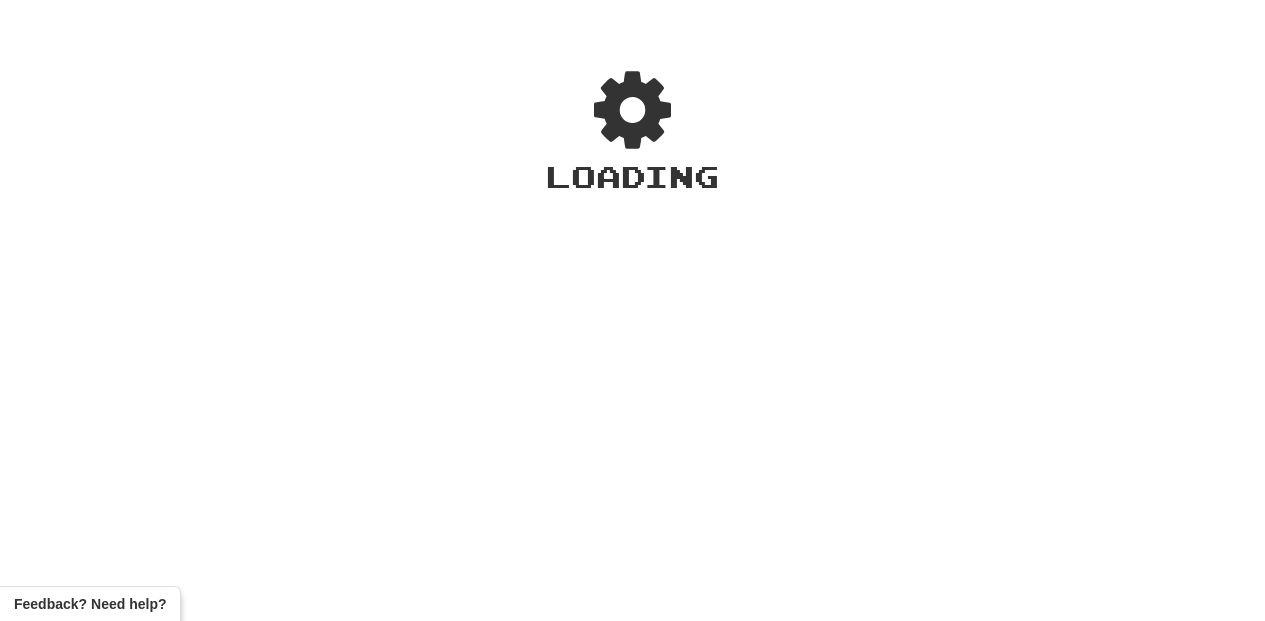 scroll, scrollTop: 0, scrollLeft: 0, axis: both 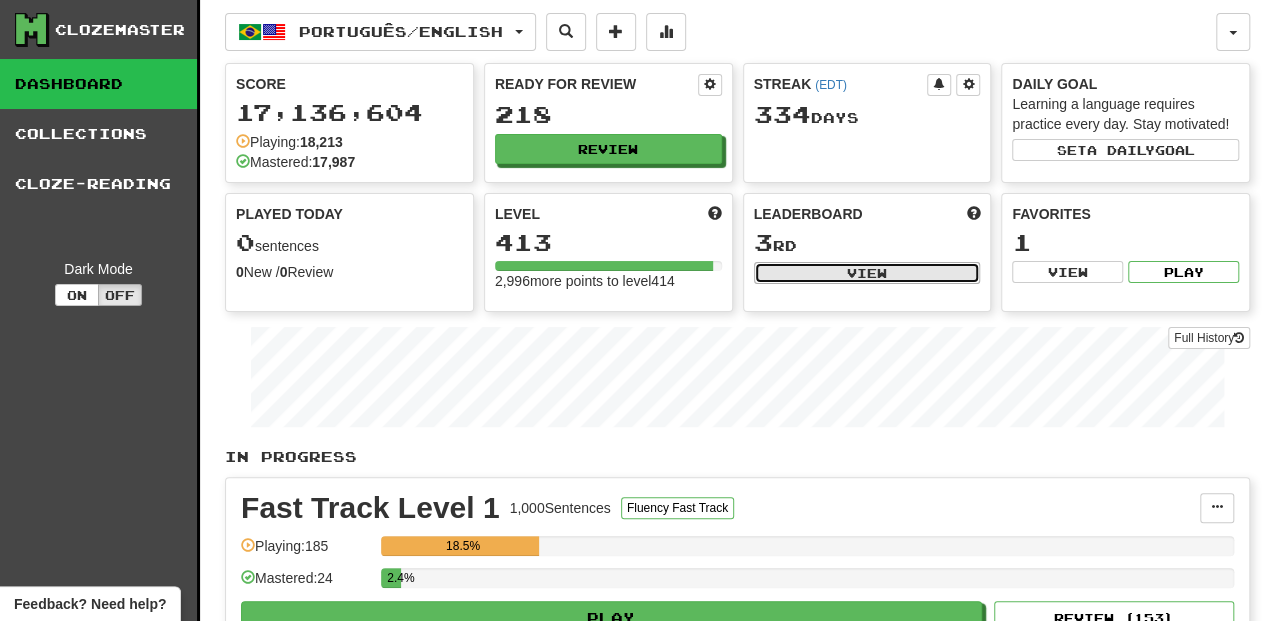 click on "View" at bounding box center [867, 273] 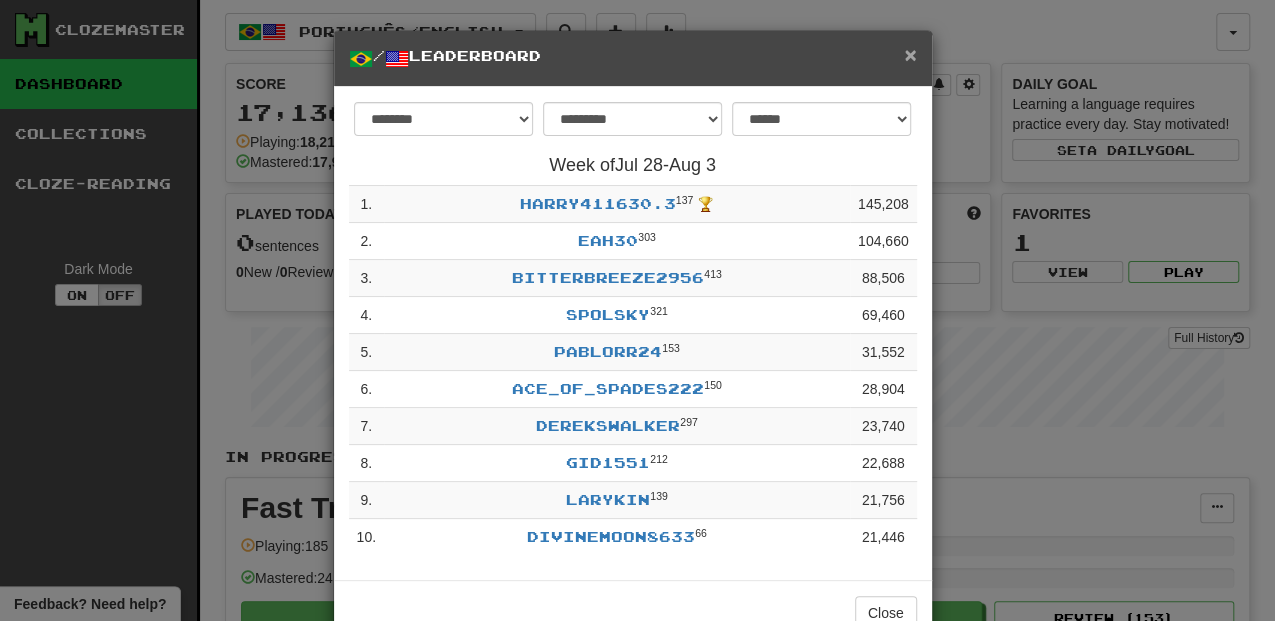 click on "×" at bounding box center [910, 54] 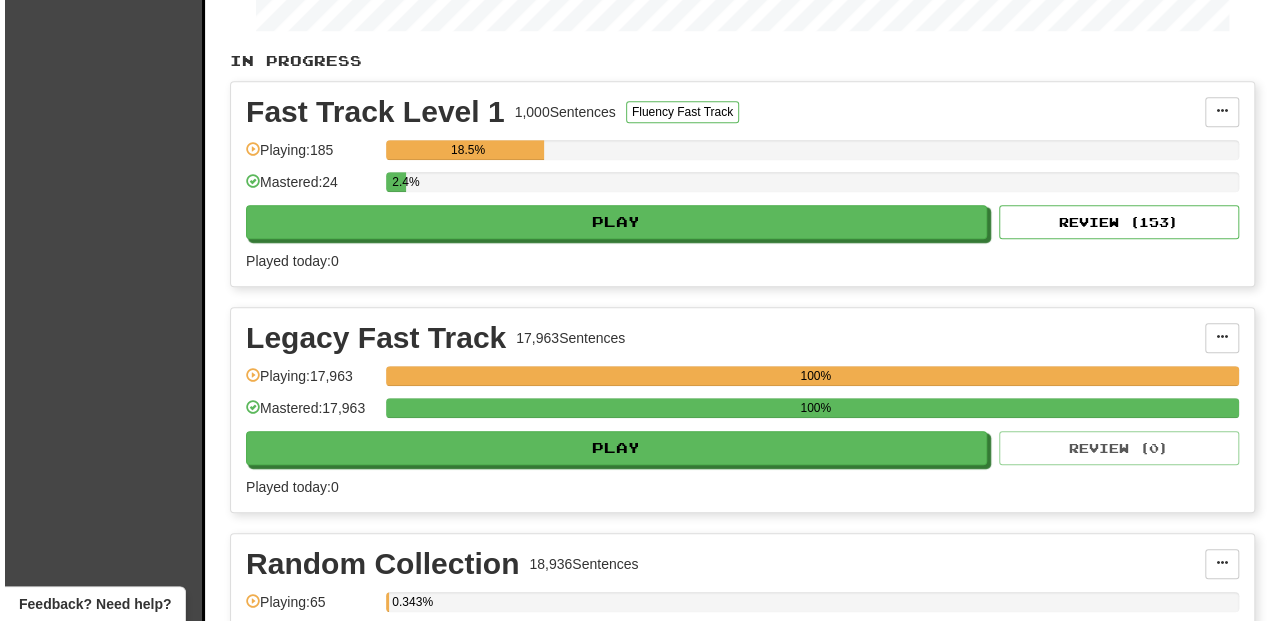 scroll, scrollTop: 466, scrollLeft: 0, axis: vertical 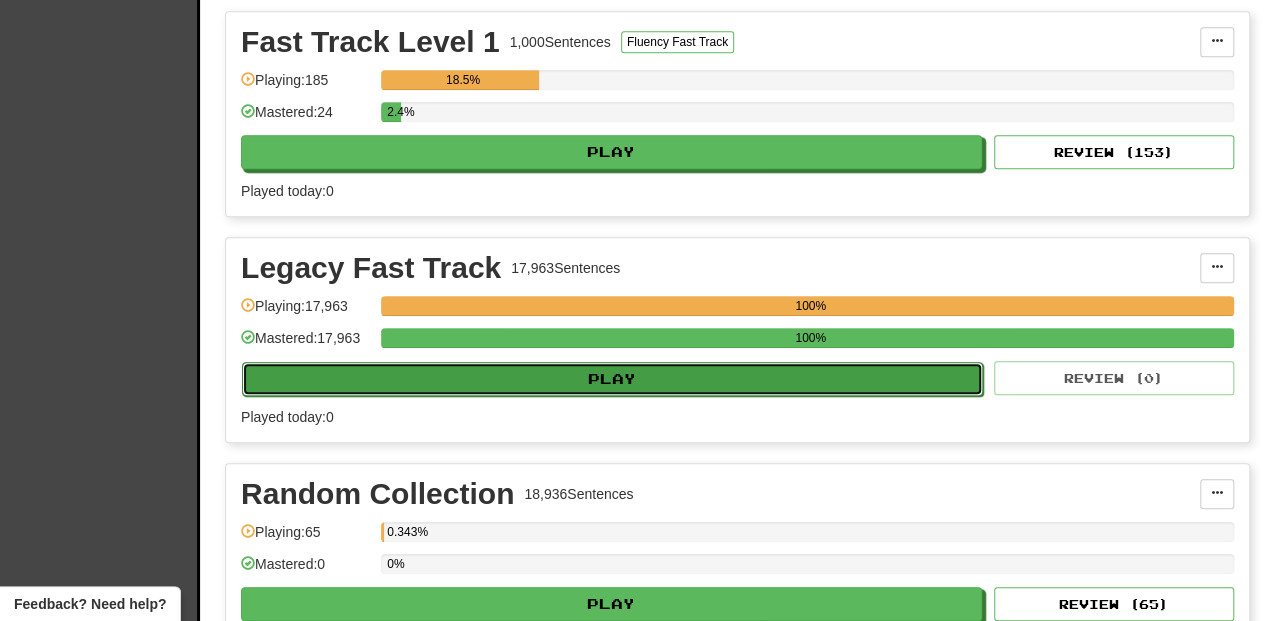 click on "Play" at bounding box center (612, 379) 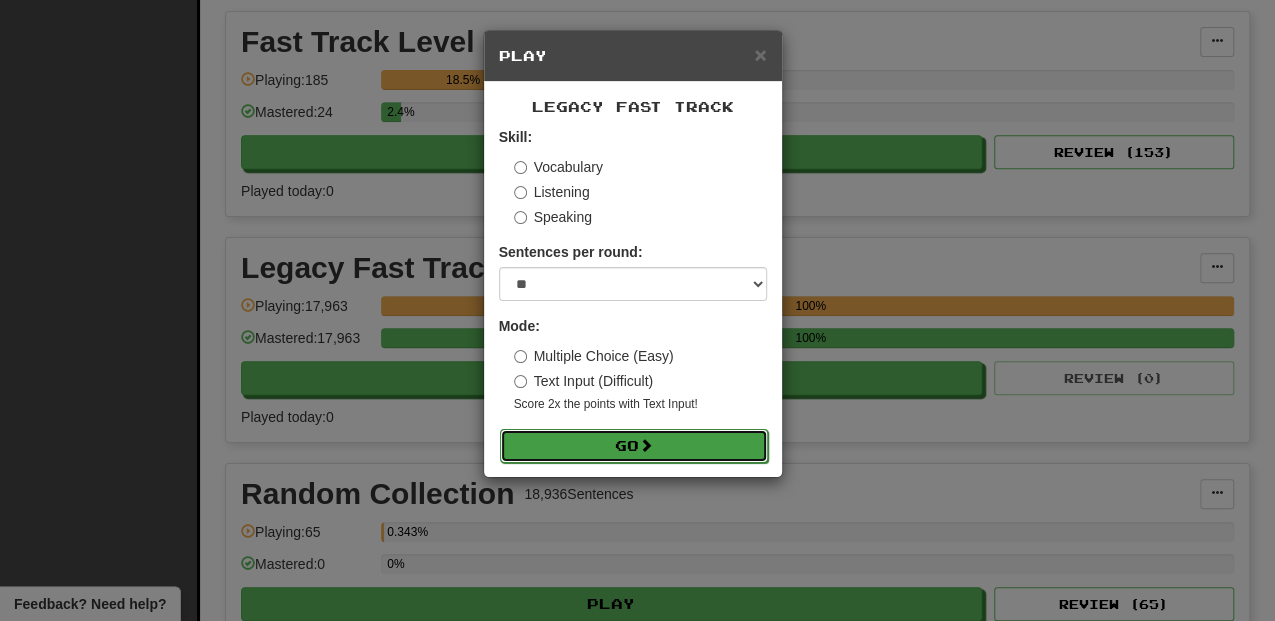 click on "Go" at bounding box center (634, 446) 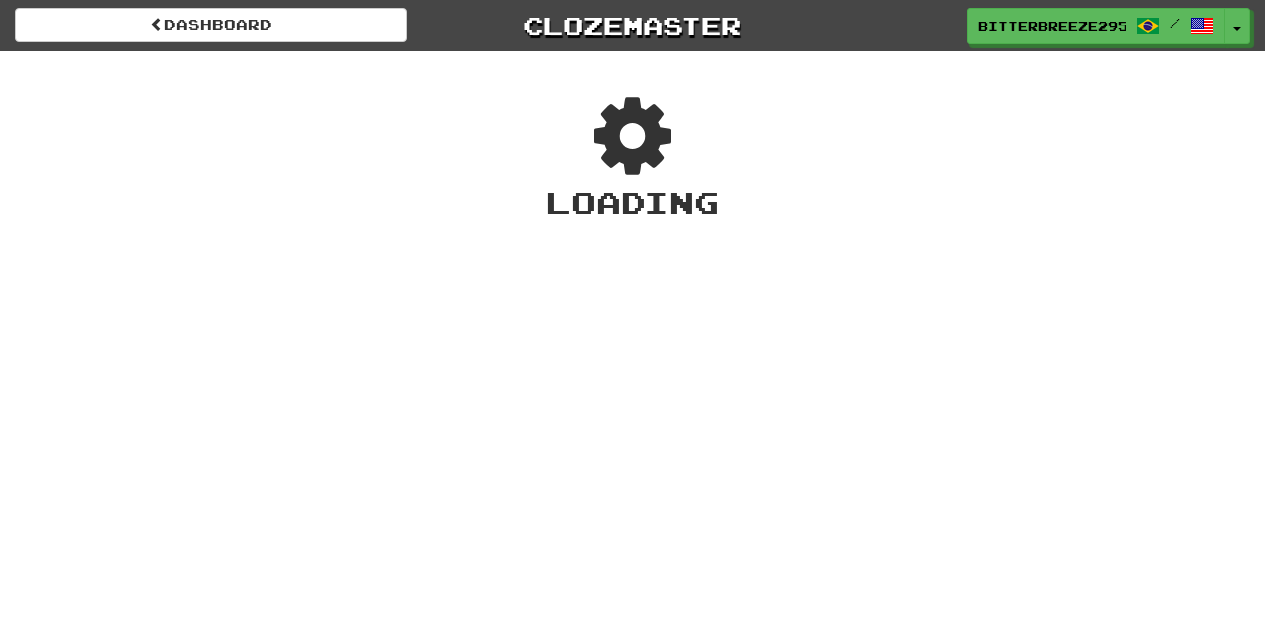 scroll, scrollTop: 0, scrollLeft: 0, axis: both 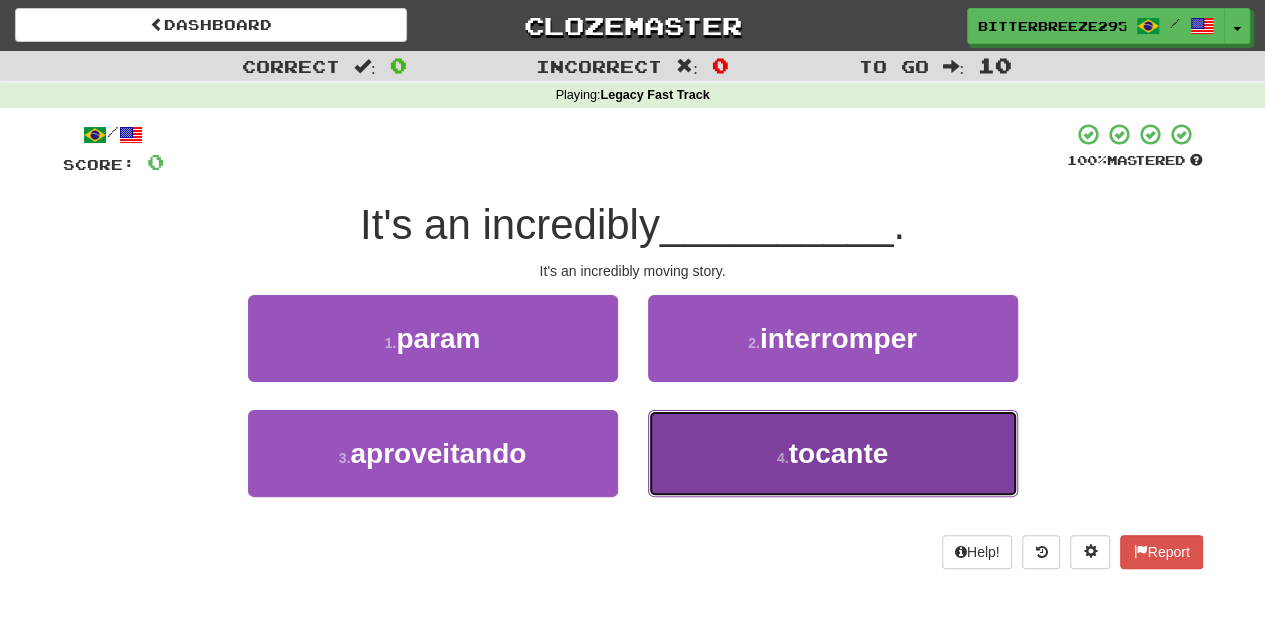 click on "4 .  tocante" at bounding box center [833, 453] 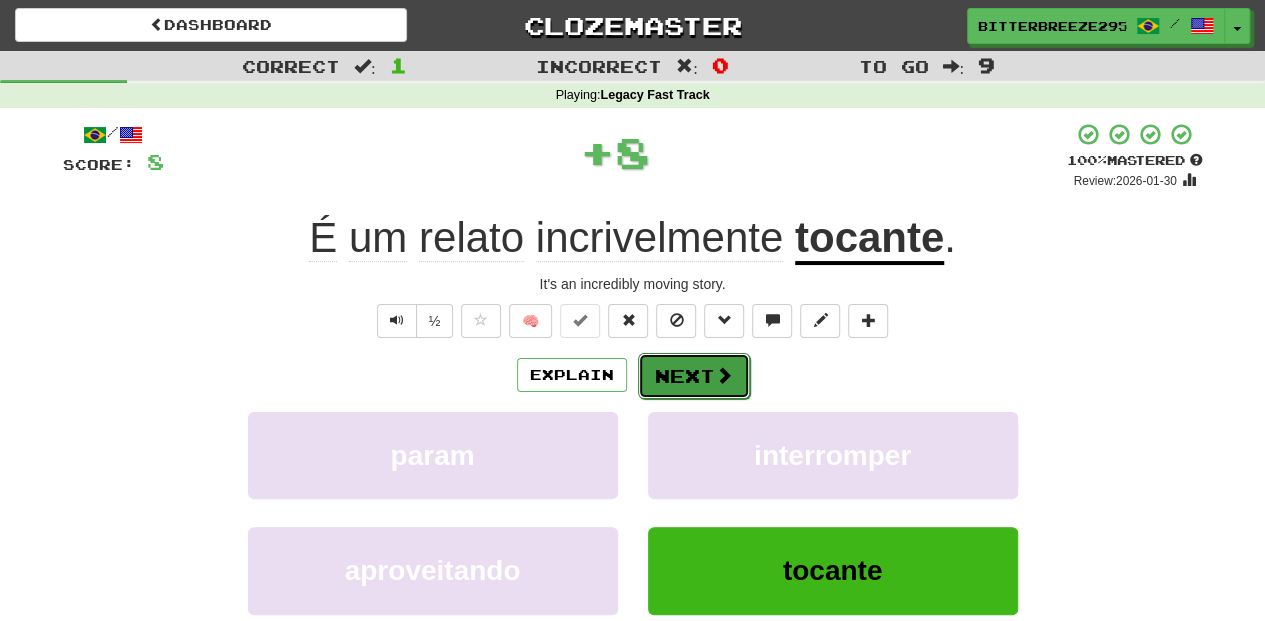 click on "Next" at bounding box center (694, 376) 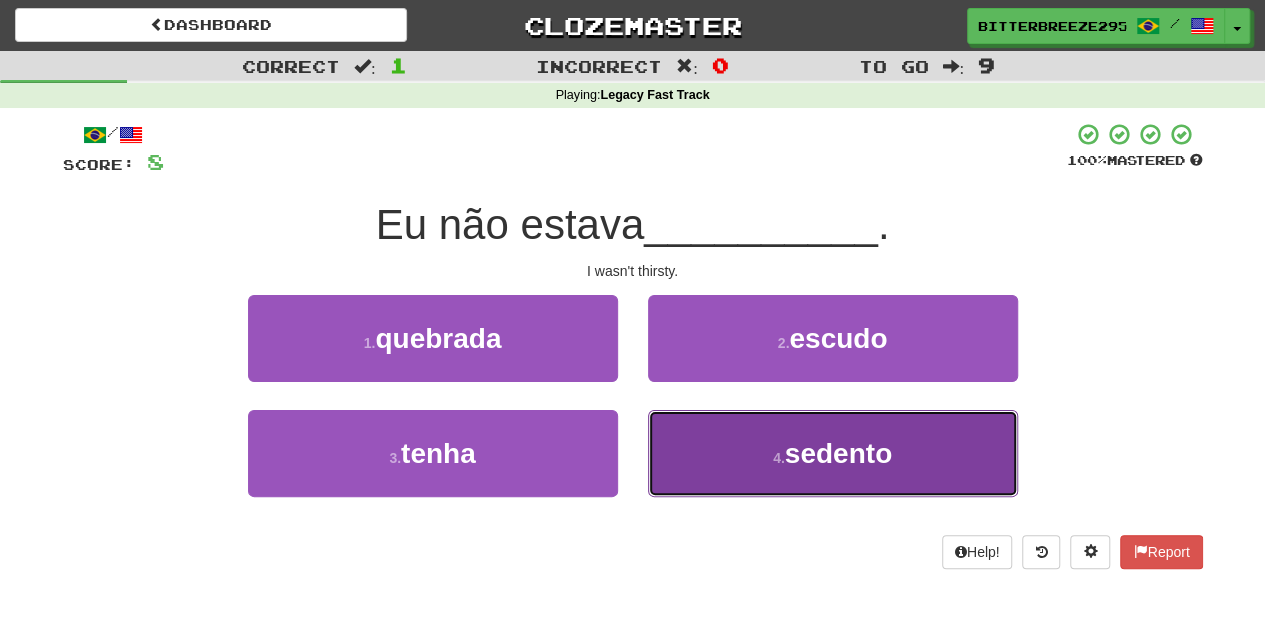 click on "4 .  sedento" at bounding box center [833, 453] 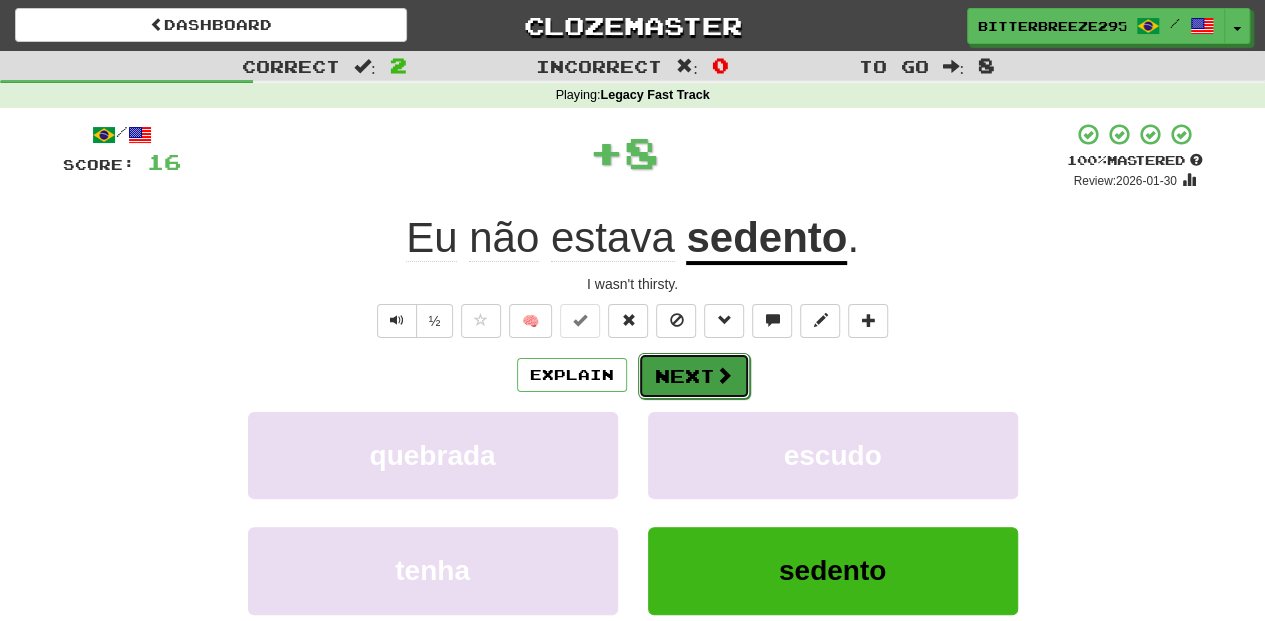 click on "Next" at bounding box center [694, 376] 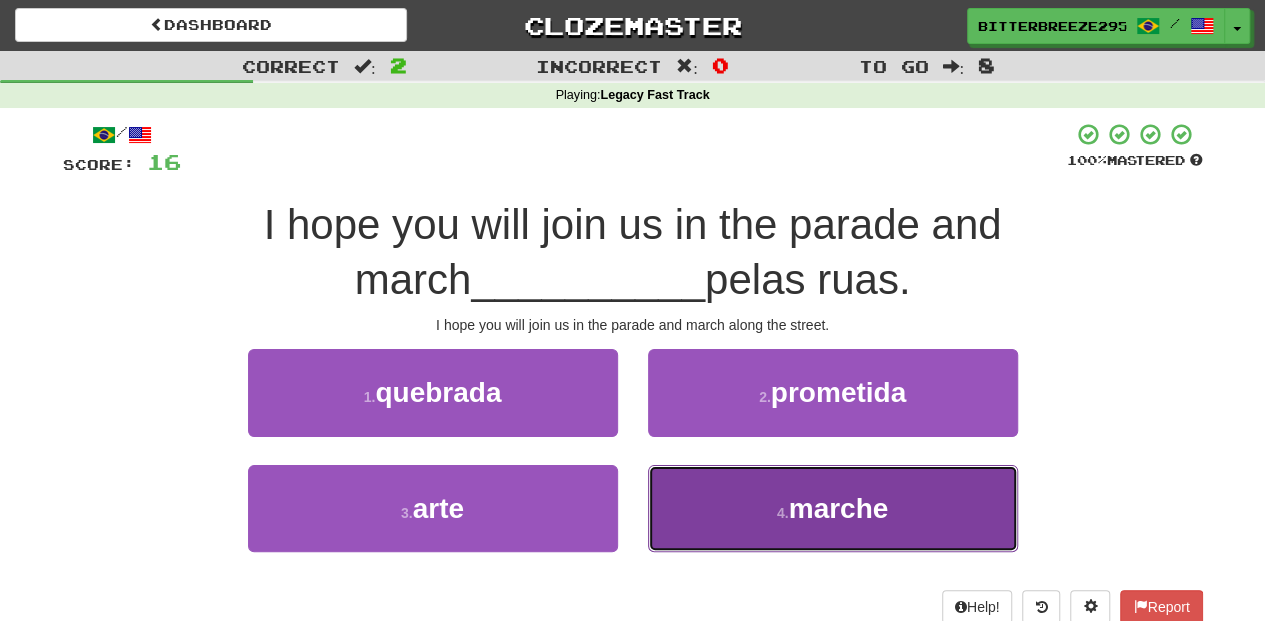 click on "4 .  marche" at bounding box center (833, 508) 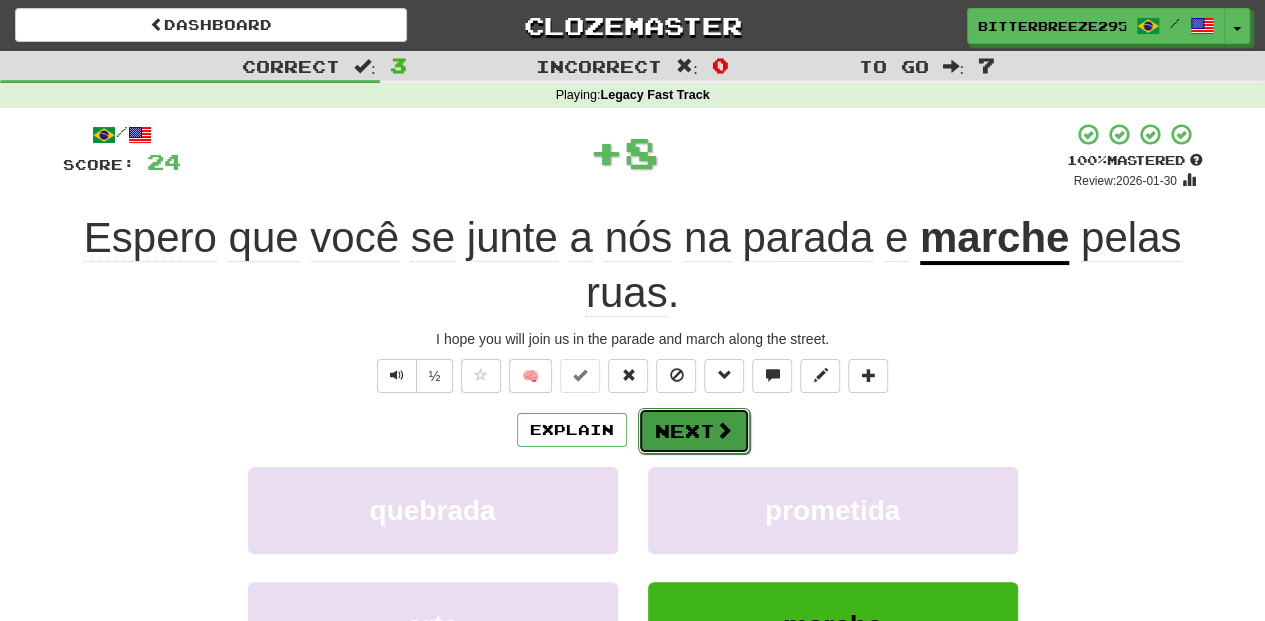 click on "Next" at bounding box center (694, 431) 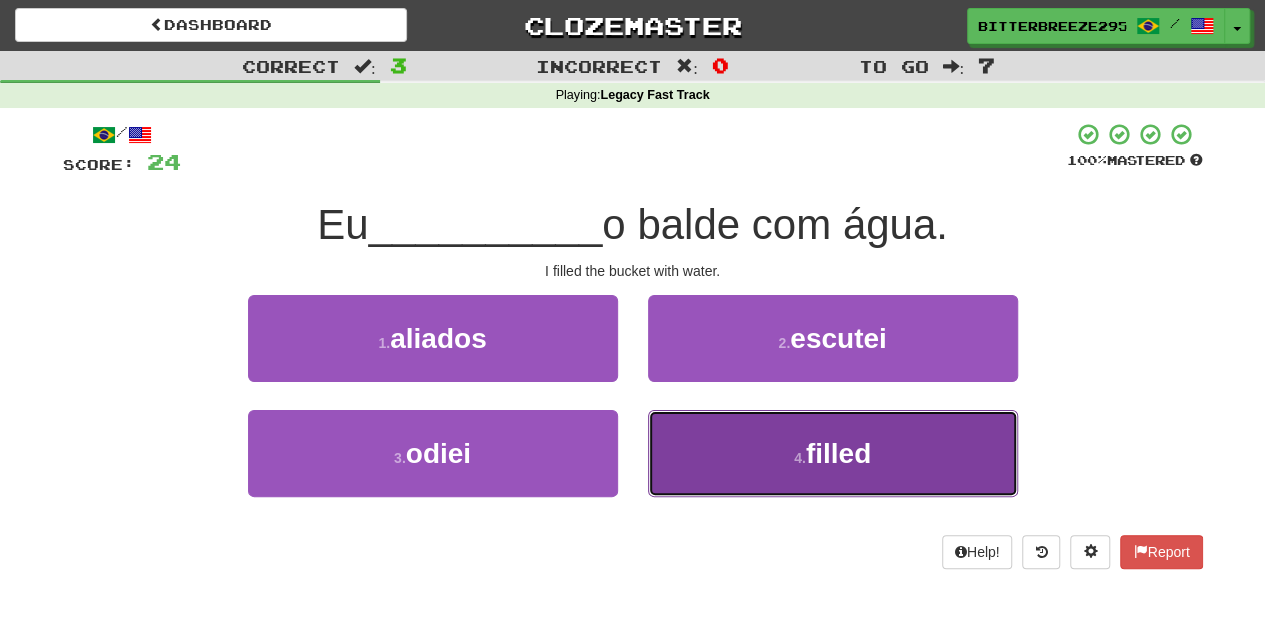 click on "4 .  enchi" at bounding box center [833, 453] 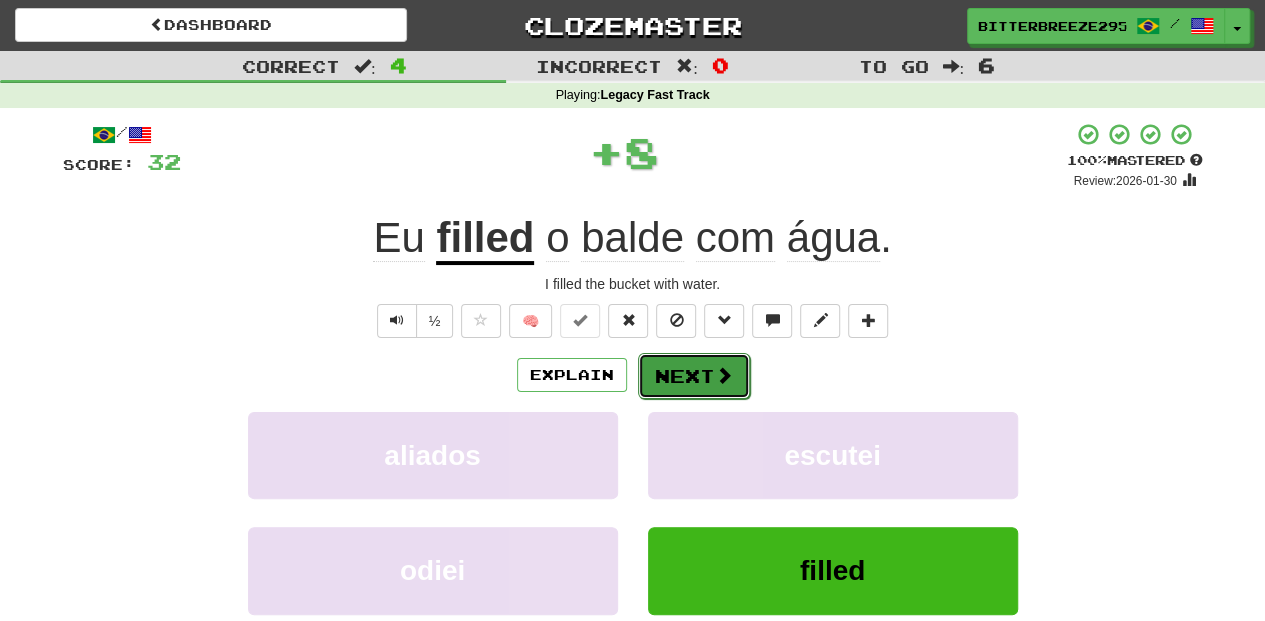 click on "Next" at bounding box center (694, 376) 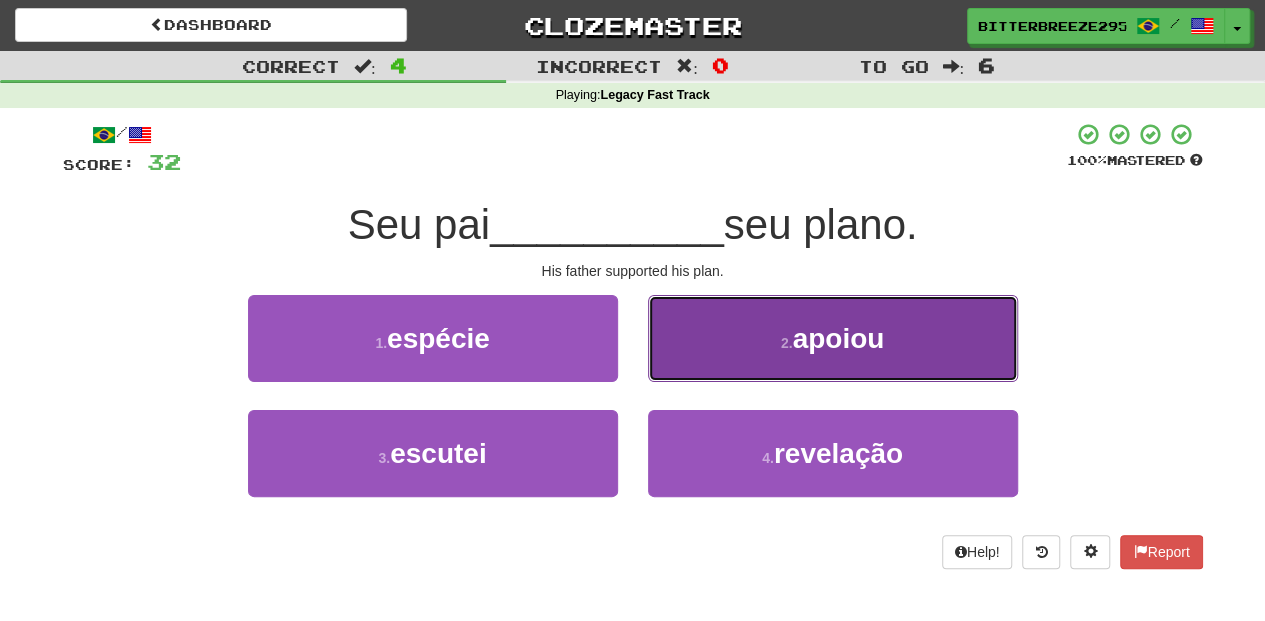 click on "2 .  apoiou" at bounding box center [833, 338] 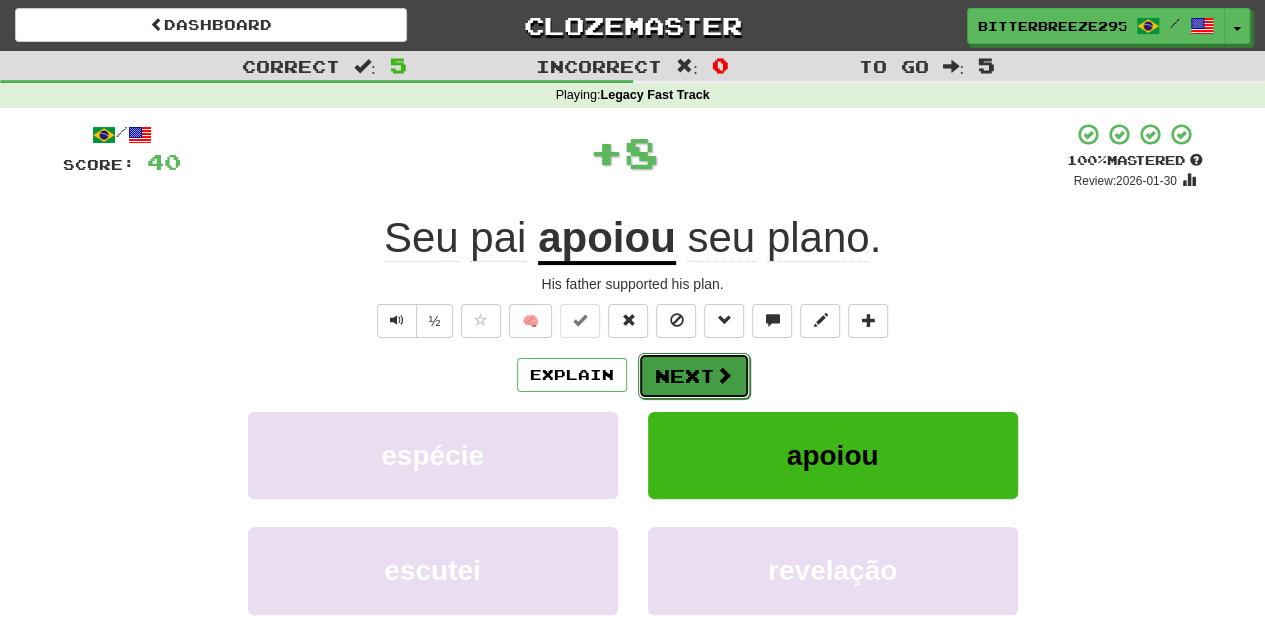 click on "Next" at bounding box center (694, 376) 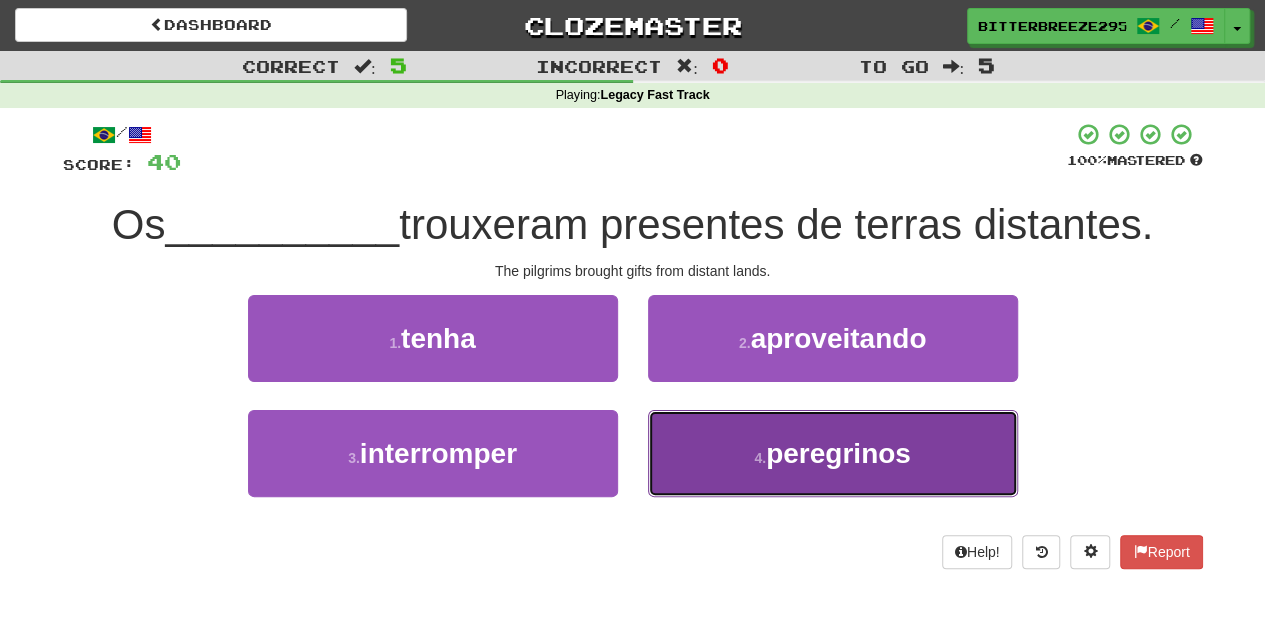click on "4 .  peregrinos" at bounding box center [833, 453] 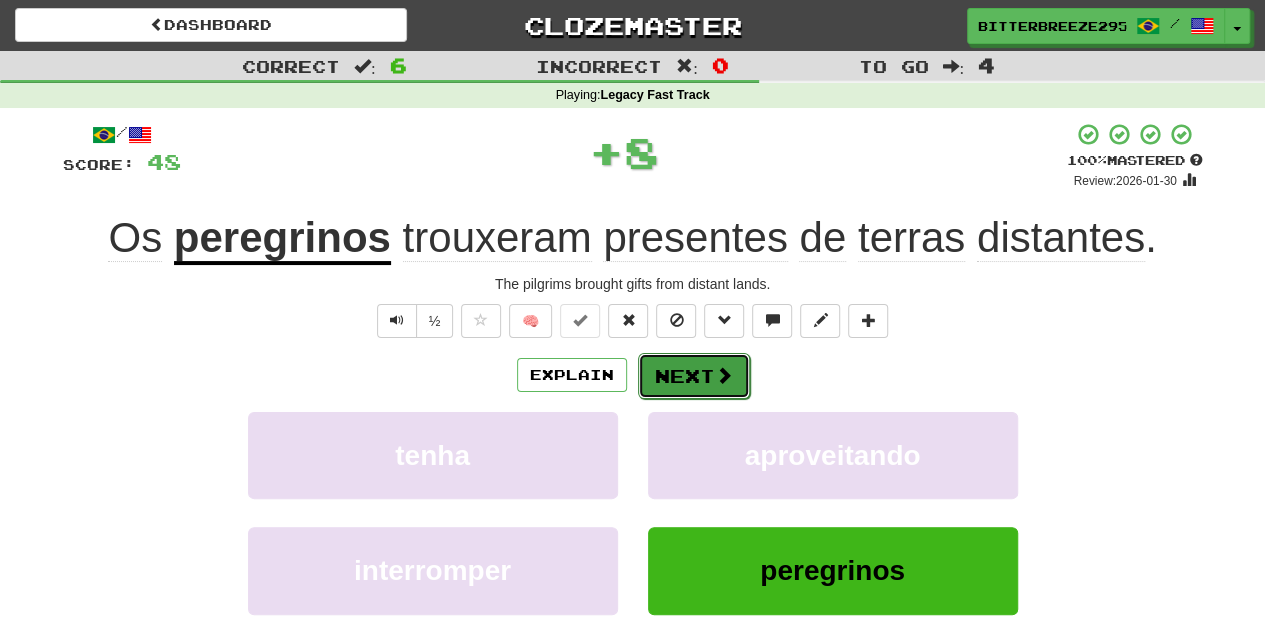 click on "Next" at bounding box center (694, 376) 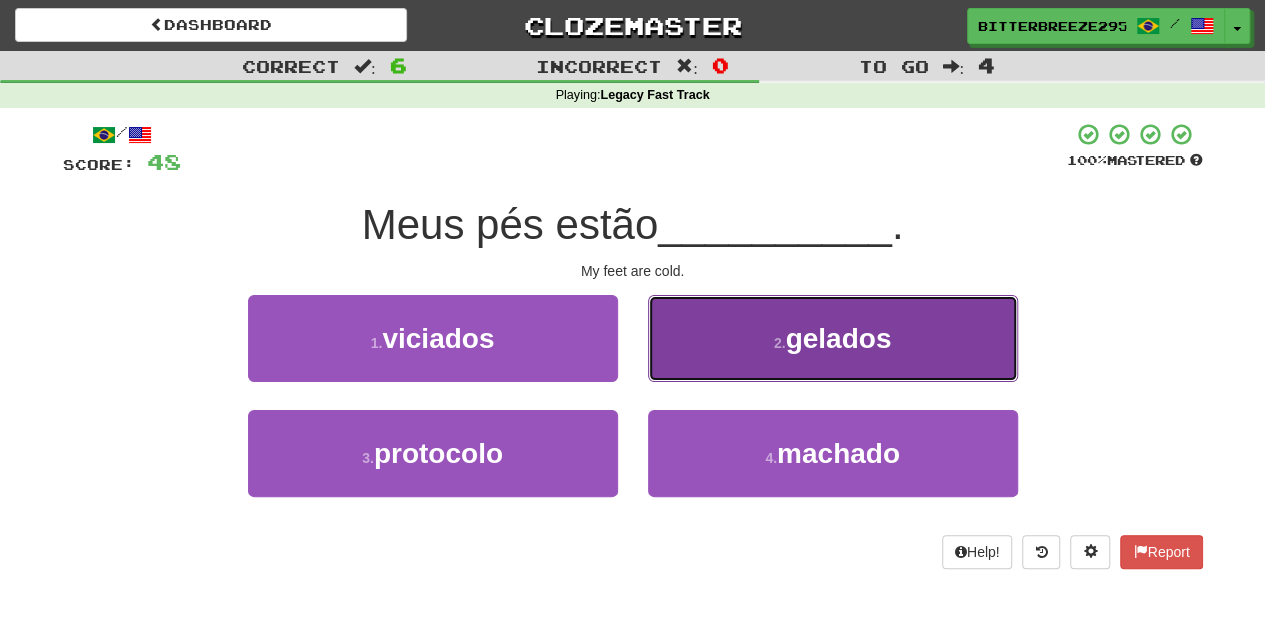 click on "2 .  gelados" at bounding box center (833, 338) 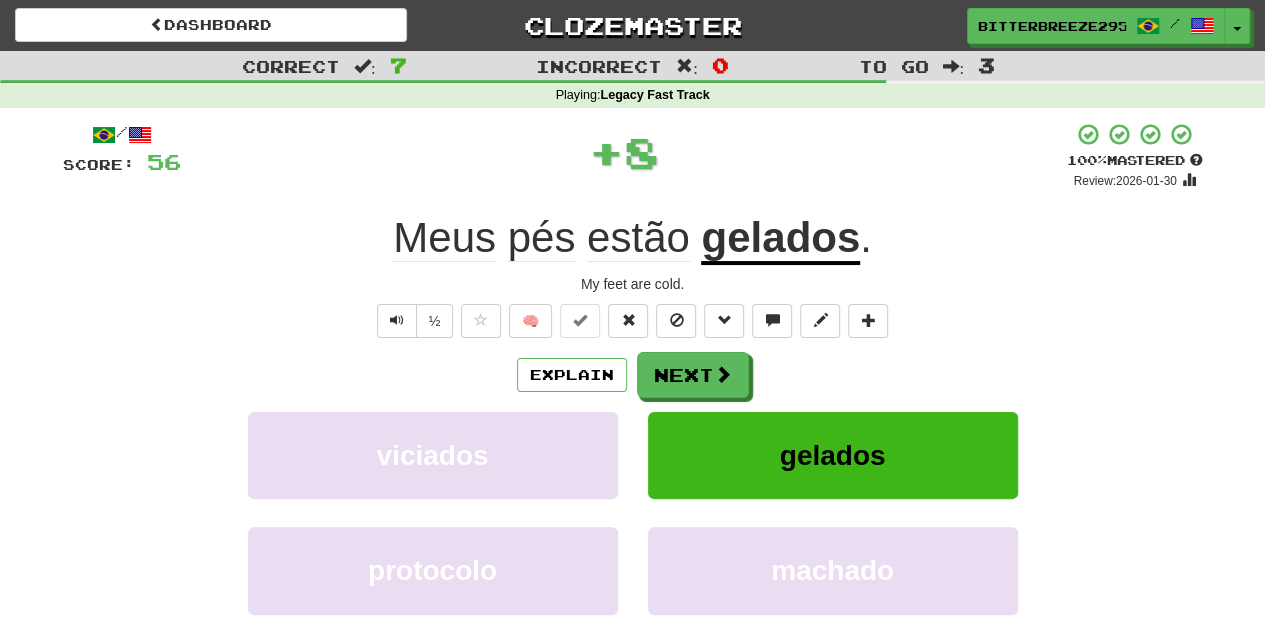 click on "Next" at bounding box center (693, 375) 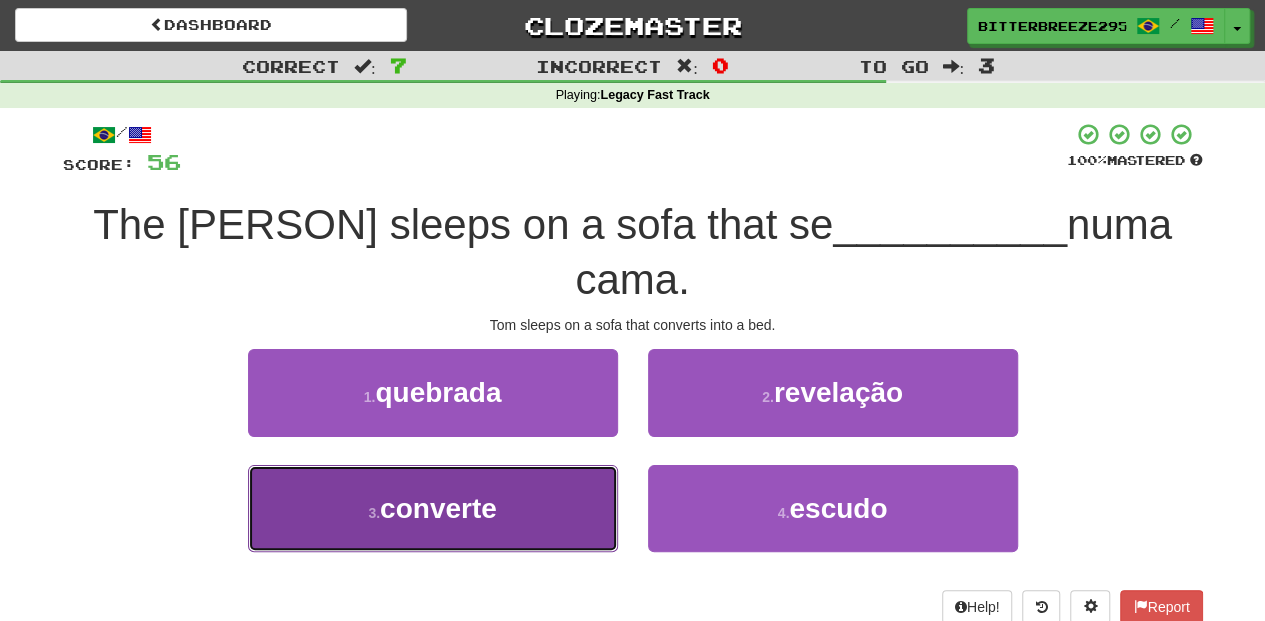 click on "3 .  converte" at bounding box center [433, 508] 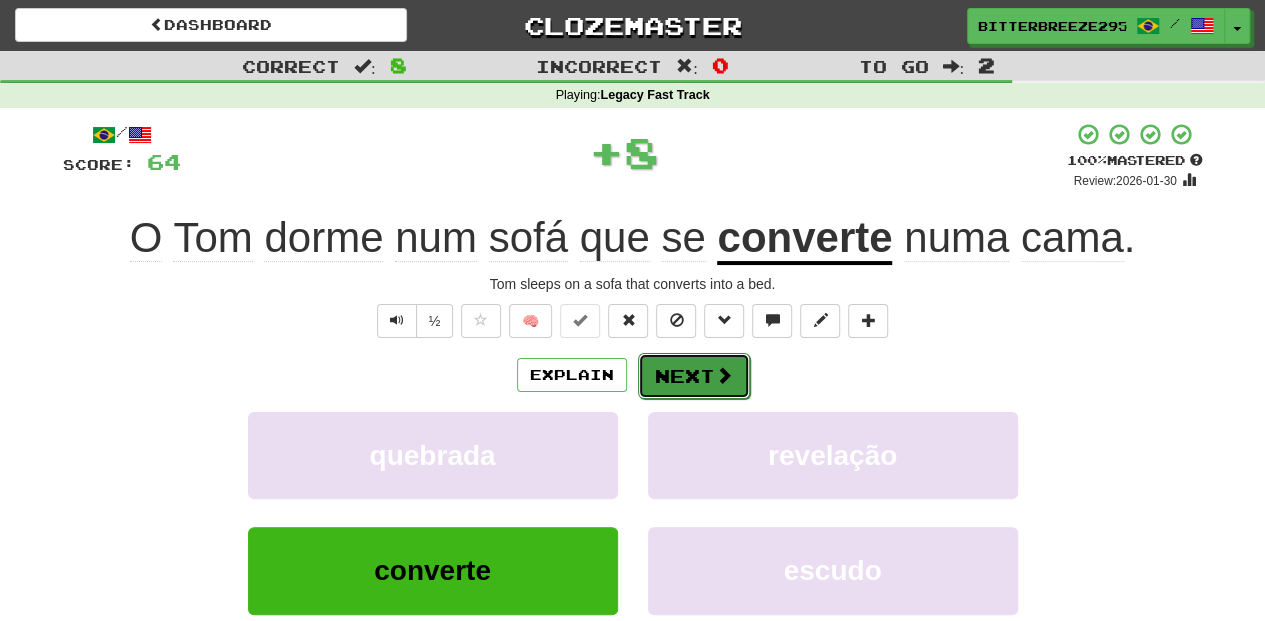 click on "Next" at bounding box center [694, 376] 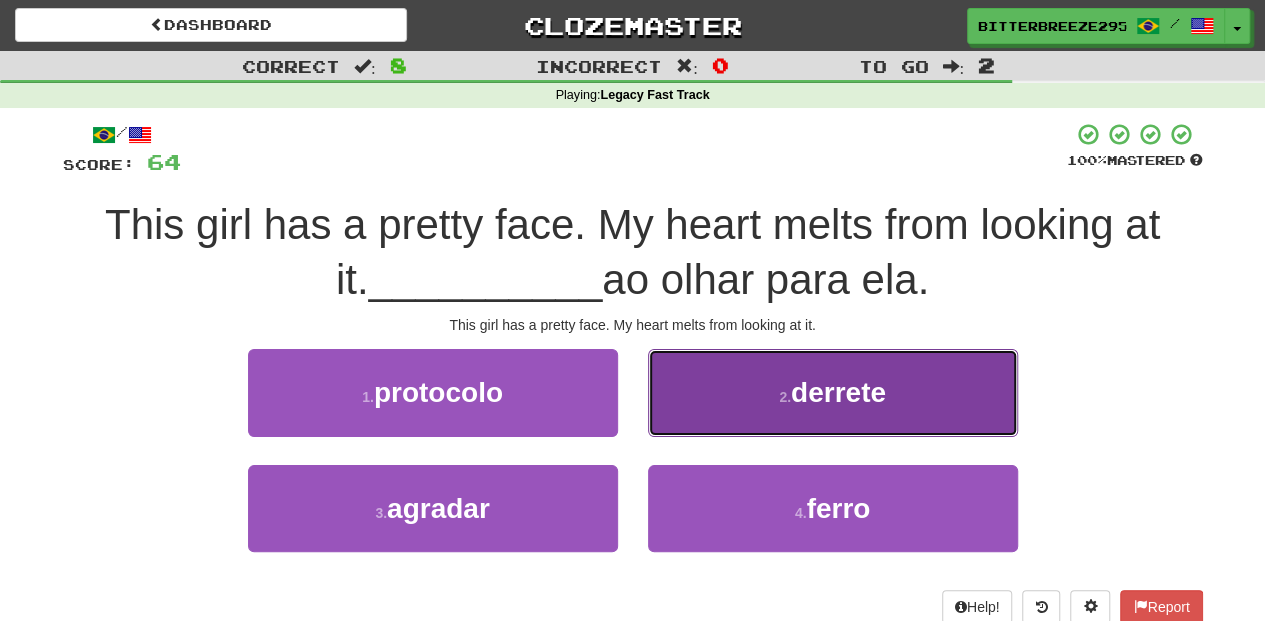 click on "2 .  derrete" at bounding box center (833, 392) 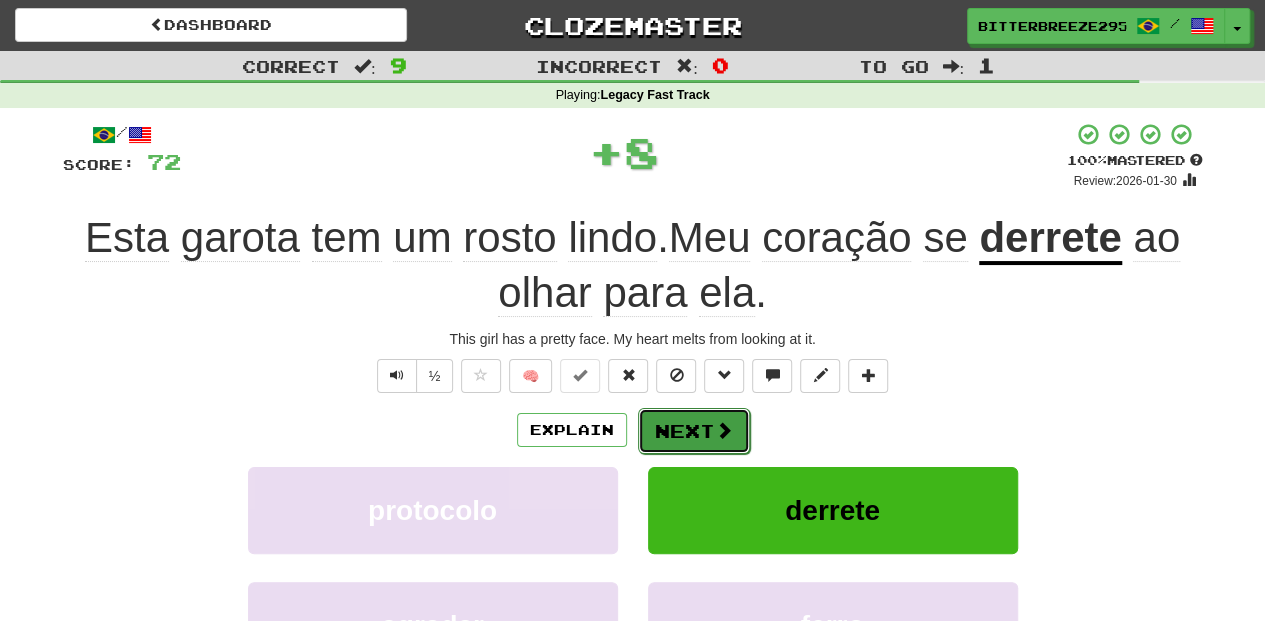 click on "Next" at bounding box center [694, 431] 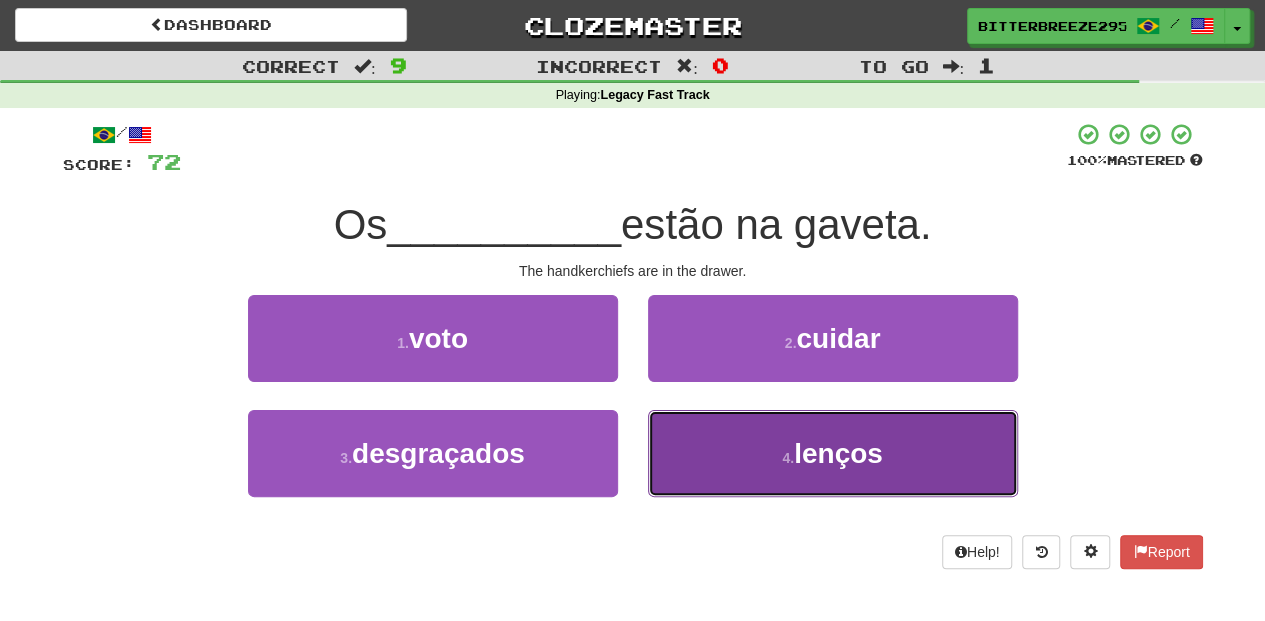 click on "4 .  lenços" at bounding box center (833, 453) 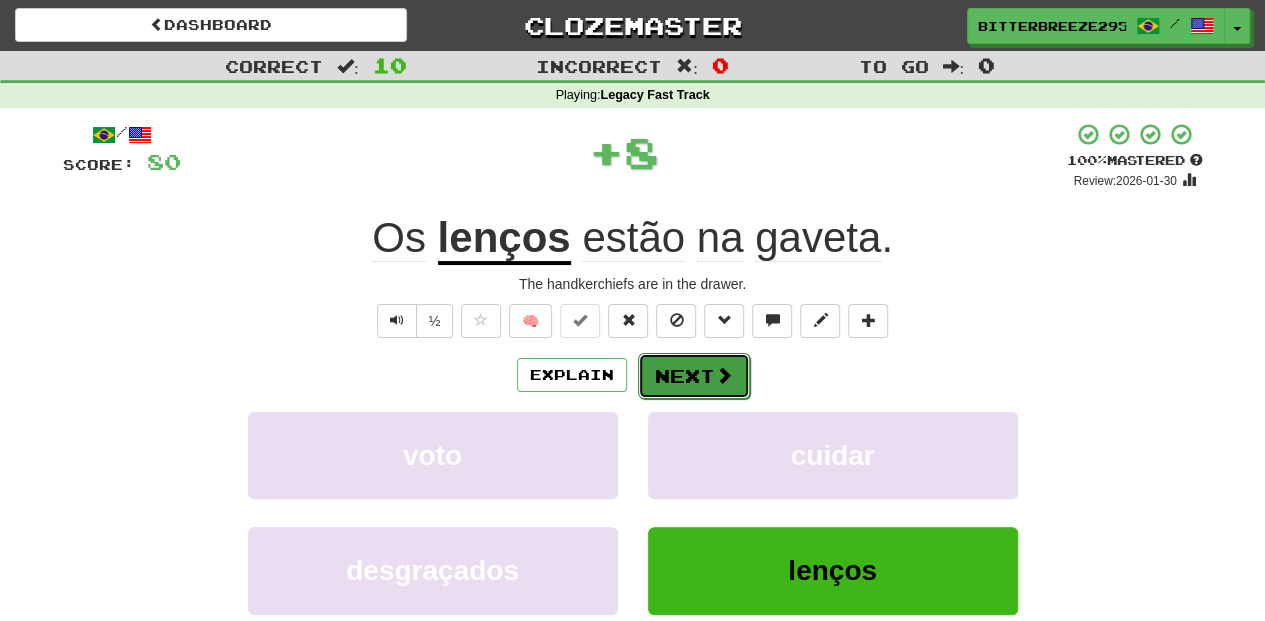 click on "Next" at bounding box center (694, 376) 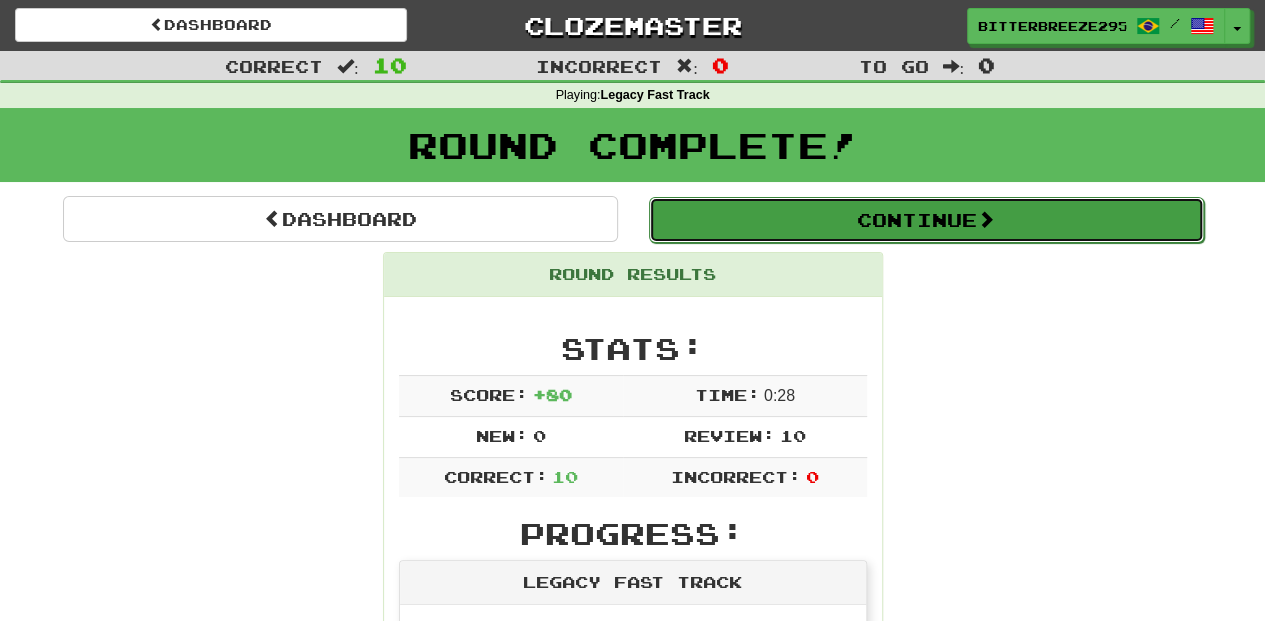 click on "Continue" at bounding box center [926, 220] 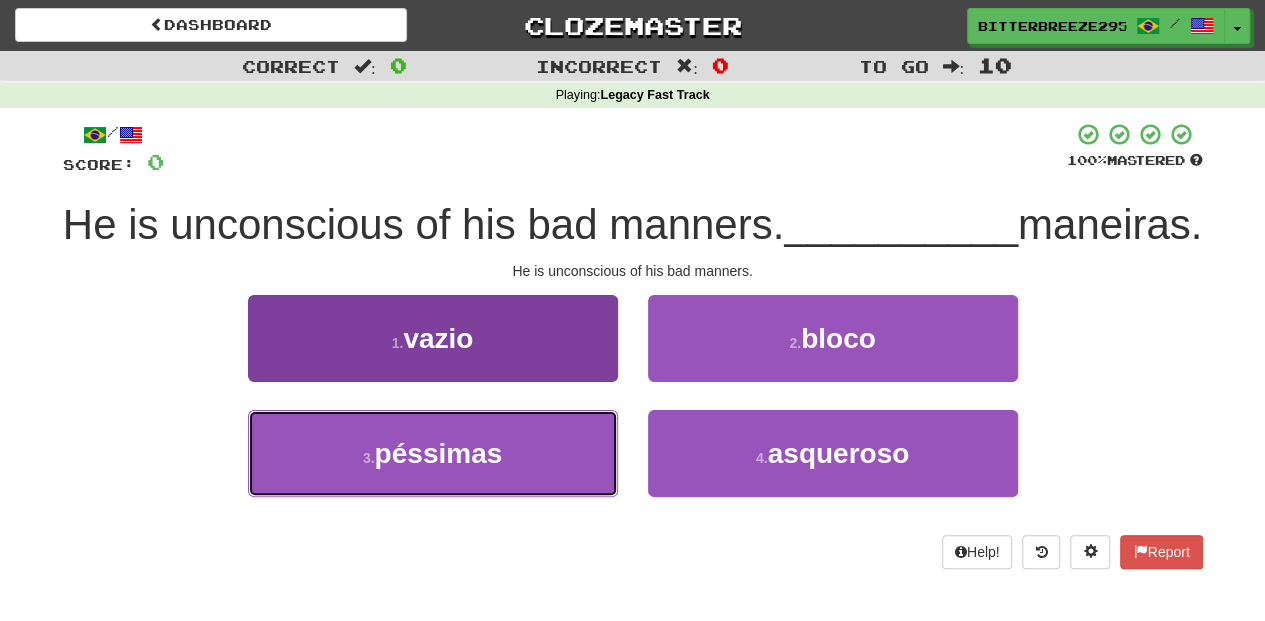 click on "3 .  péssimas" at bounding box center (433, 453) 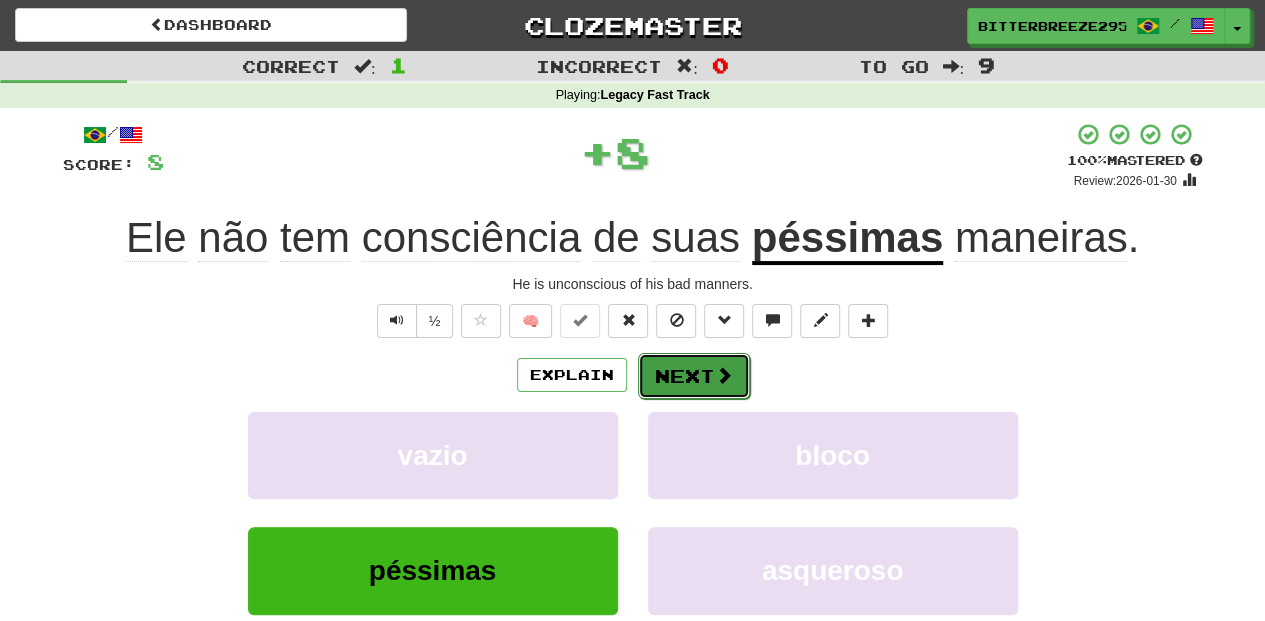click on "Next" at bounding box center (694, 376) 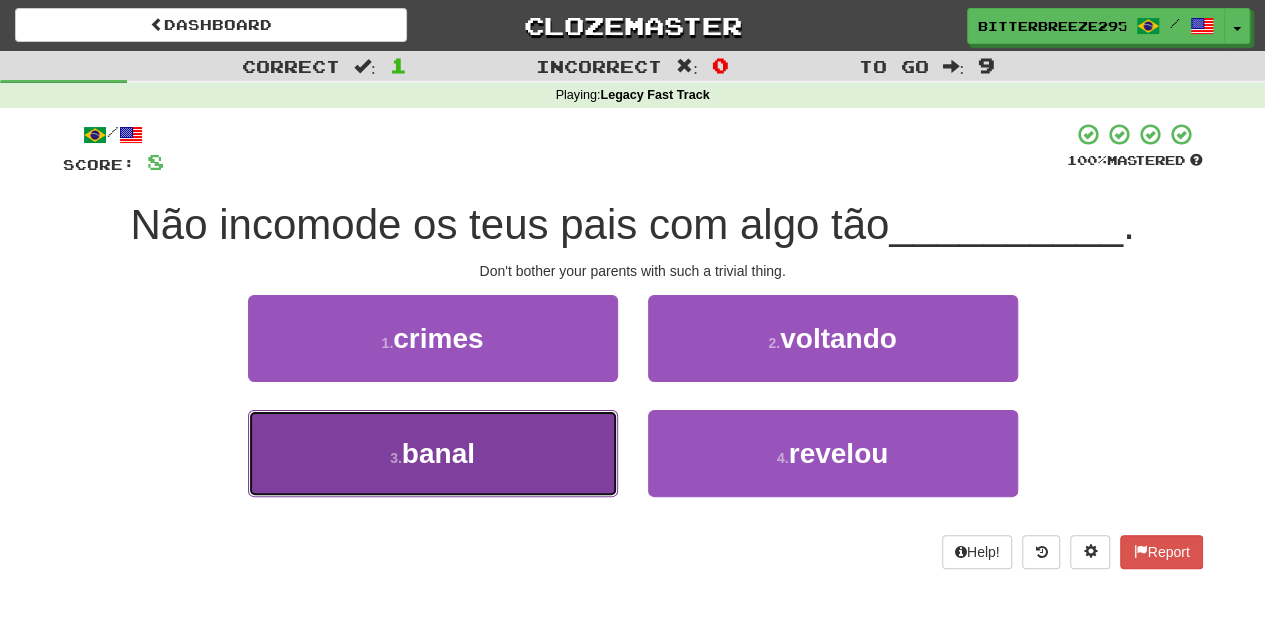 click on "3 .  banal" at bounding box center (433, 453) 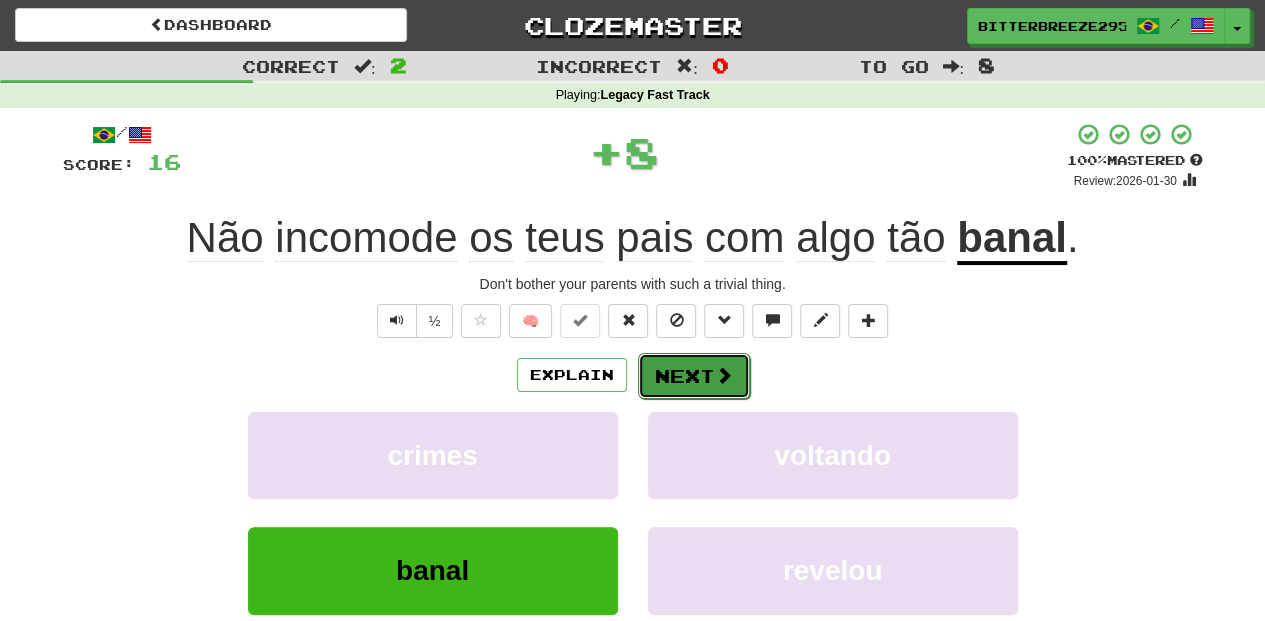 click on "Next" at bounding box center (694, 376) 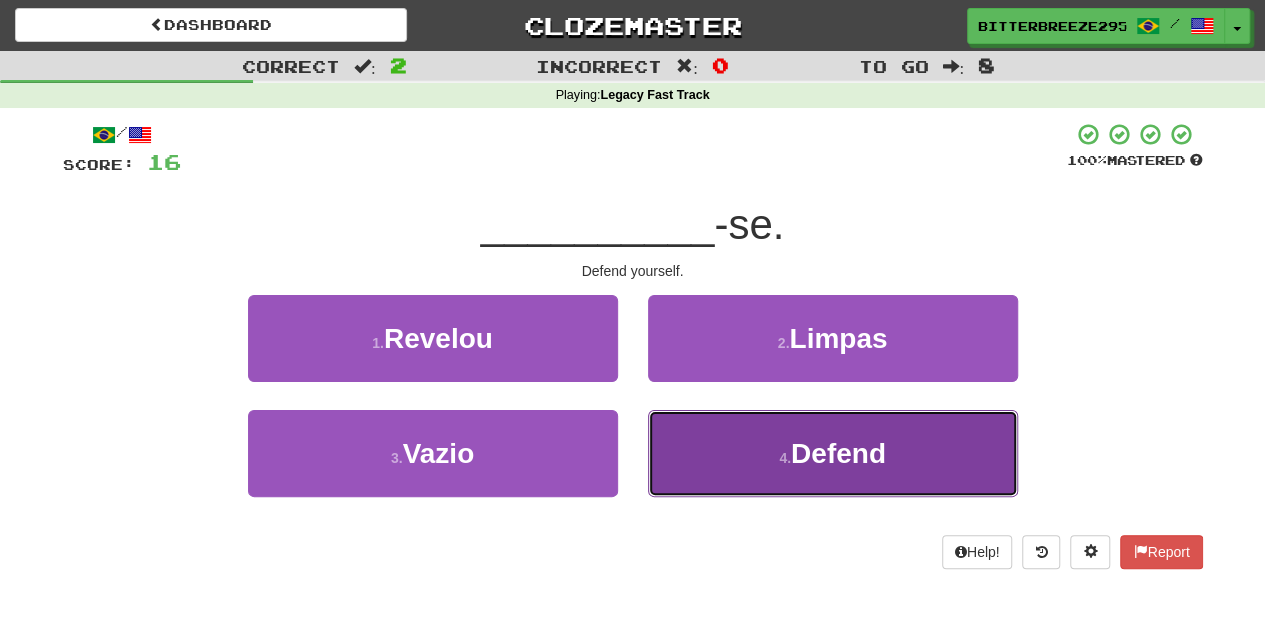 click on "4 .  Defenda" at bounding box center (833, 453) 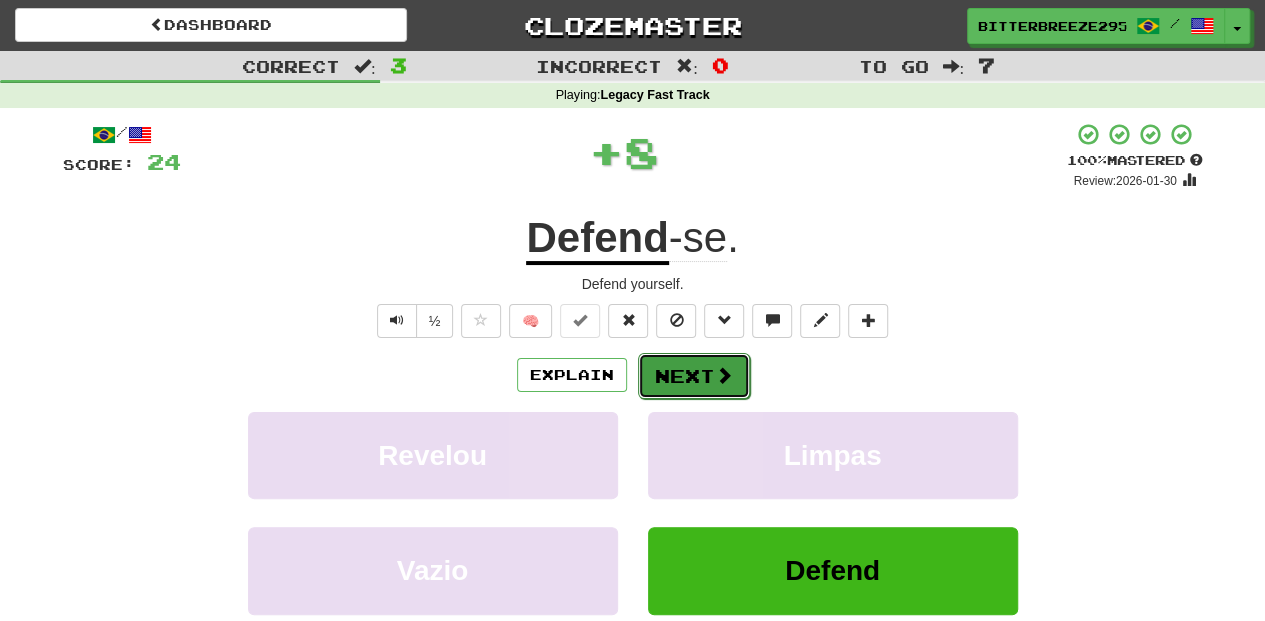click on "Next" at bounding box center [694, 376] 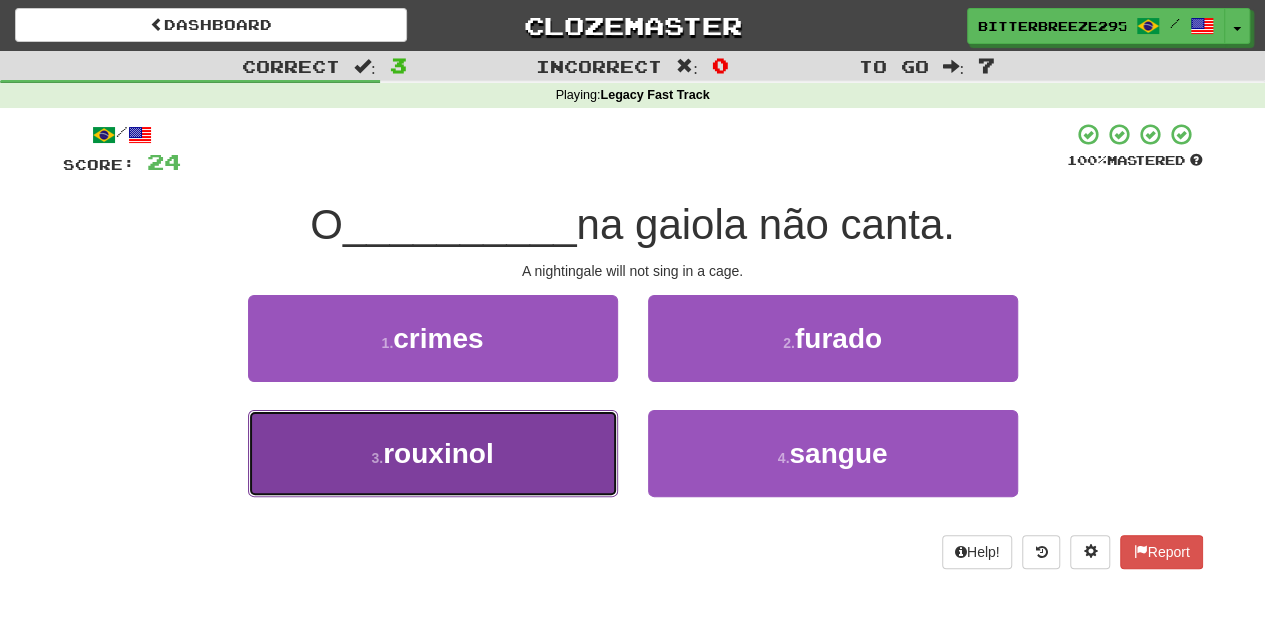 click on "3 .  rouxinol" at bounding box center [433, 453] 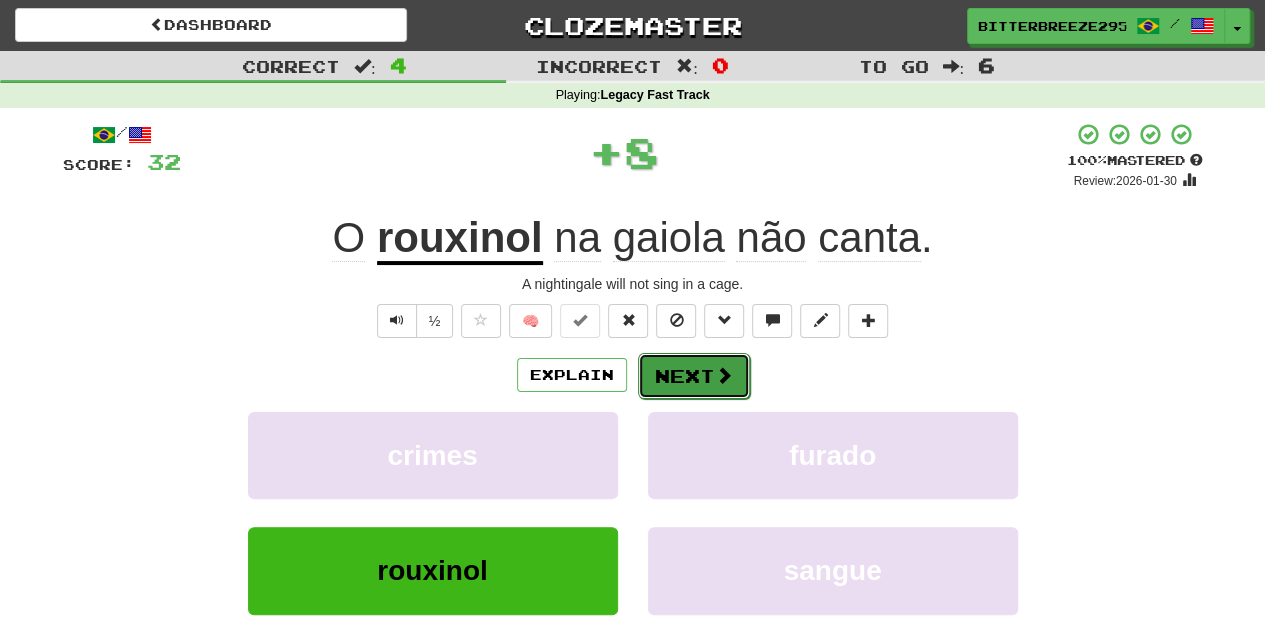 click on "Next" at bounding box center (694, 376) 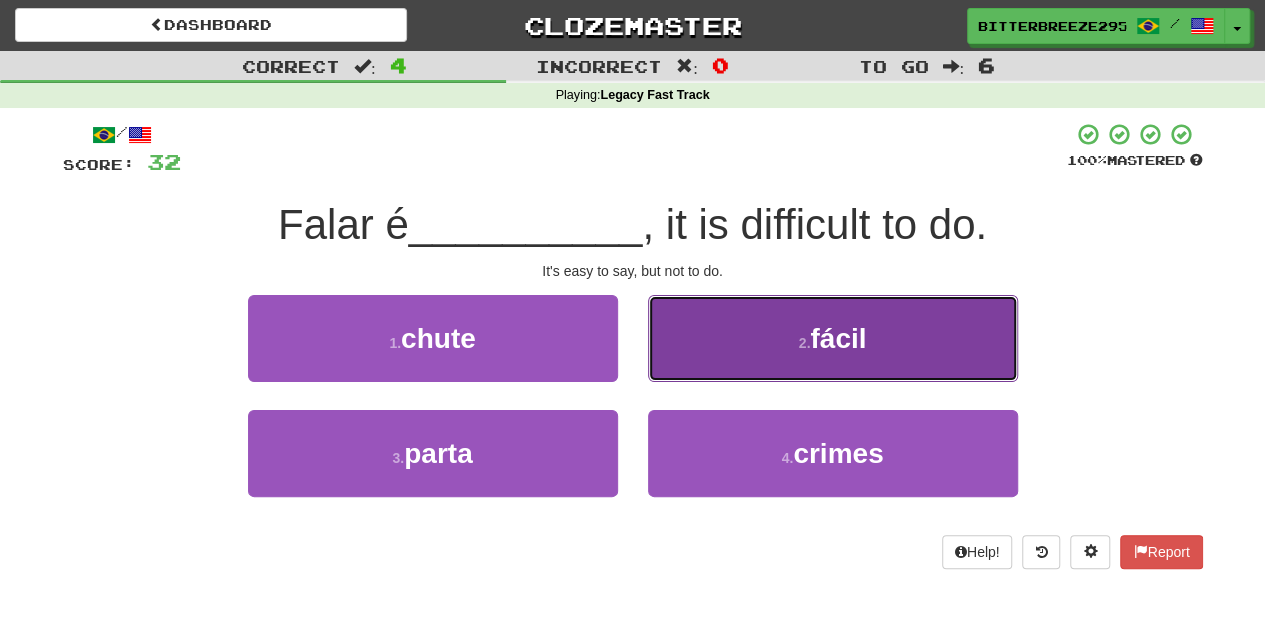 click on "2 .  fácil" at bounding box center [833, 338] 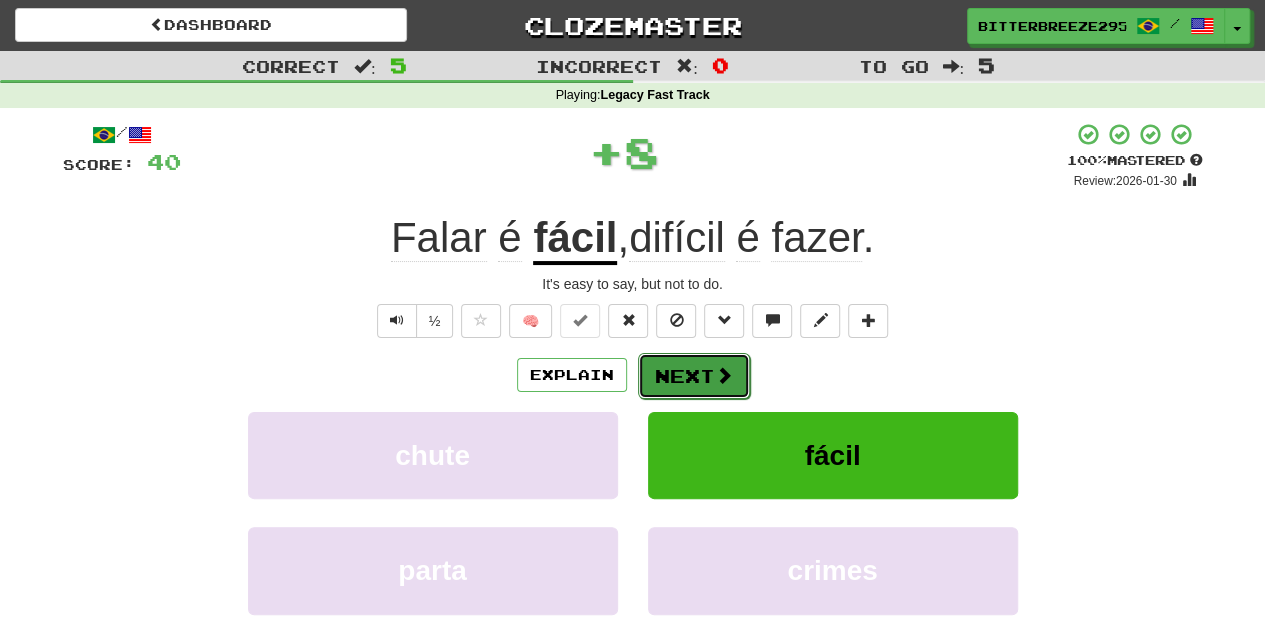click on "Next" at bounding box center [694, 376] 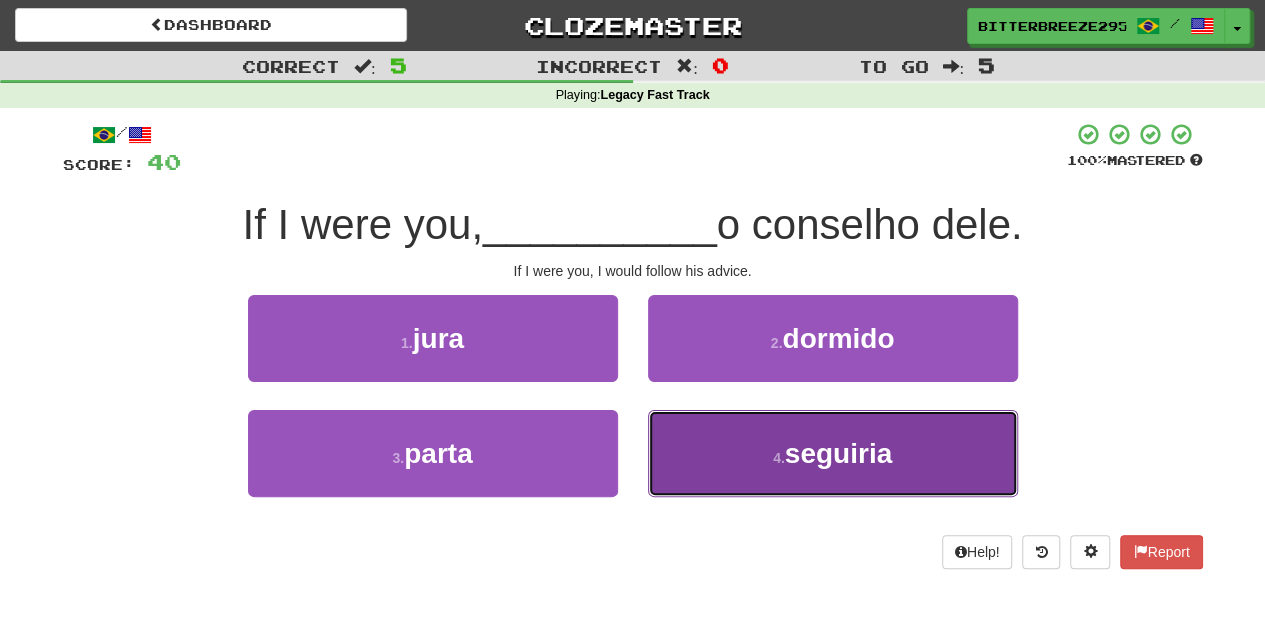 click on "would follow" at bounding box center (833, 453) 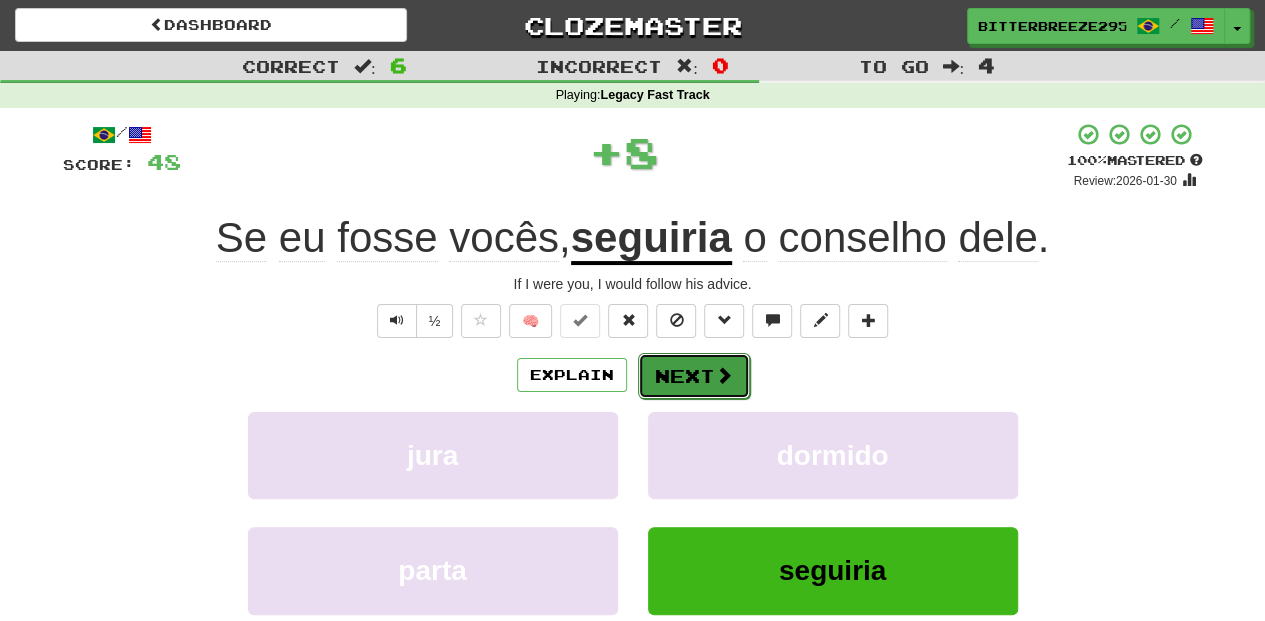 click on "Next" at bounding box center [694, 376] 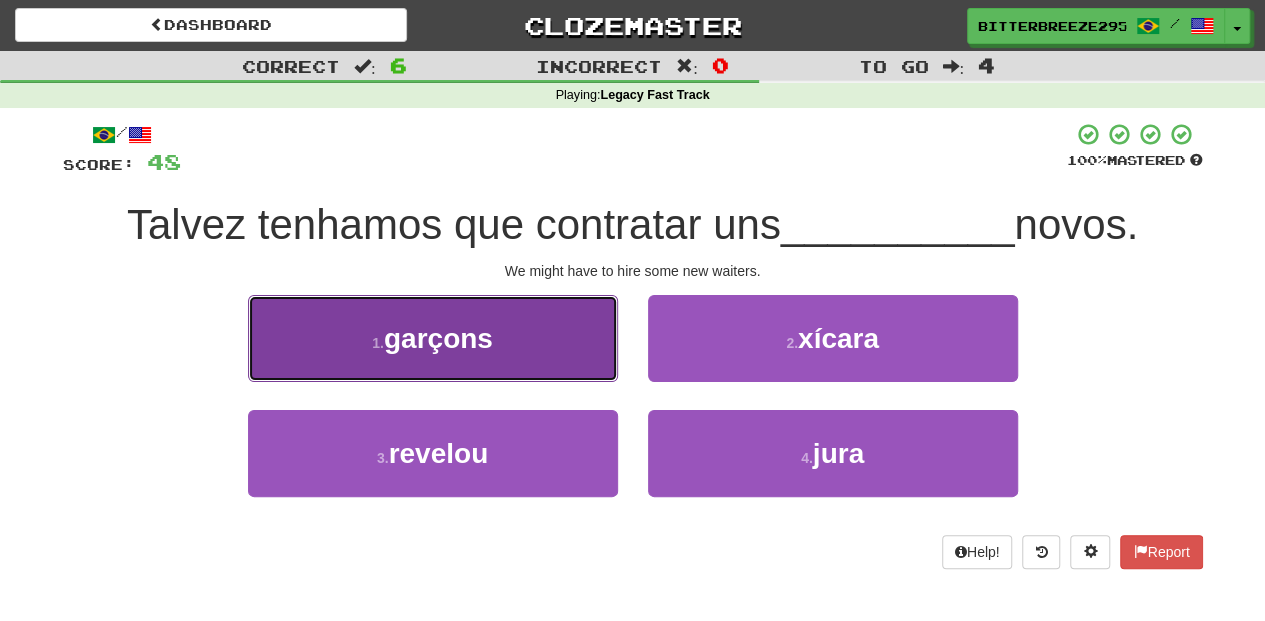 click on "waiters" at bounding box center [433, 338] 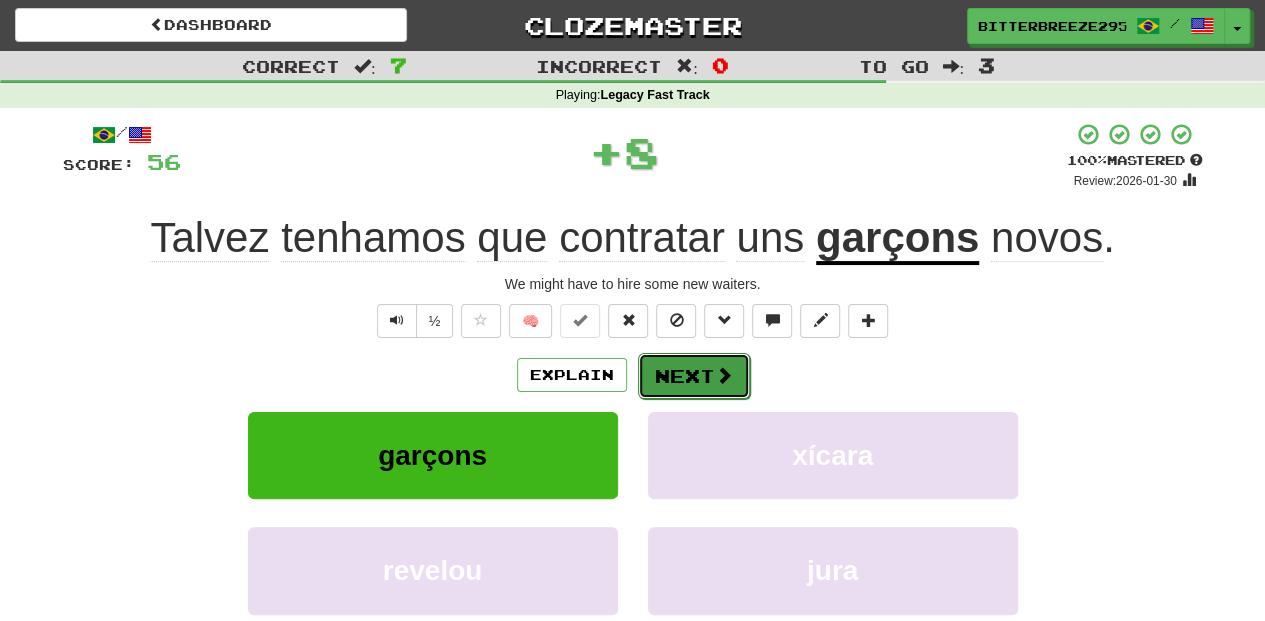 click on "Next" at bounding box center [694, 376] 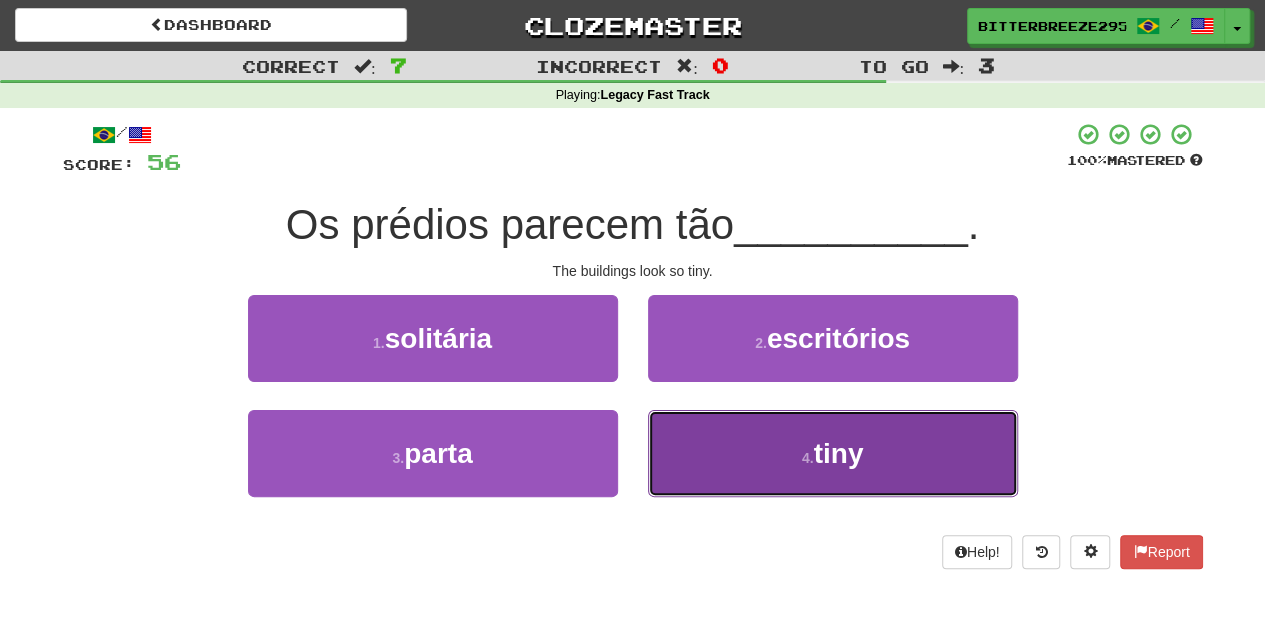click on "4 .  minúsculos" at bounding box center [833, 453] 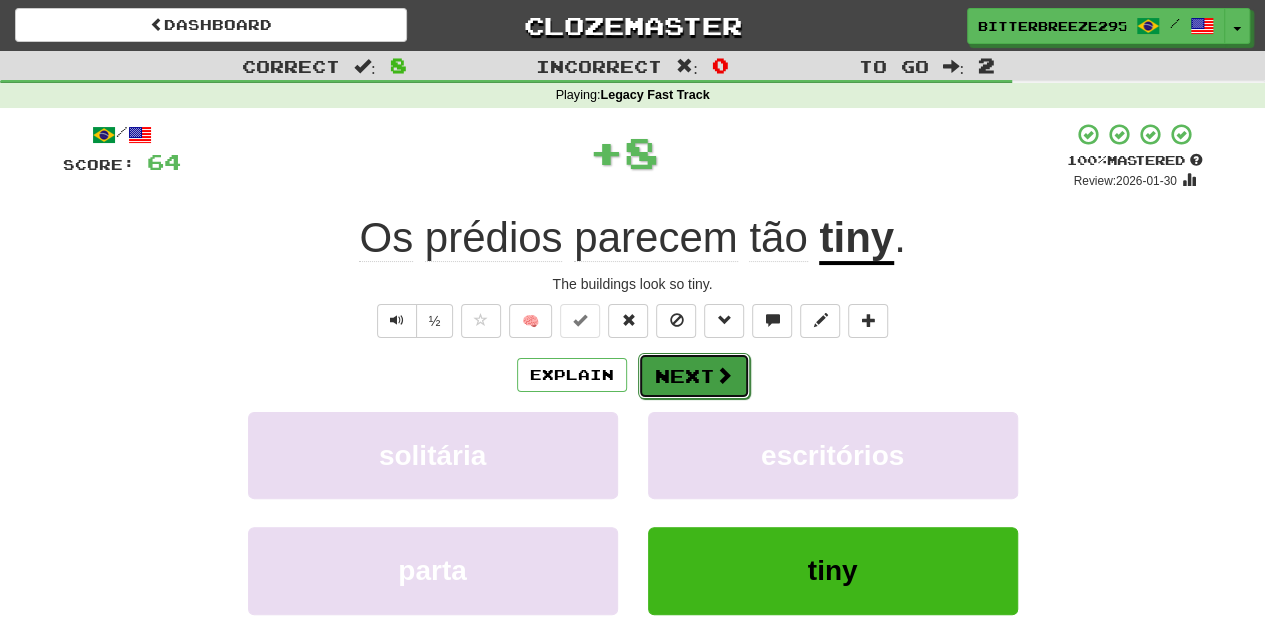 click on "Next" at bounding box center (694, 376) 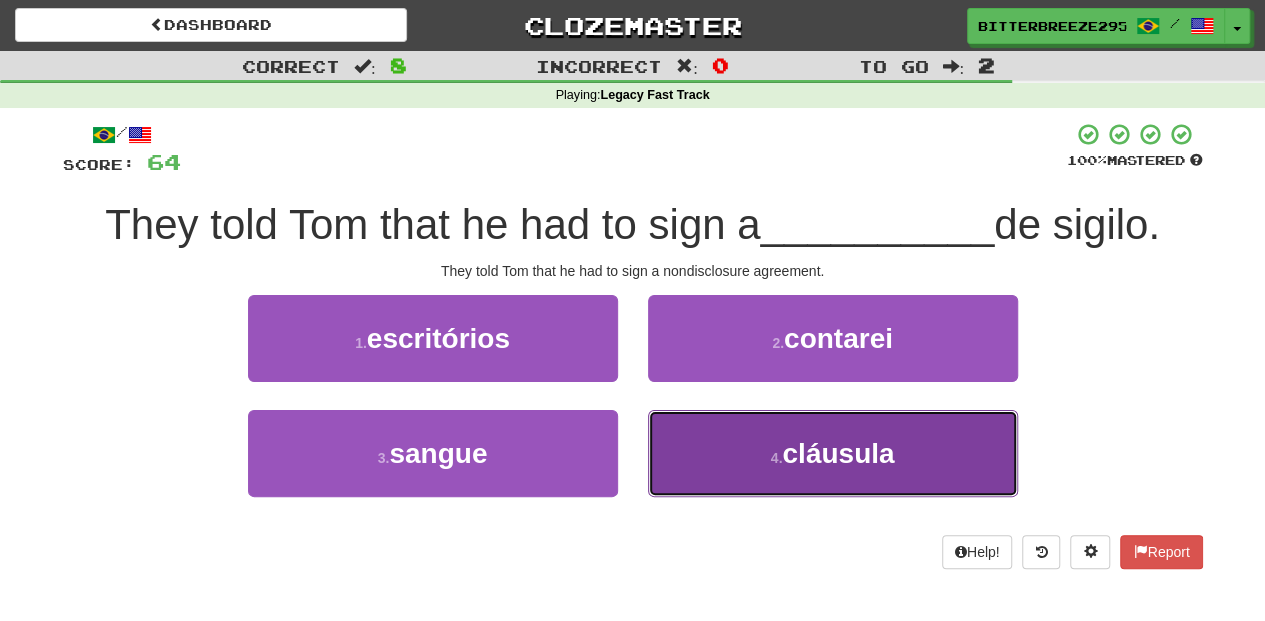 click on "clause" at bounding box center [833, 453] 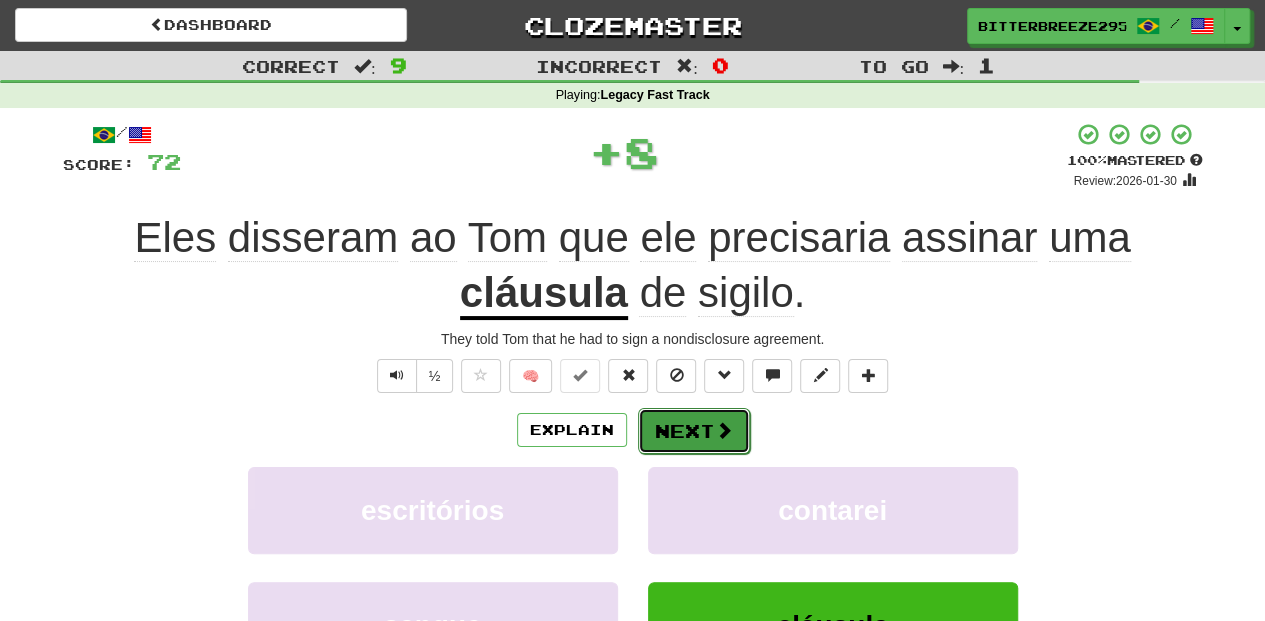 click on "Next" at bounding box center (694, 431) 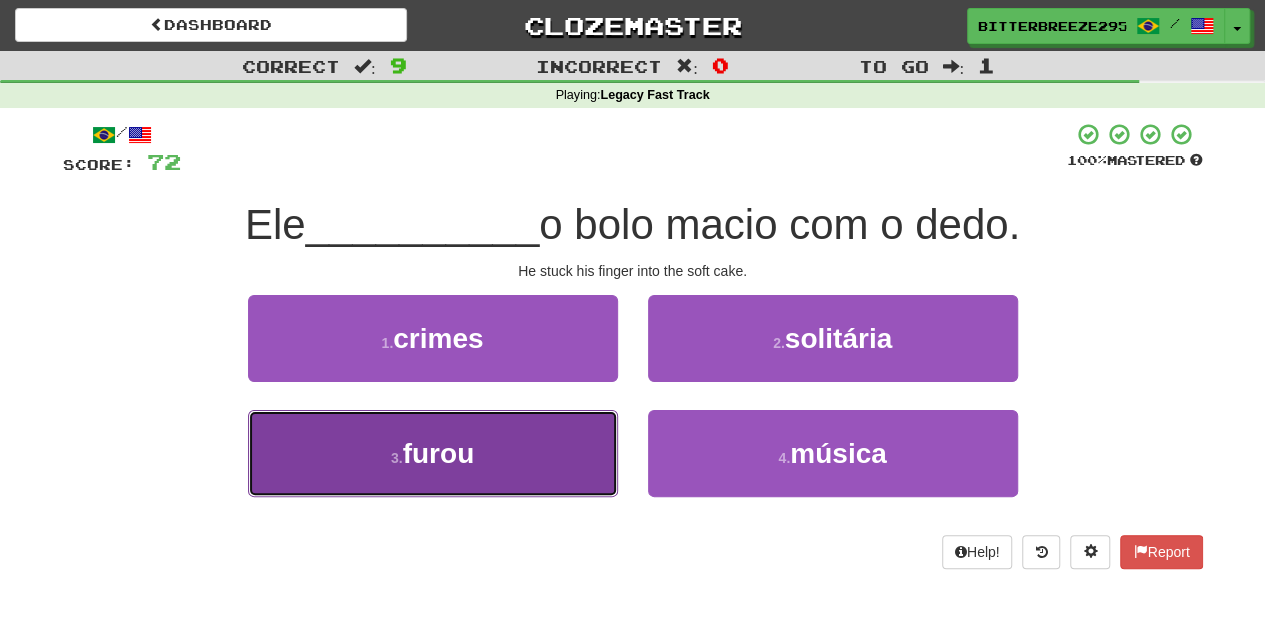 click on "3 .  furou" at bounding box center [433, 453] 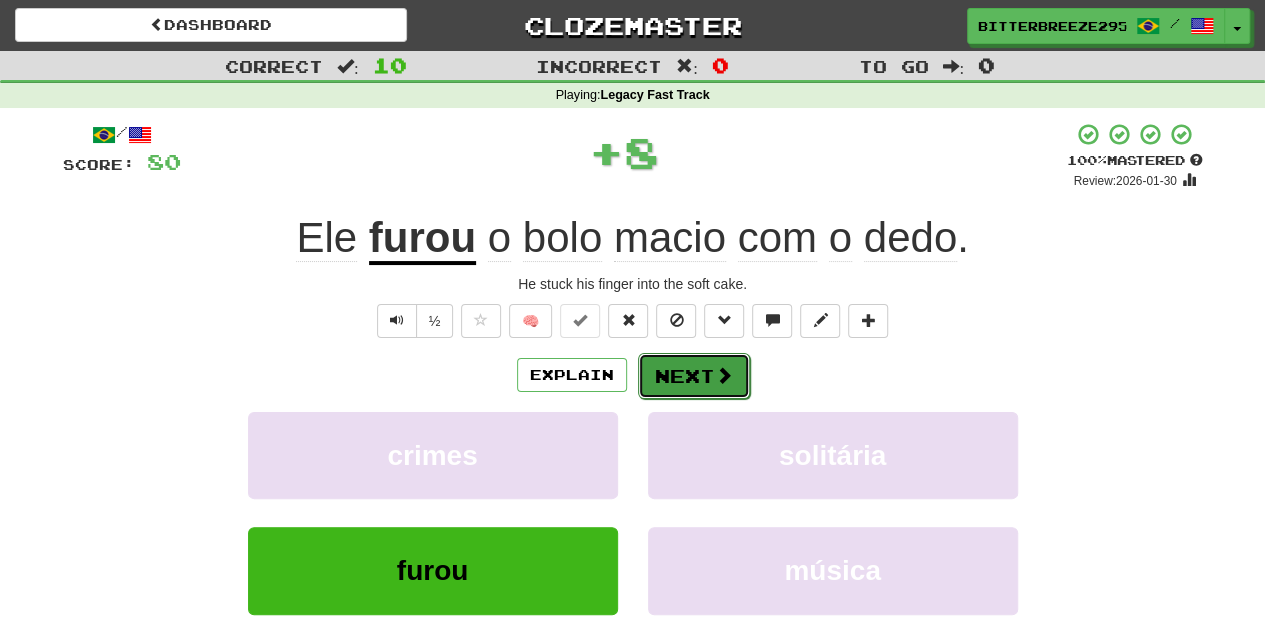 click on "Next" at bounding box center (694, 376) 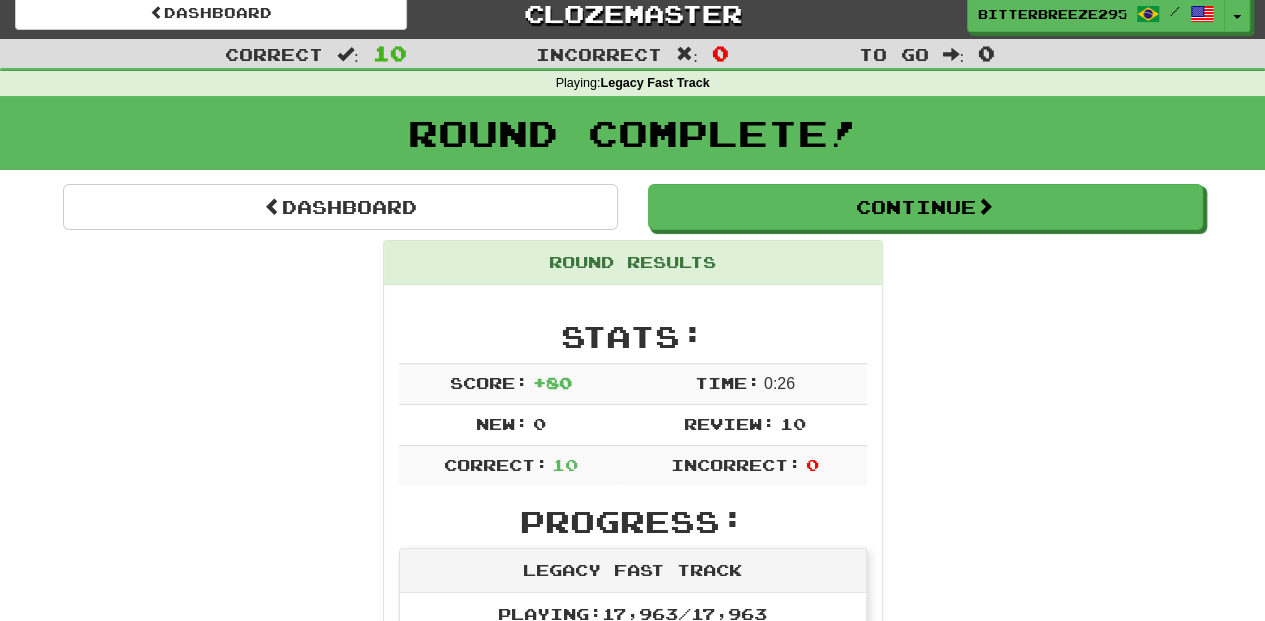 scroll, scrollTop: 0, scrollLeft: 0, axis: both 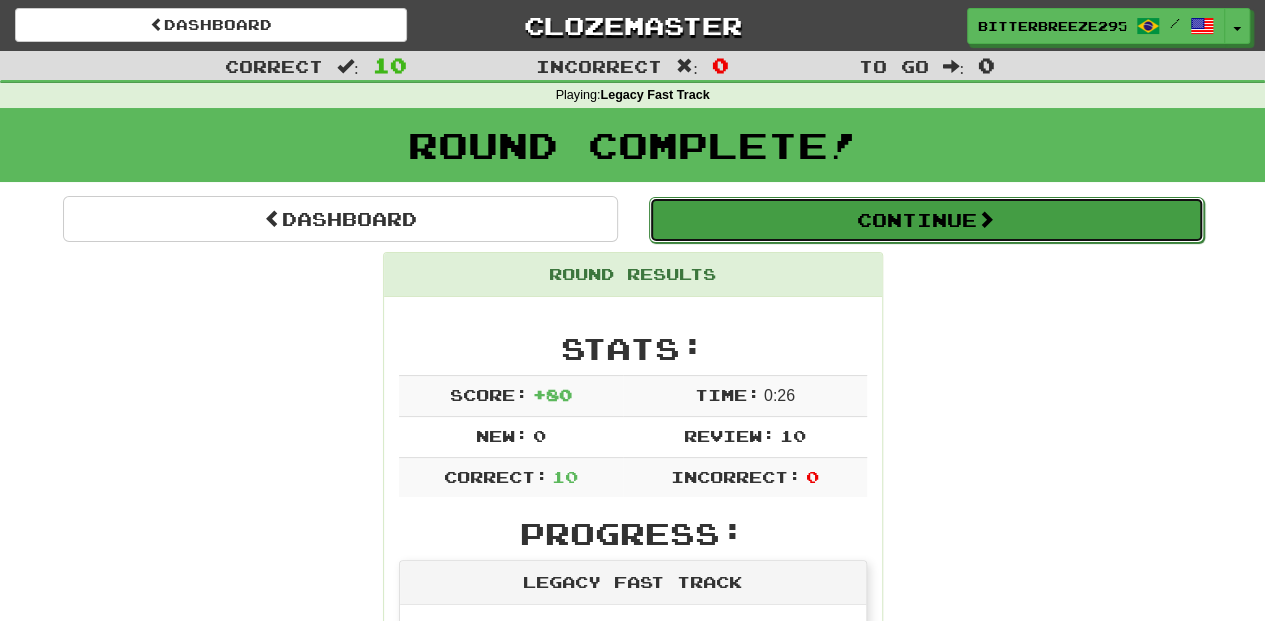 click on "Continue" at bounding box center (926, 220) 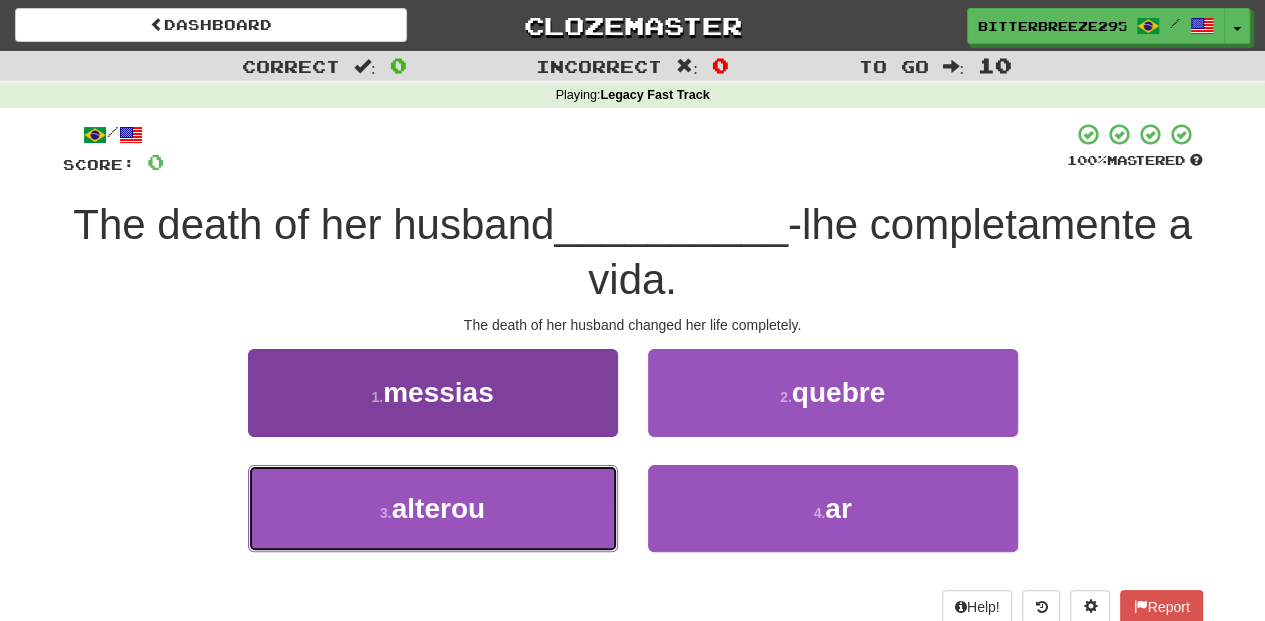 click on "3 .  alterou" at bounding box center [433, 508] 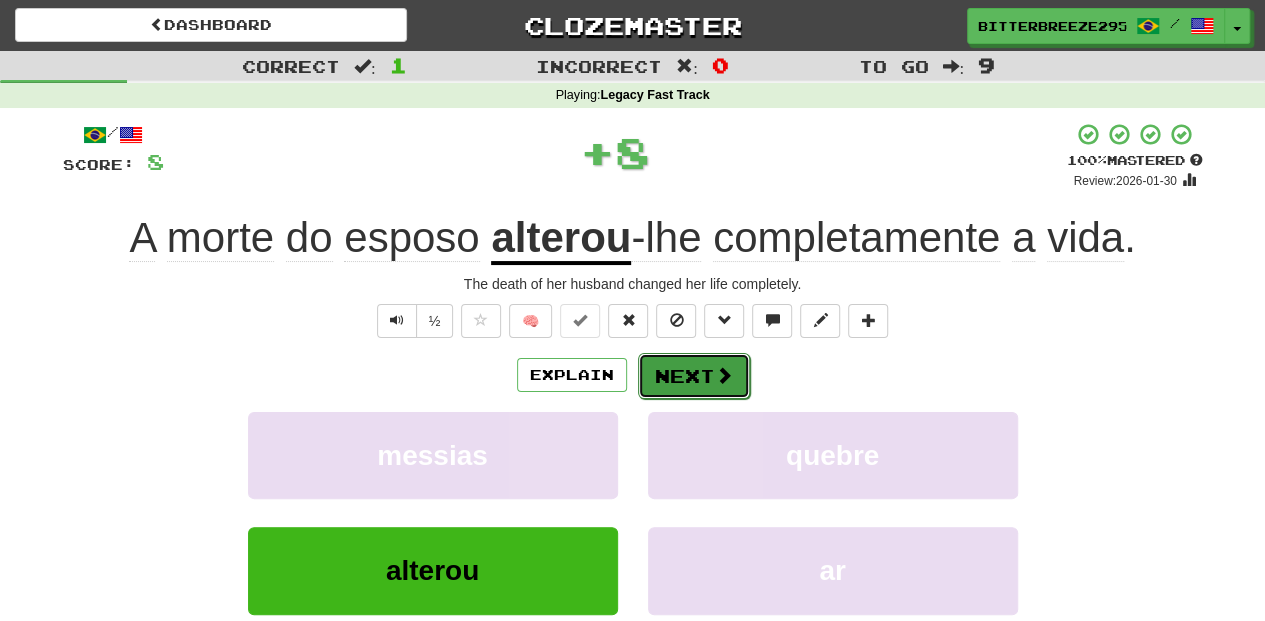 click on "Next" at bounding box center (694, 376) 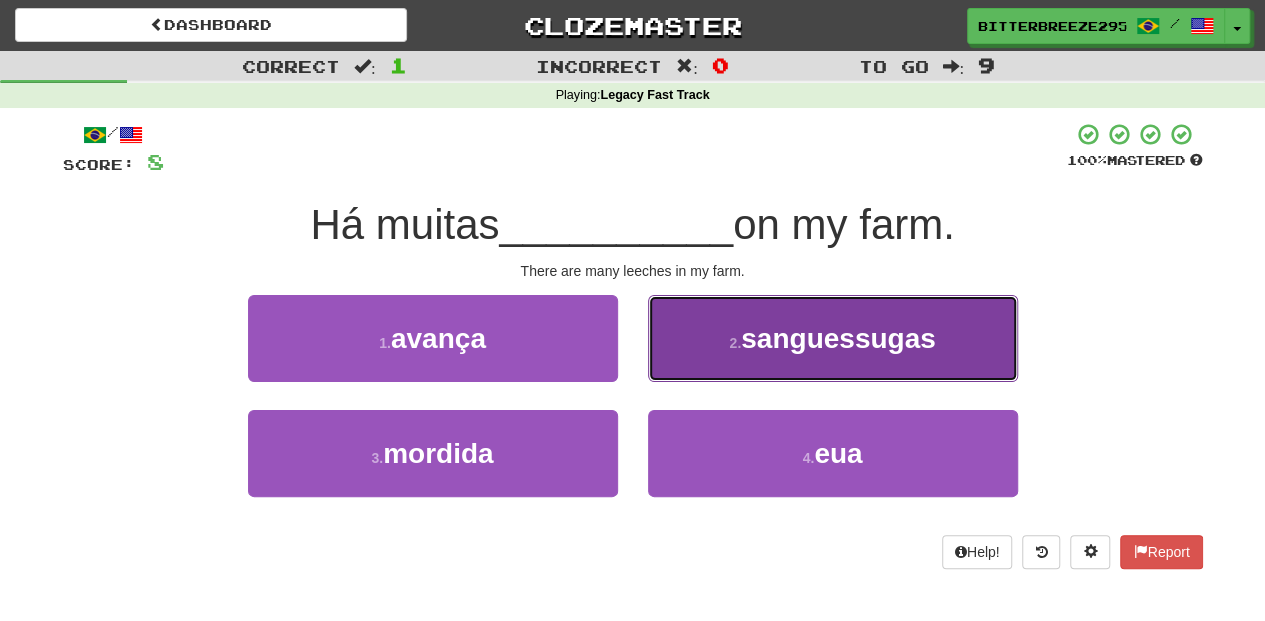 click on "leeches" at bounding box center (833, 338) 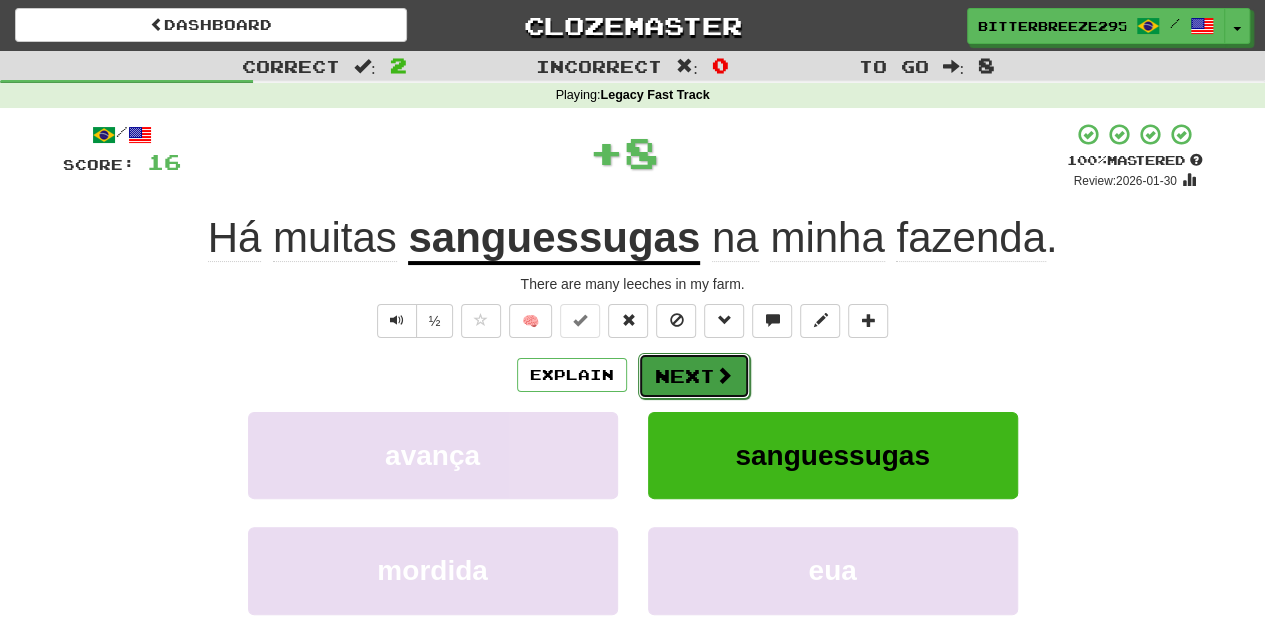 click on "Next" at bounding box center [694, 376] 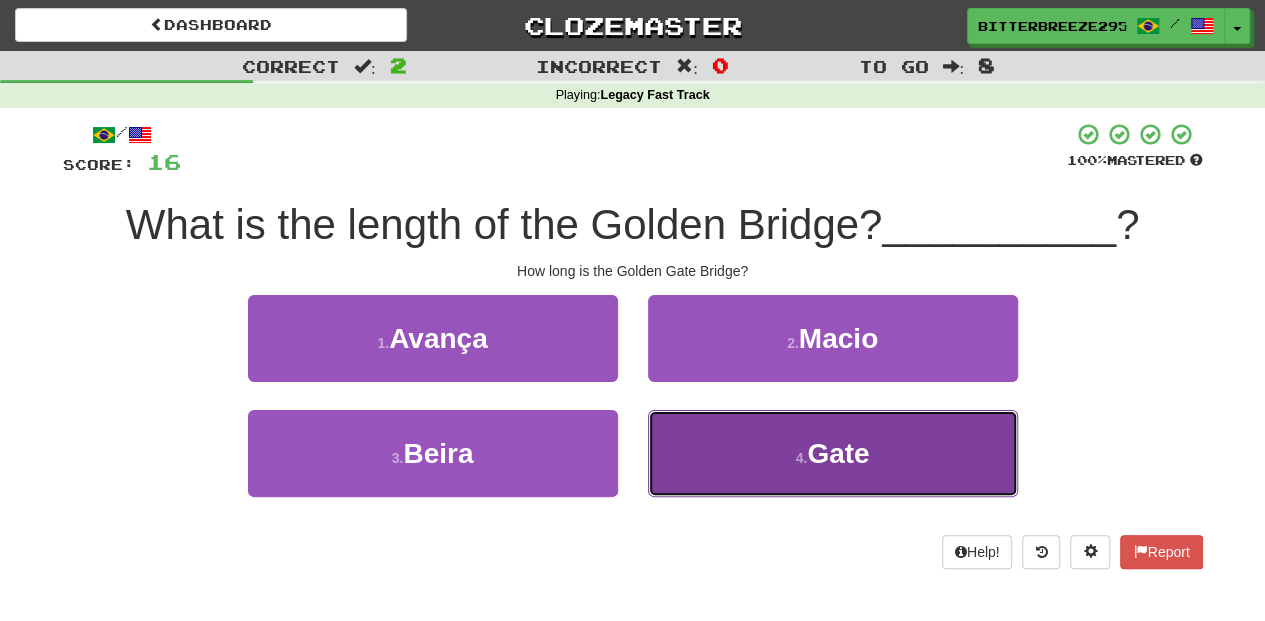 click on "4 .  Gate" at bounding box center (833, 453) 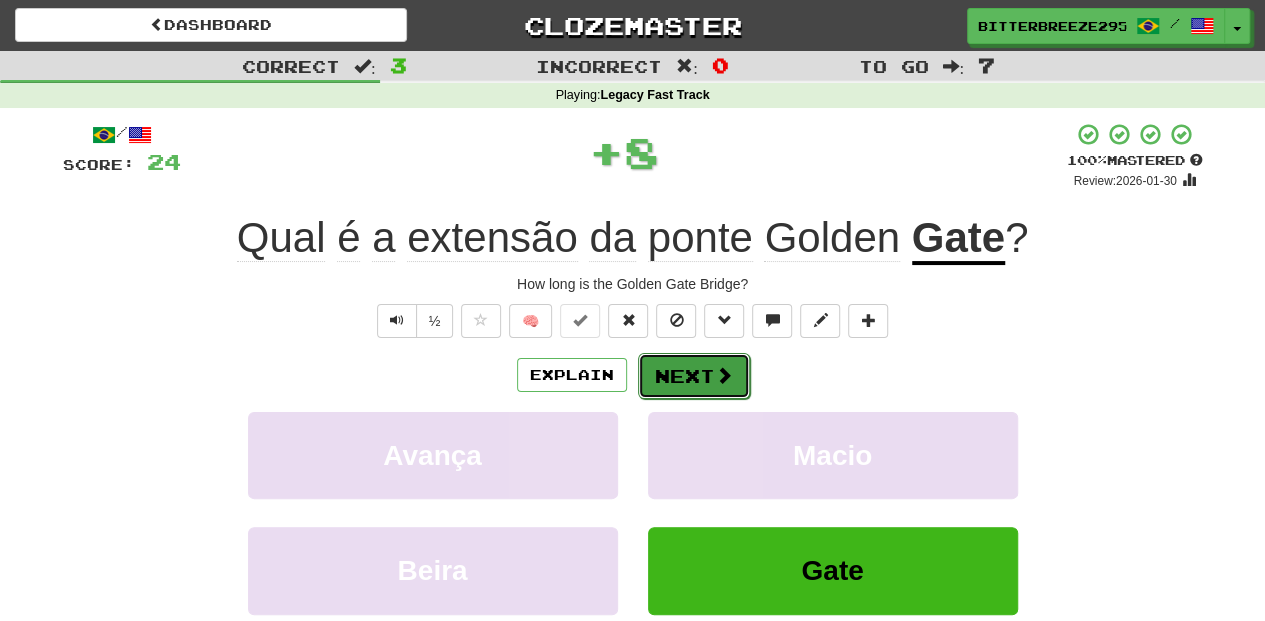 click on "Next" at bounding box center [694, 376] 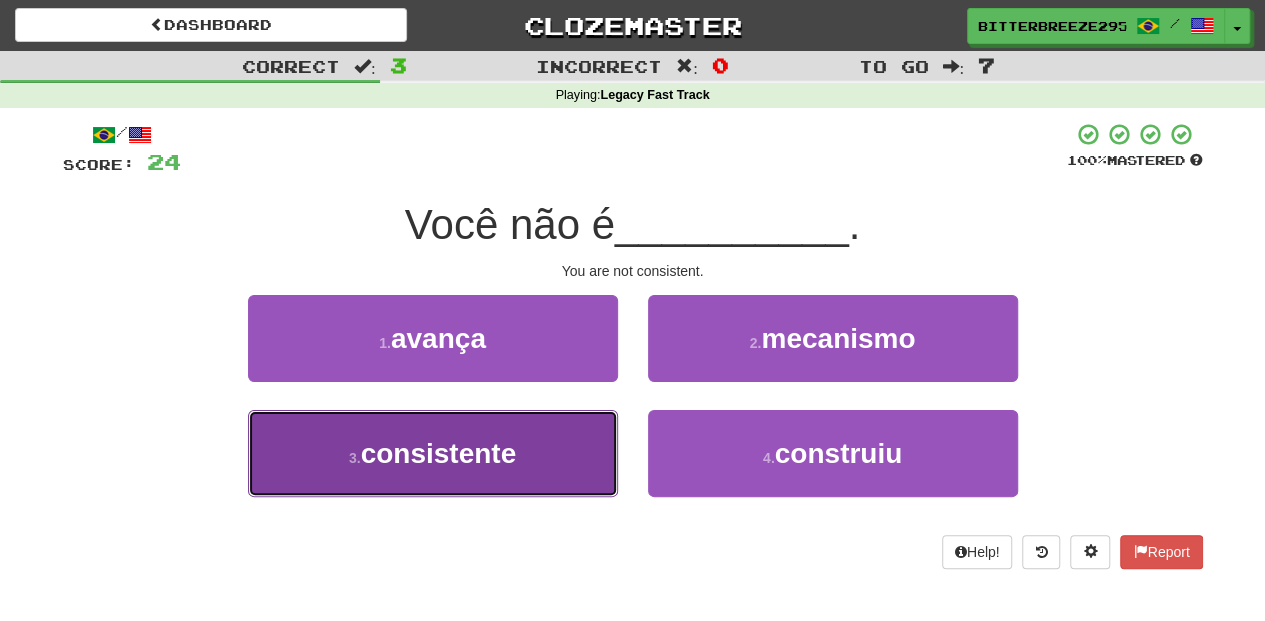click on "3 .  consistente" at bounding box center [433, 453] 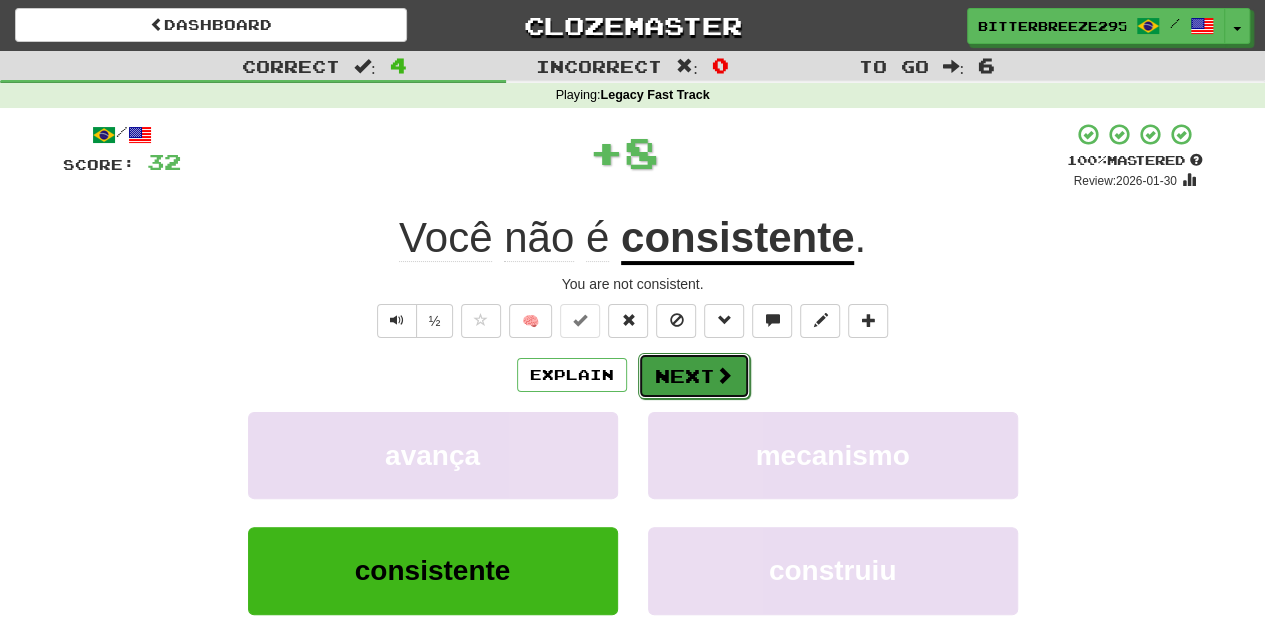 click on "Next" at bounding box center [694, 376] 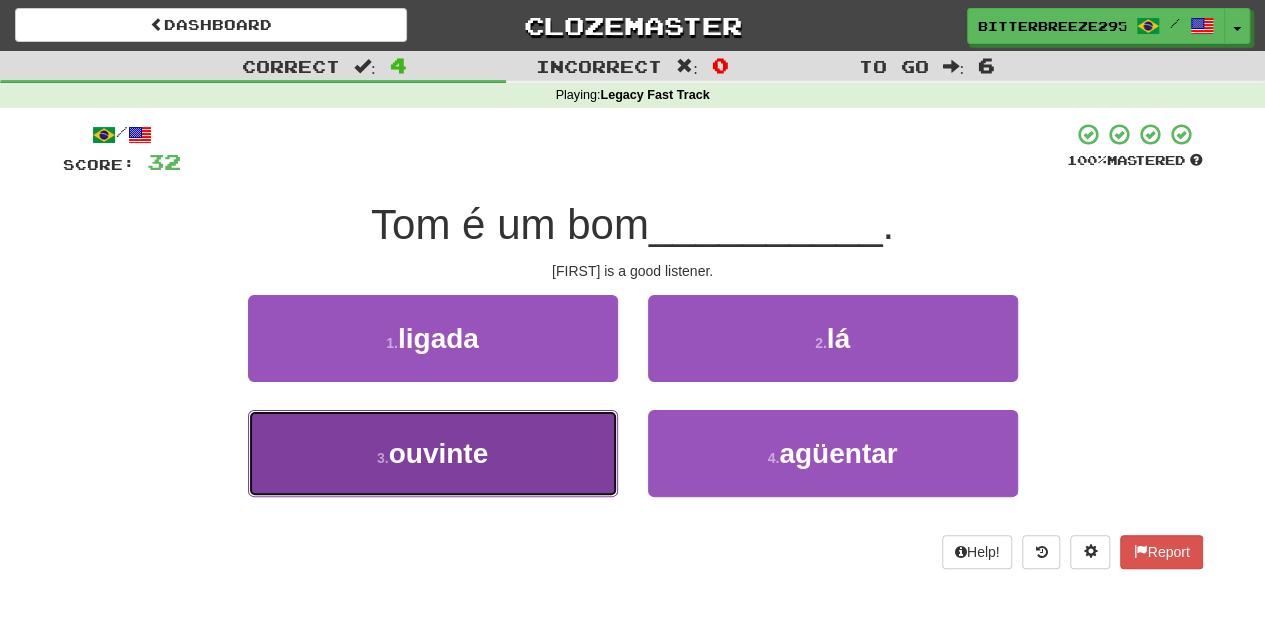 click on "3 .  ouvinte" at bounding box center (433, 453) 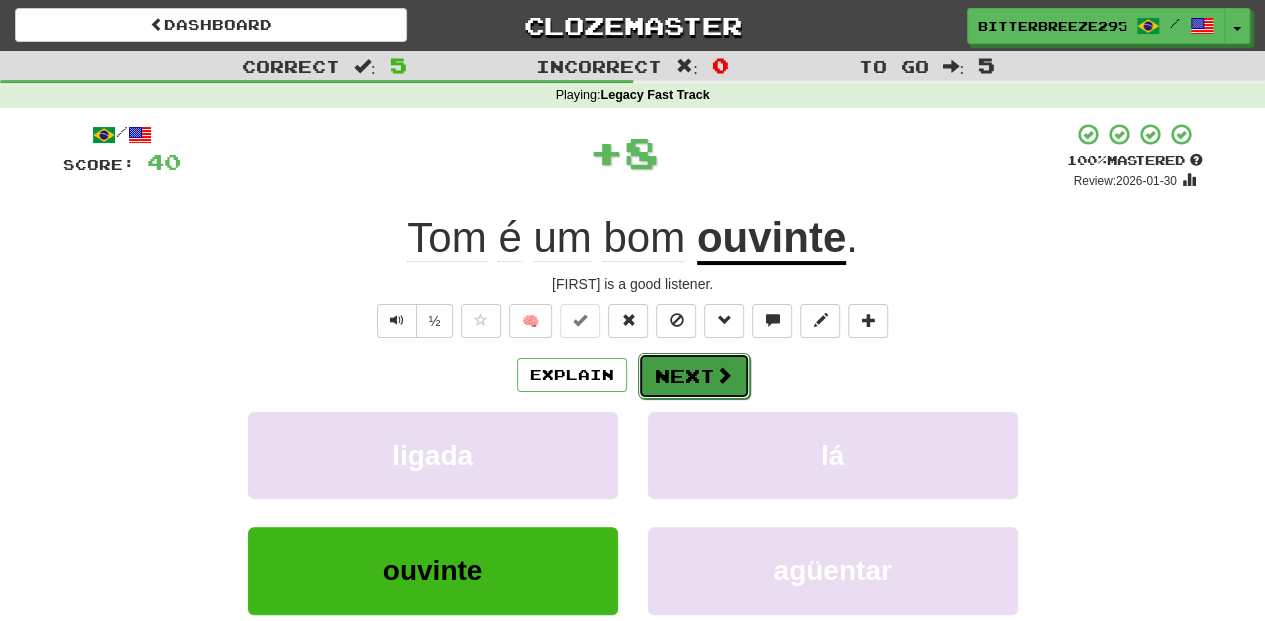 click on "Next" at bounding box center [694, 376] 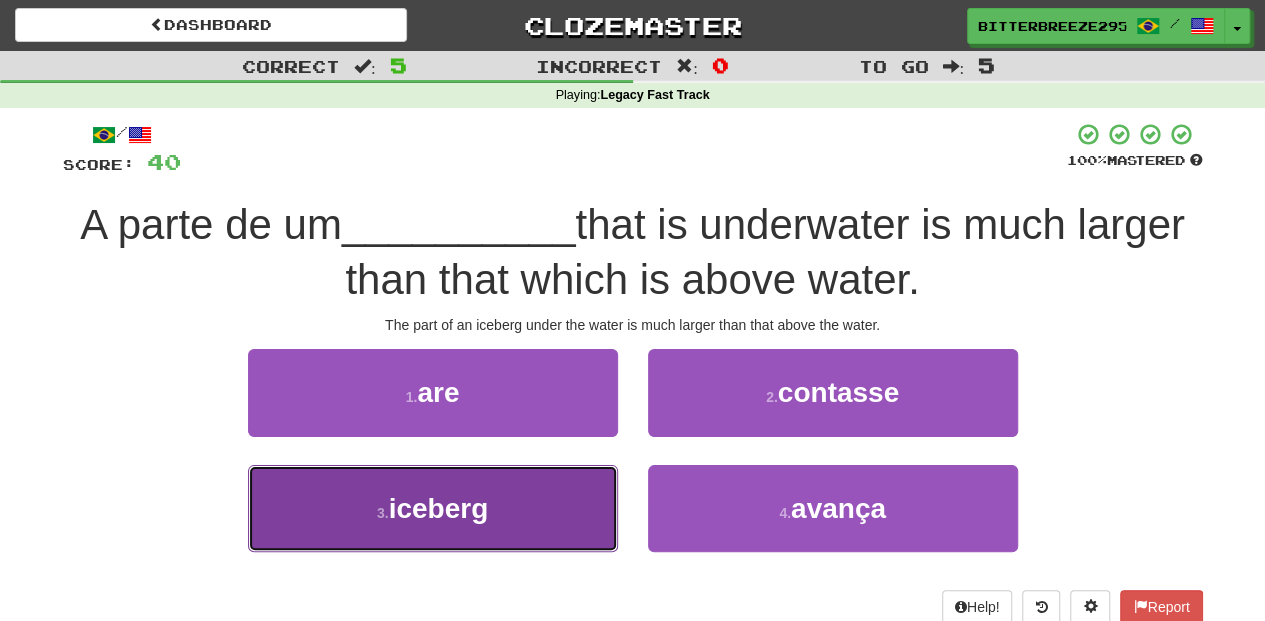 click on "3 .  iceberg" at bounding box center [433, 508] 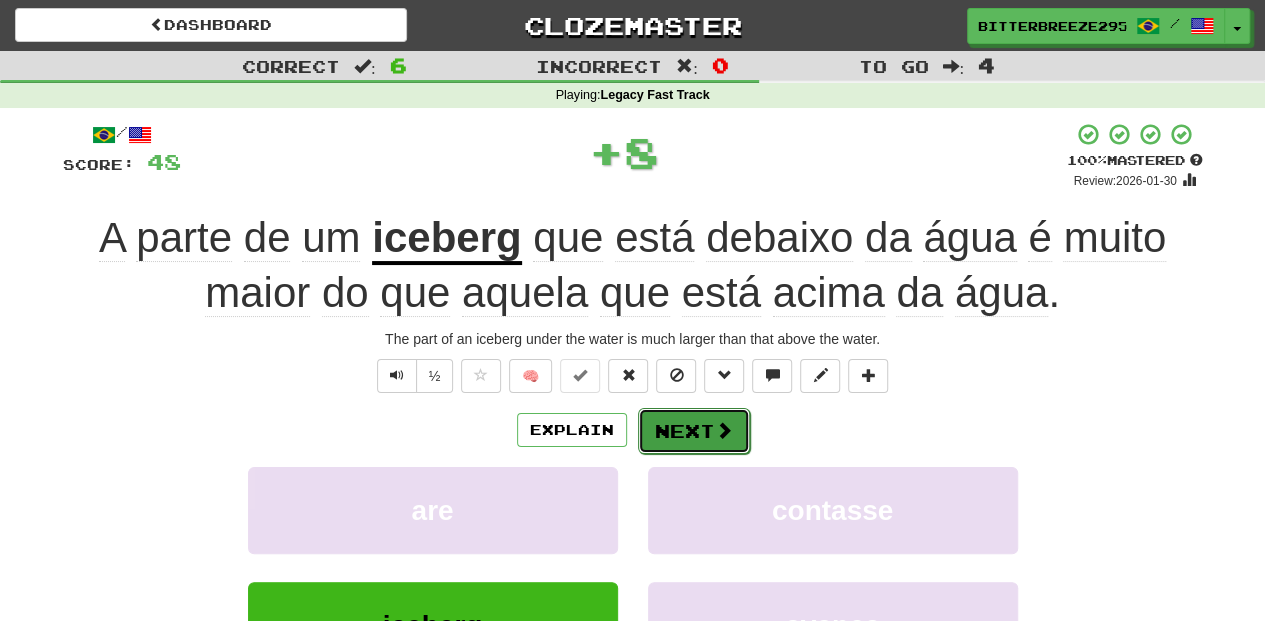 click on "Next" at bounding box center (694, 431) 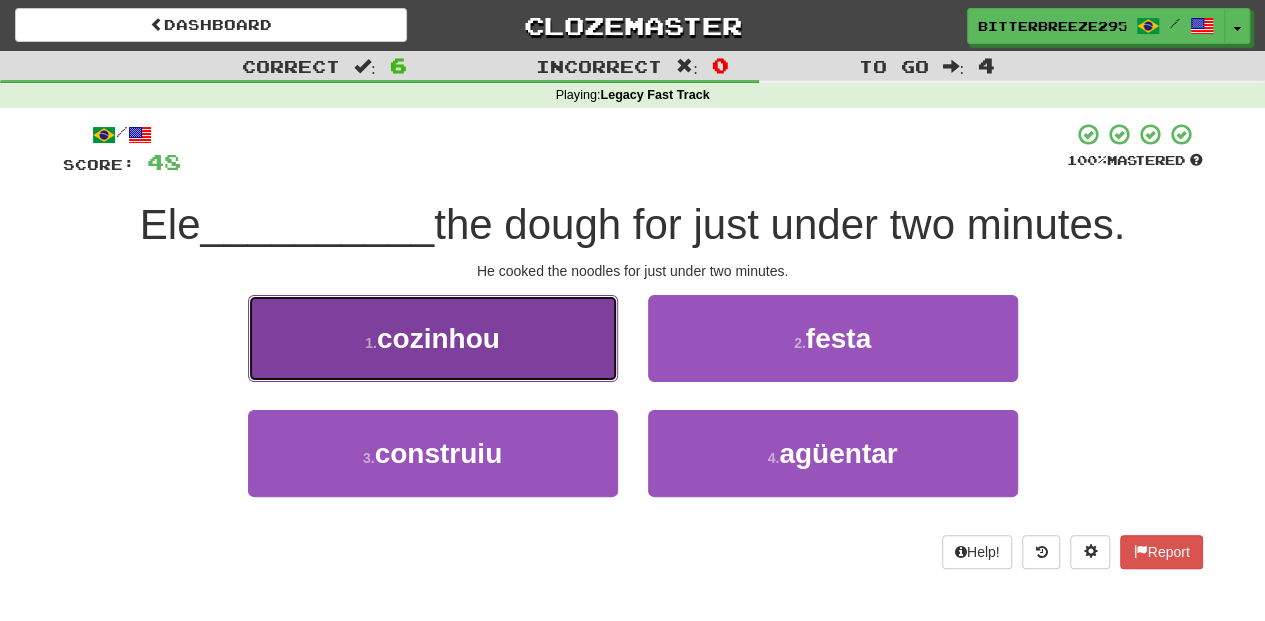click on "1 .  cozinhou" at bounding box center [433, 338] 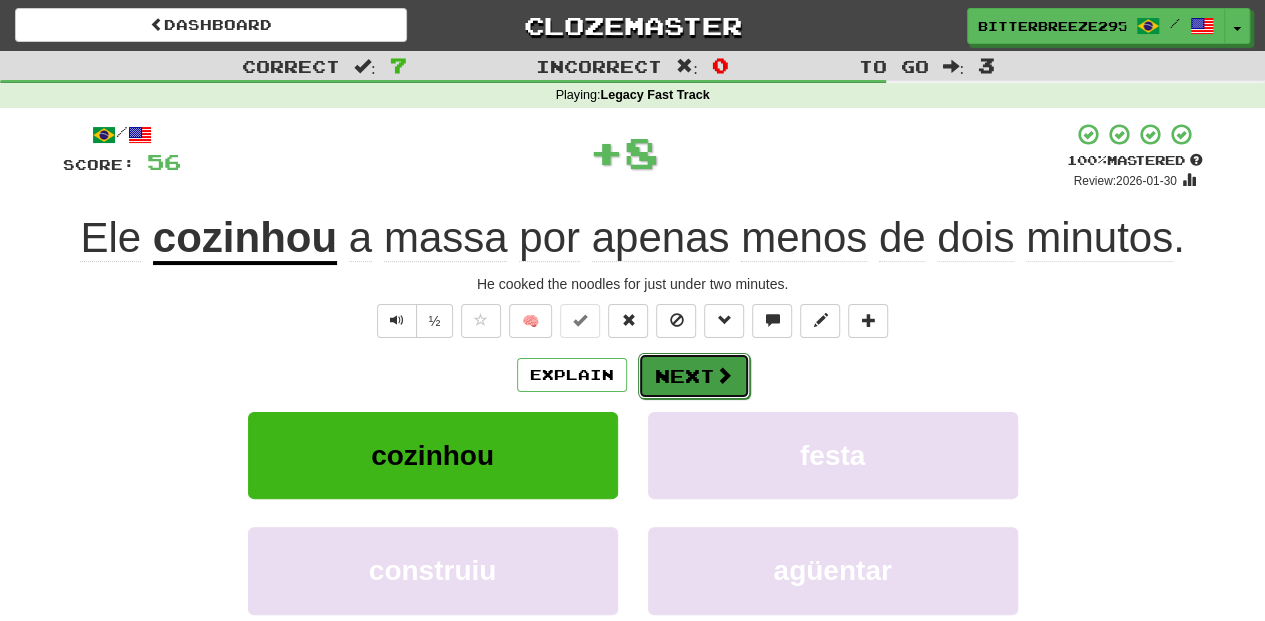 click on "Next" at bounding box center (694, 376) 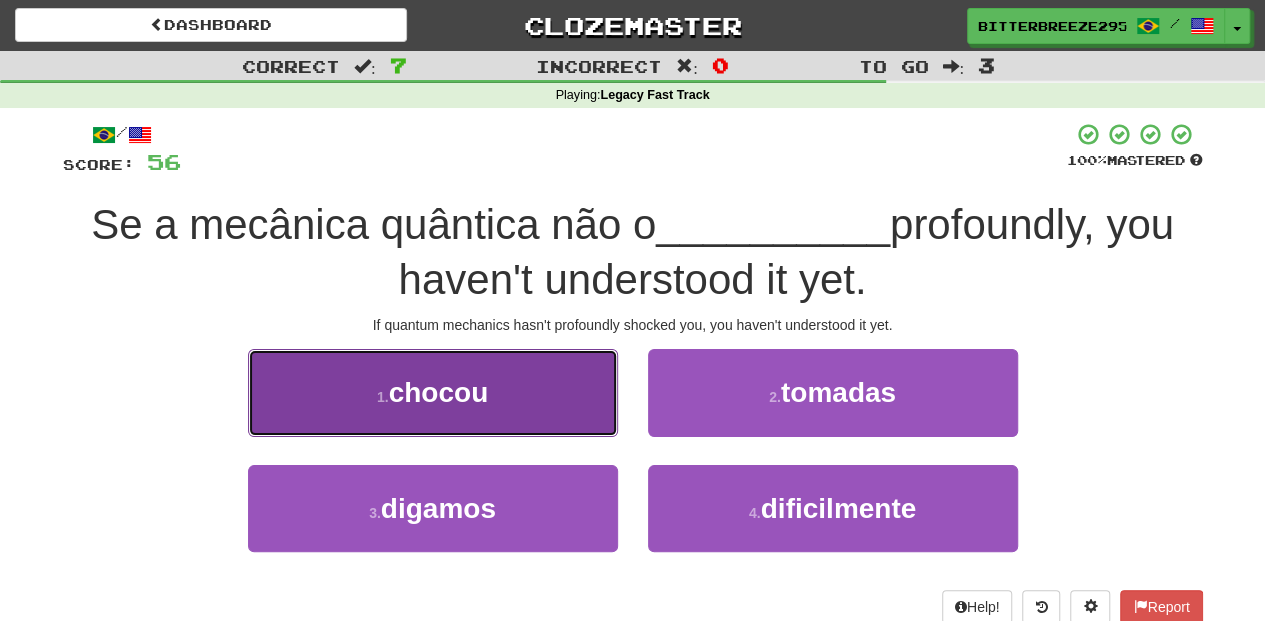click on "1 .  chocou" at bounding box center (433, 392) 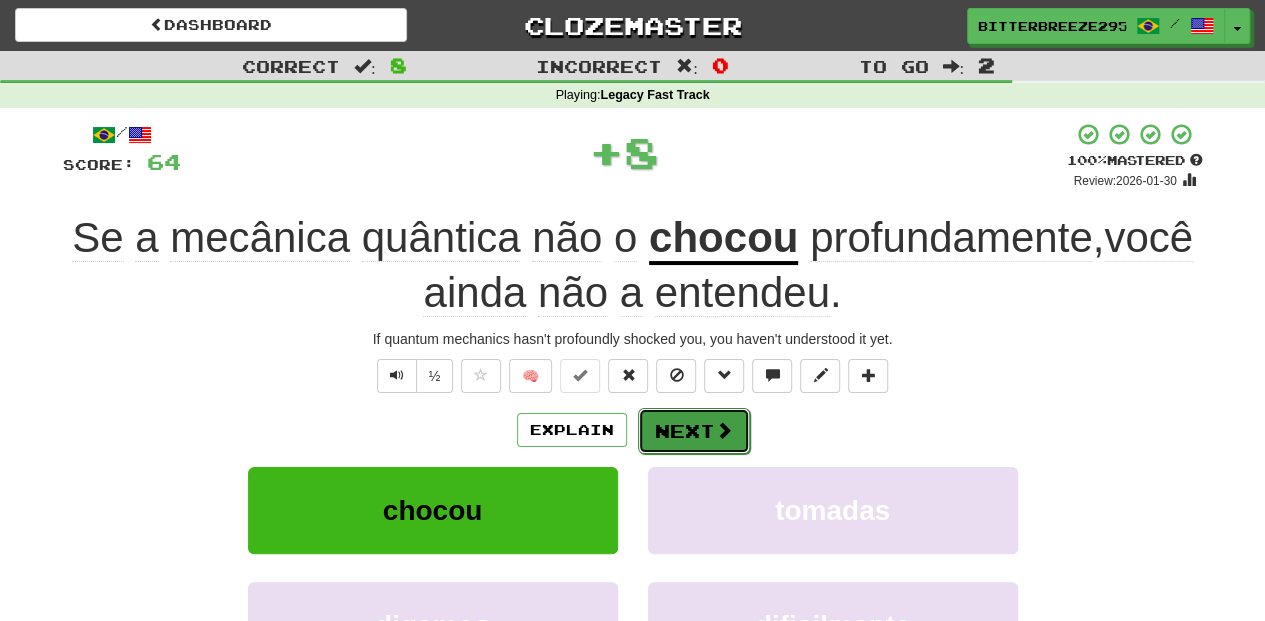 click on "Next" at bounding box center (694, 431) 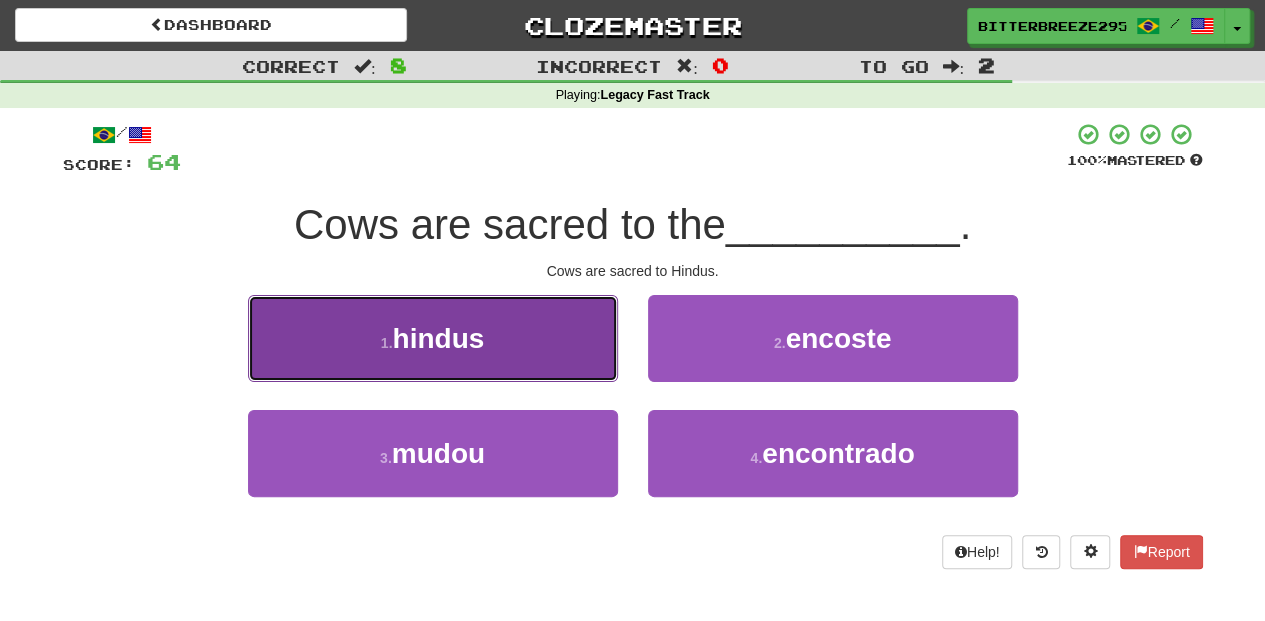click on "Hindus" at bounding box center (433, 338) 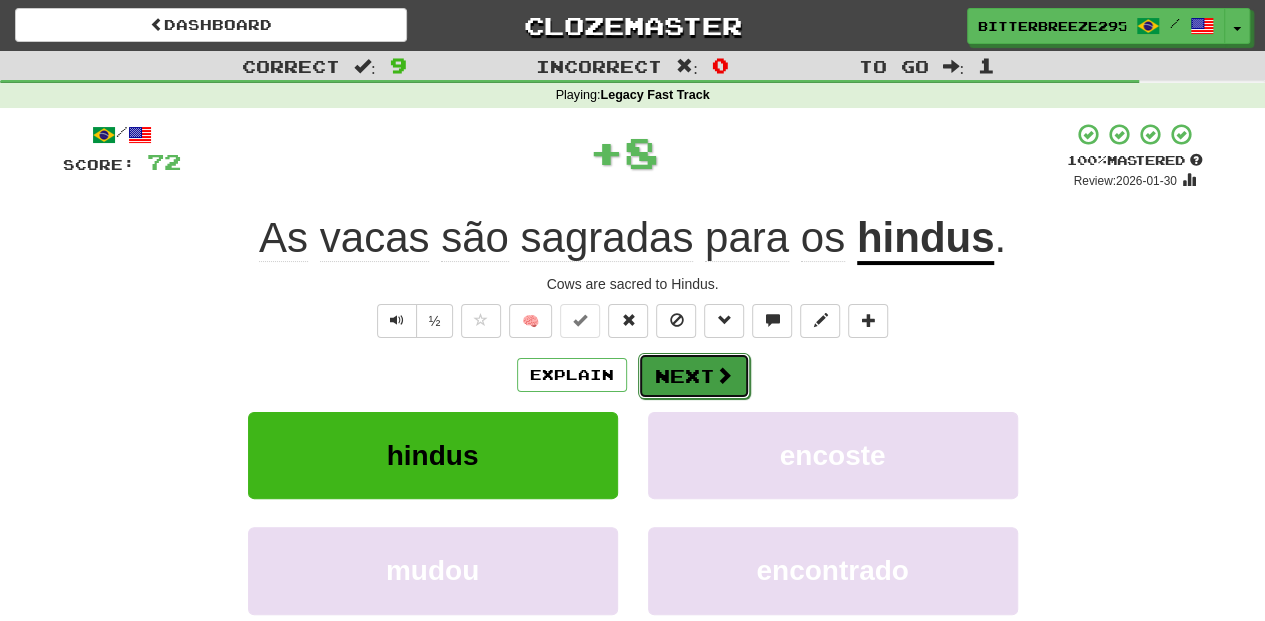 click on "Next" at bounding box center [694, 376] 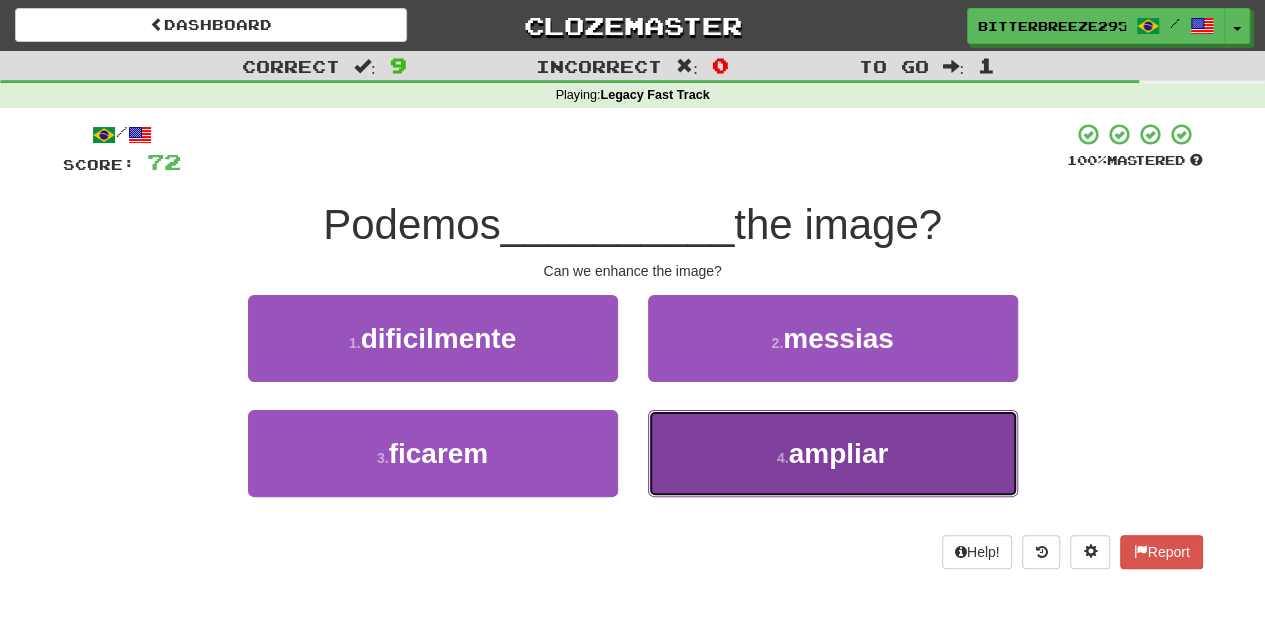 click on "4 .  ampliar" at bounding box center [833, 453] 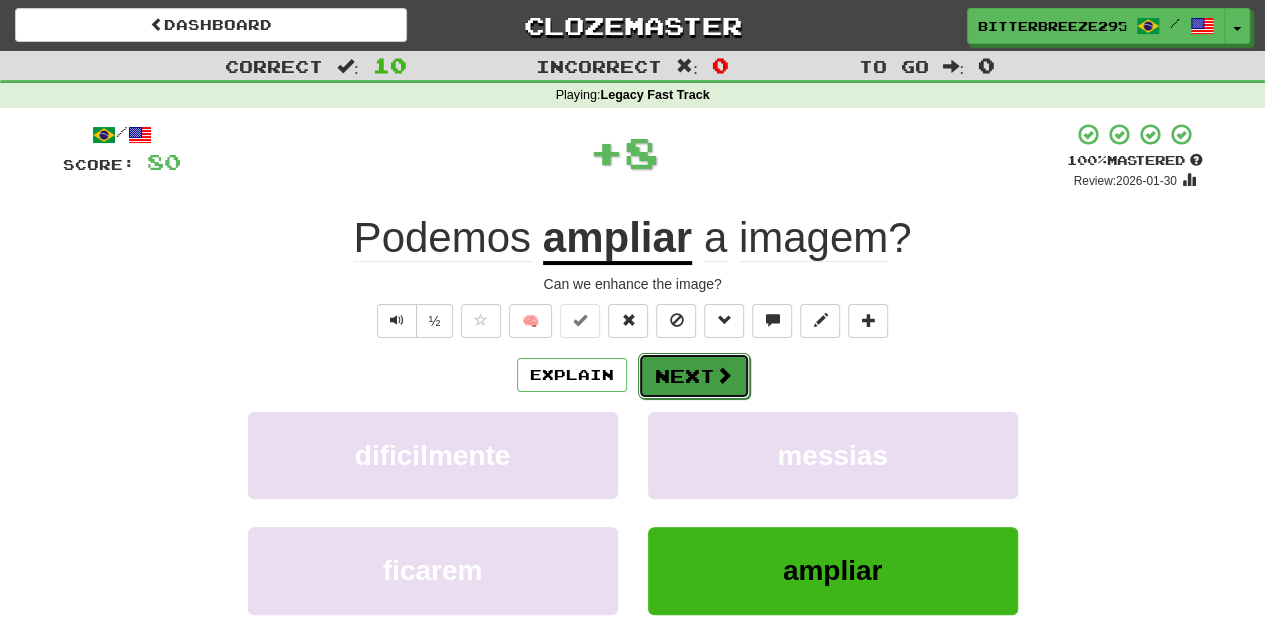click on "Next" at bounding box center (694, 376) 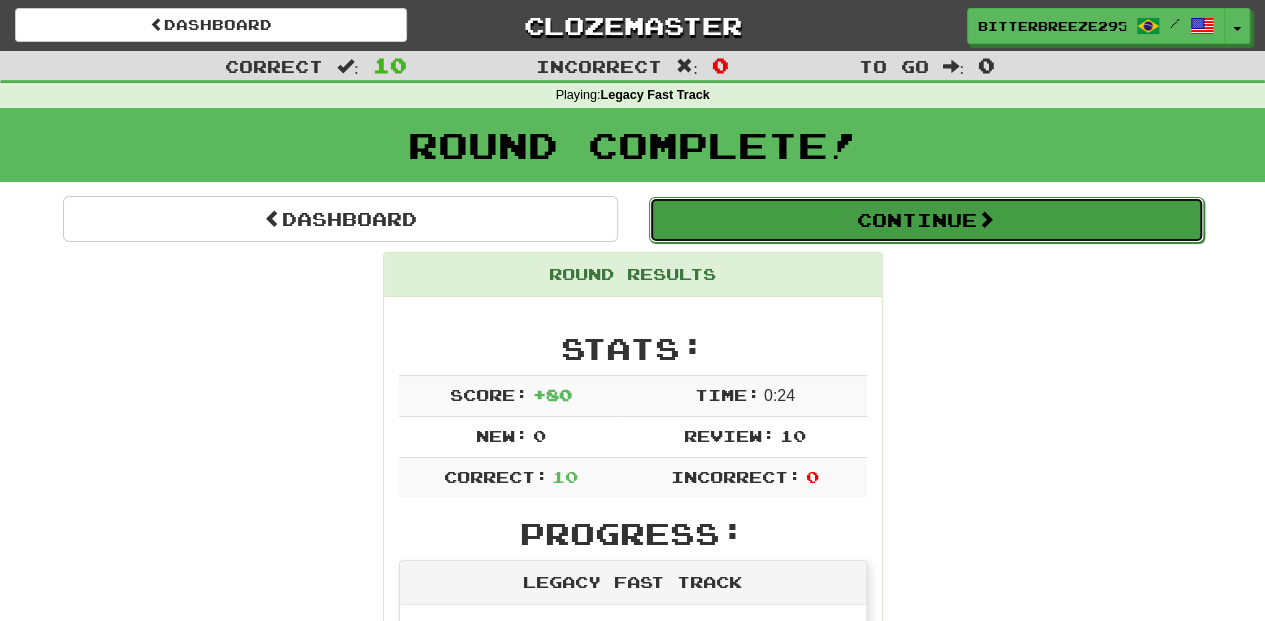 click on "Continue" at bounding box center [926, 220] 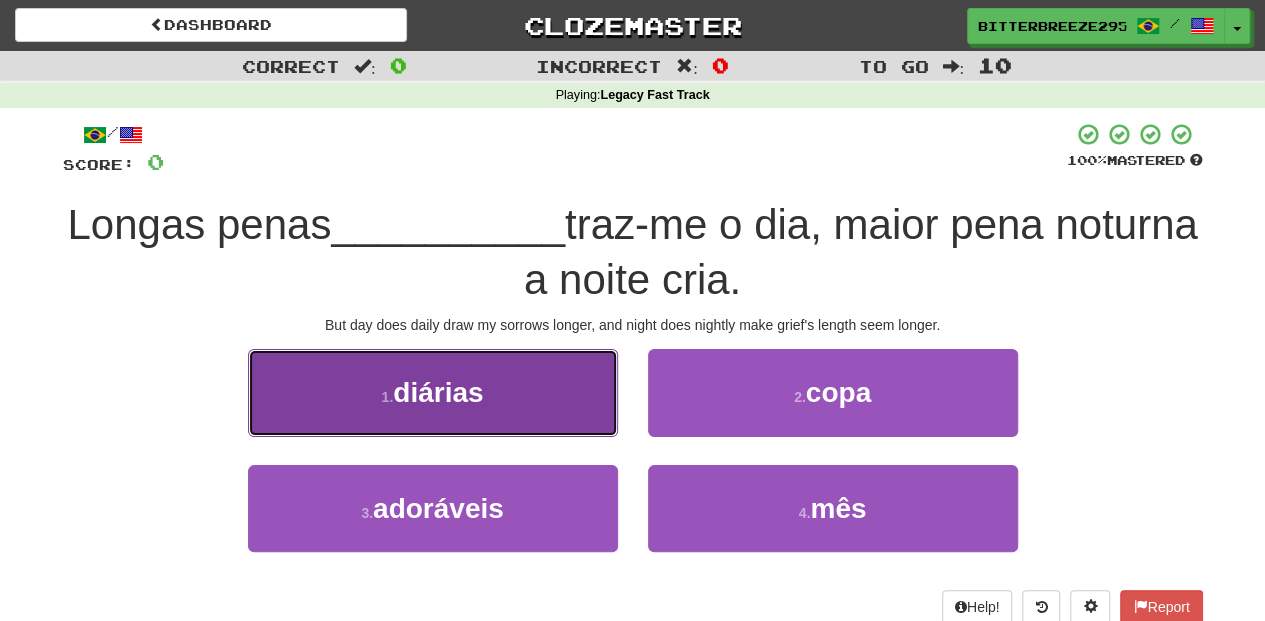 click on "daily" at bounding box center (433, 392) 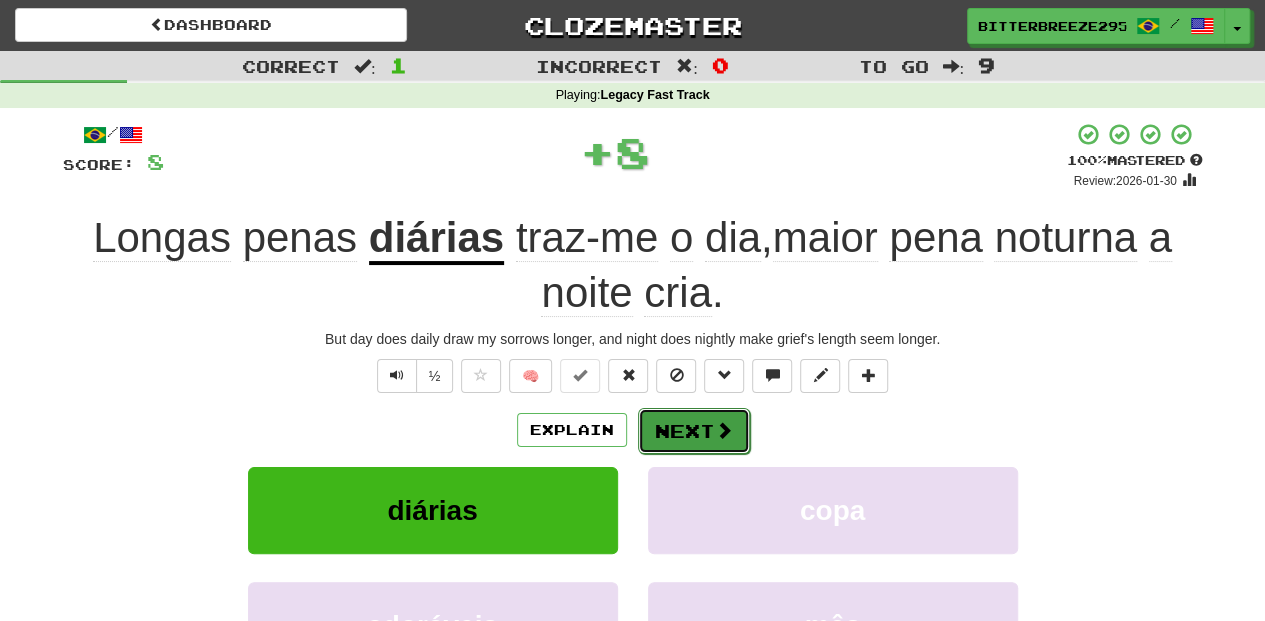 click on "Next" at bounding box center (694, 431) 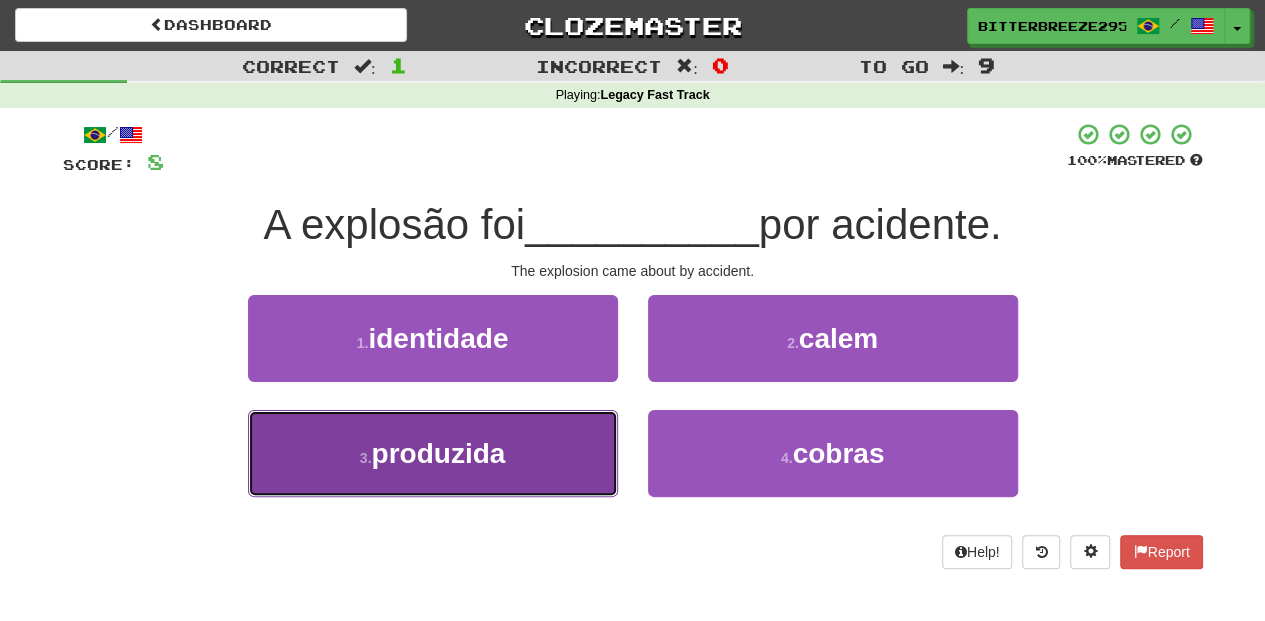 click on "3 .  produzida" at bounding box center [433, 453] 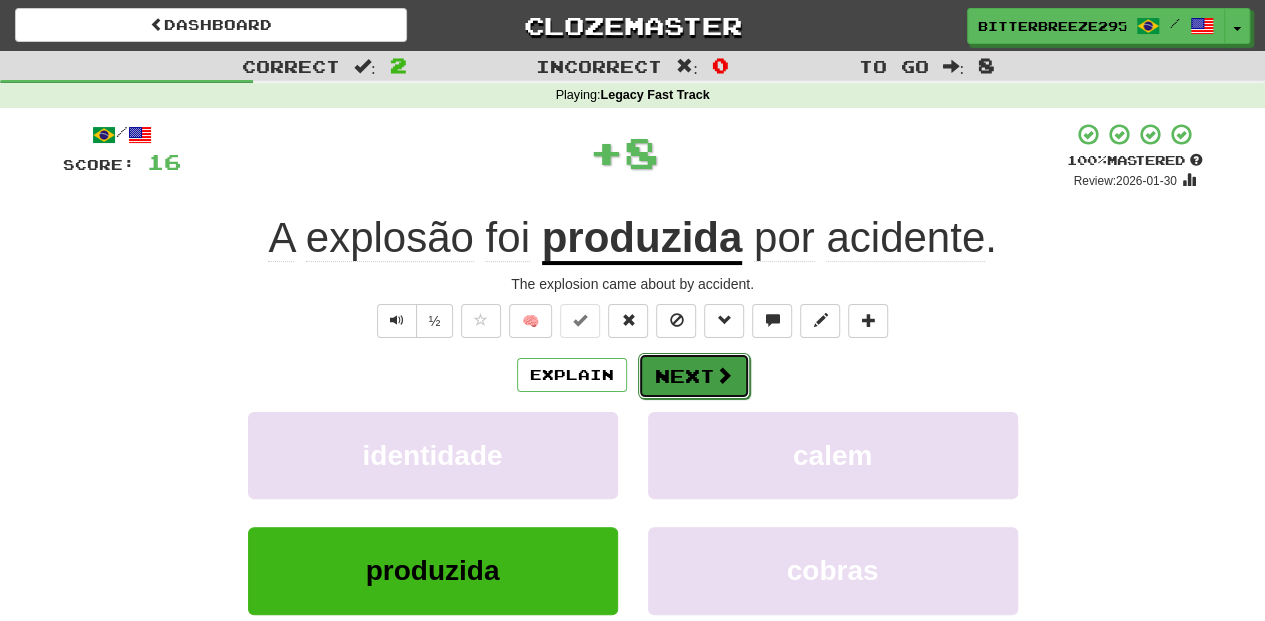 click on "Next" at bounding box center [694, 376] 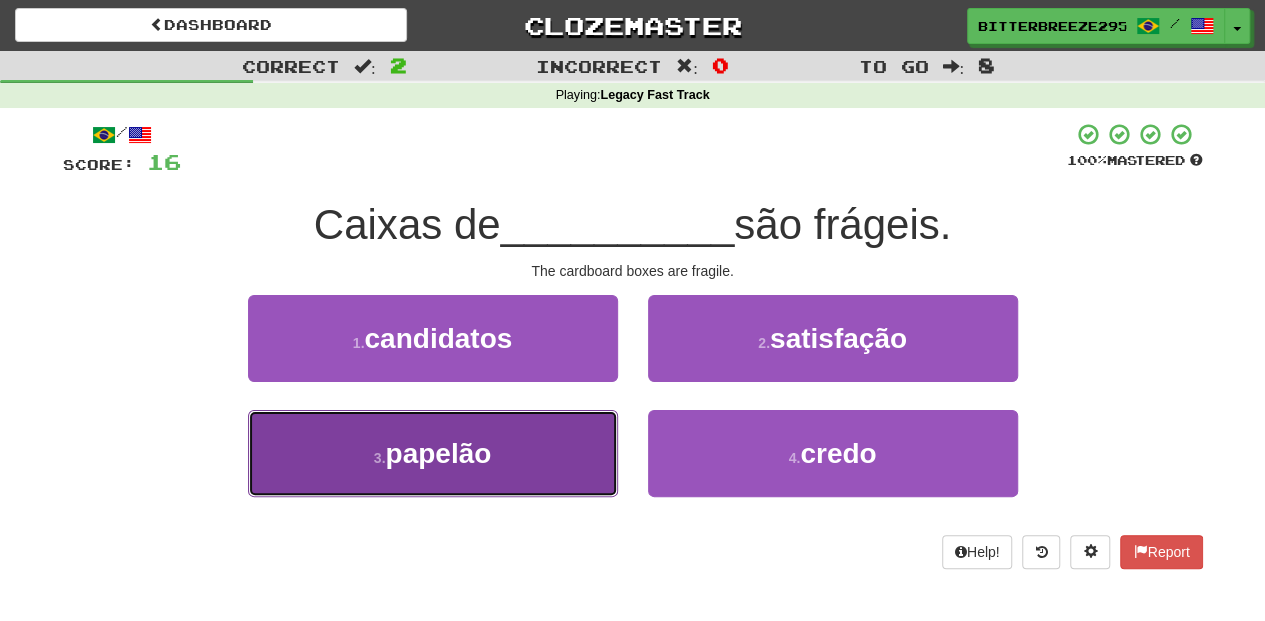 click on "3 .  papelão" at bounding box center (433, 453) 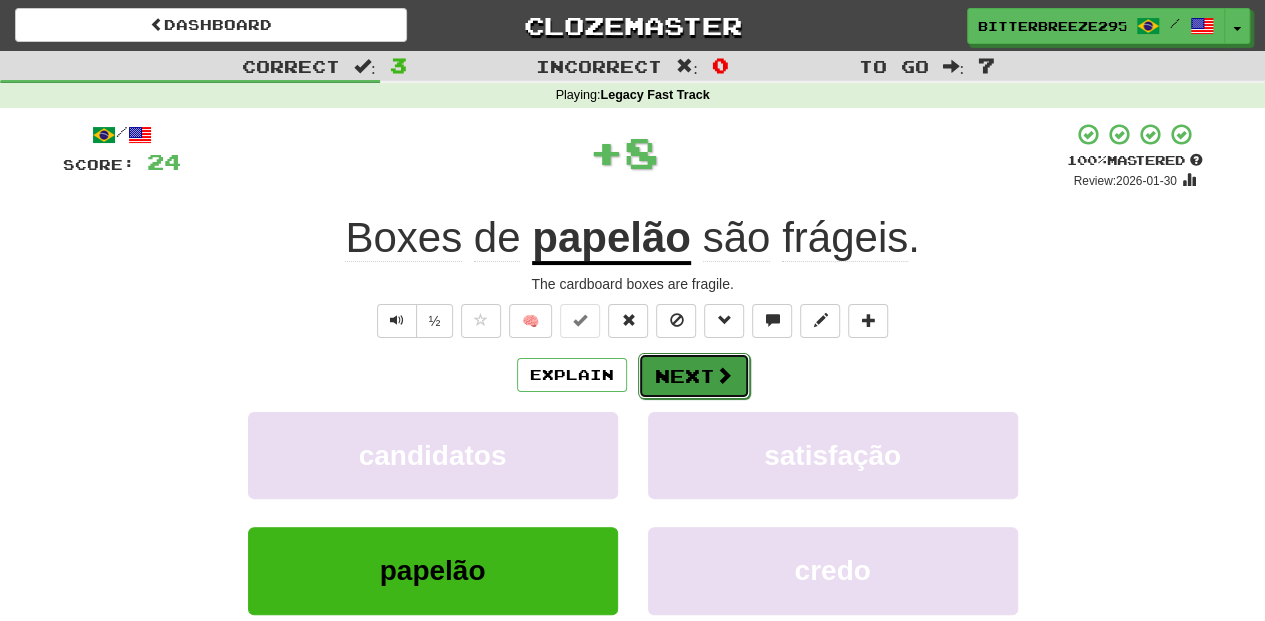 click on "Next" at bounding box center [694, 376] 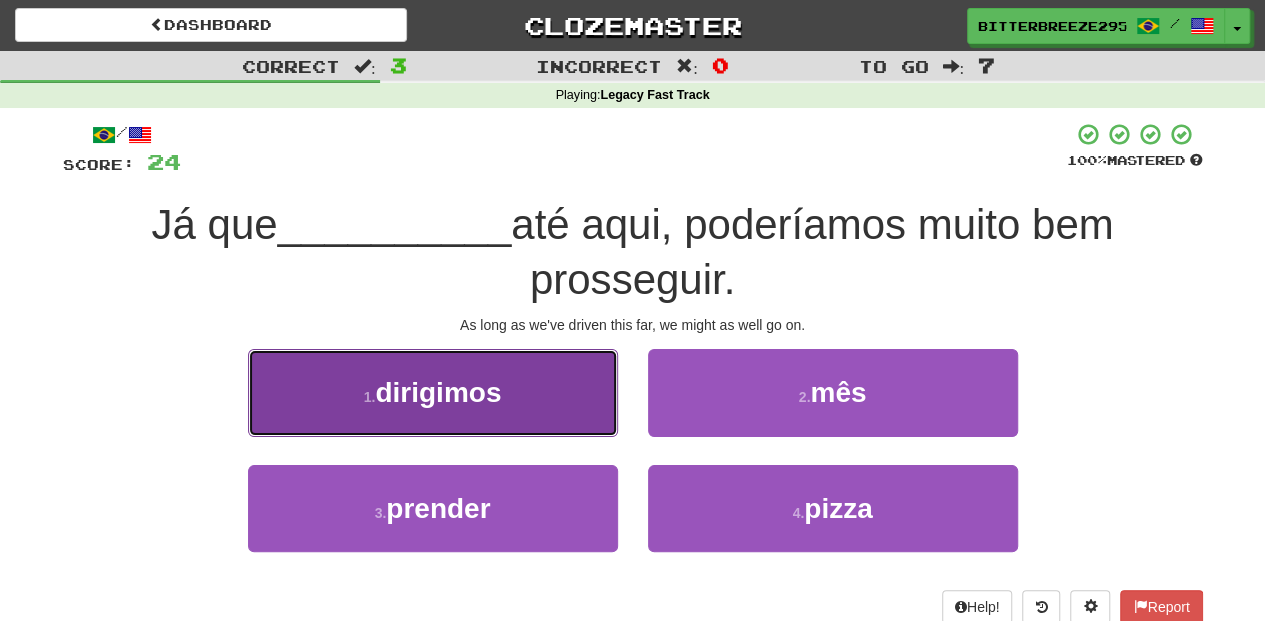 click on "1 .  dirigimos" at bounding box center (433, 392) 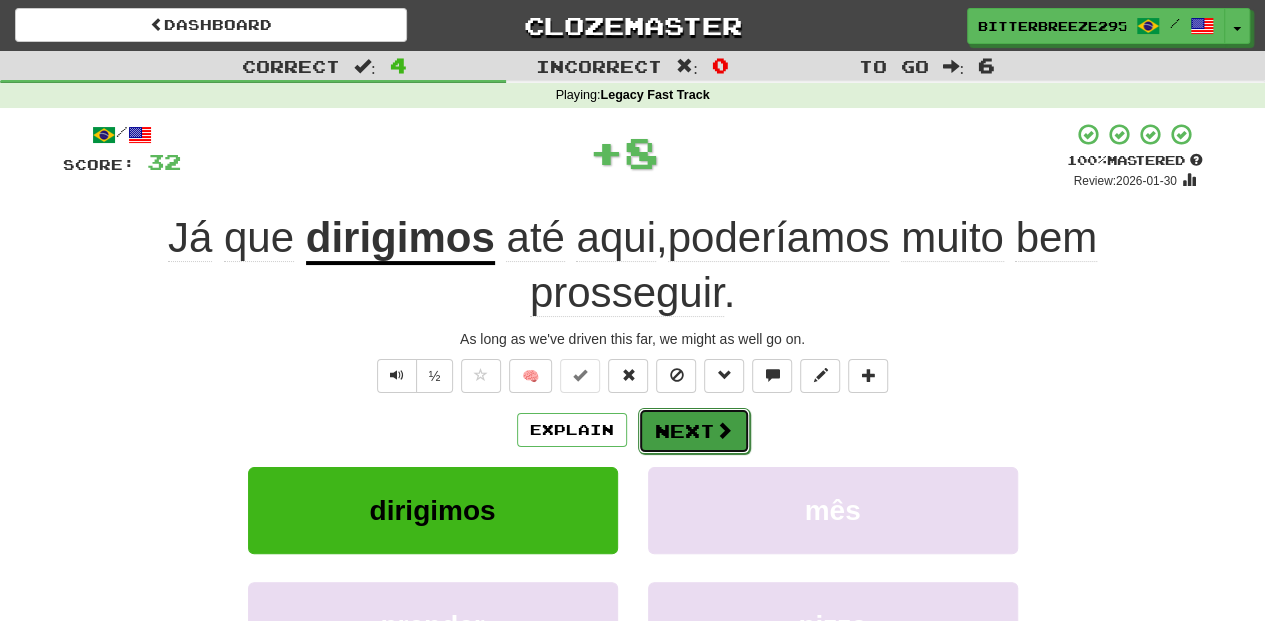 click on "Next" at bounding box center (694, 431) 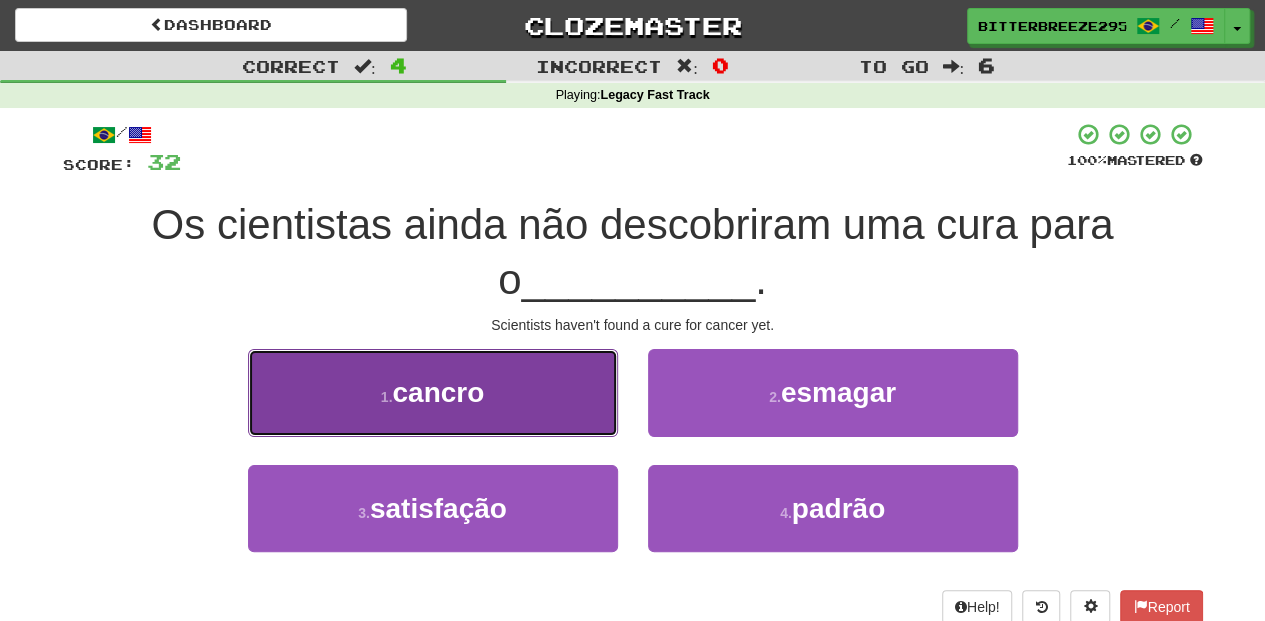 click on "1 .  cancro" at bounding box center (433, 392) 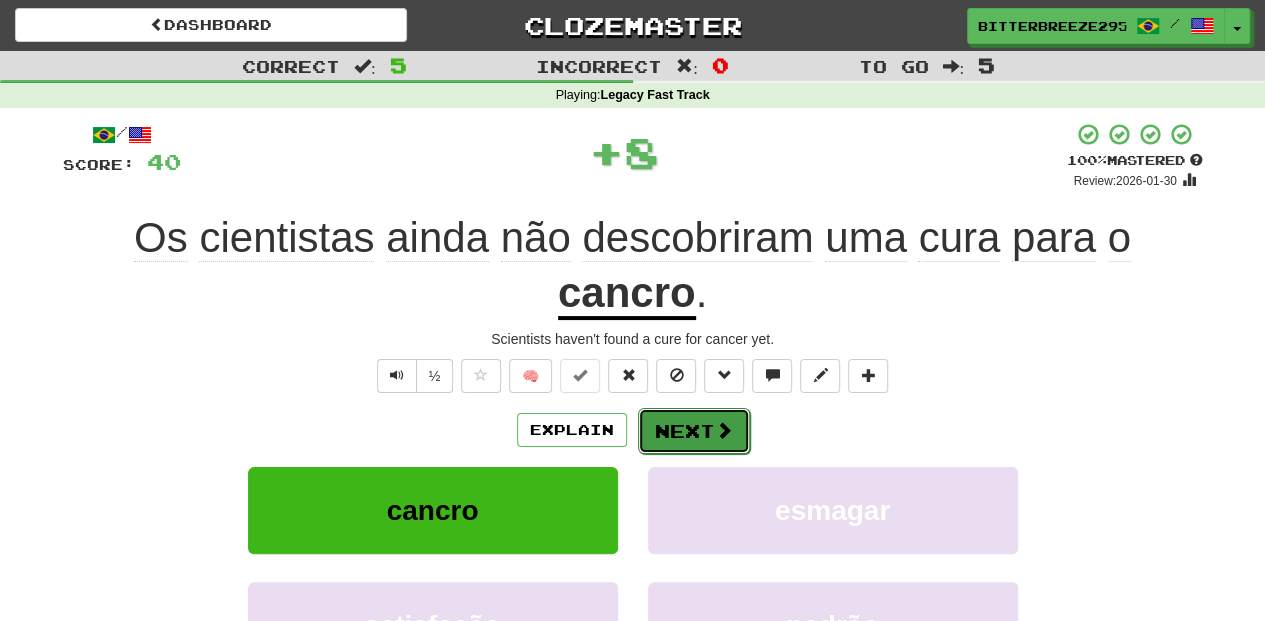 click on "Next" at bounding box center (694, 431) 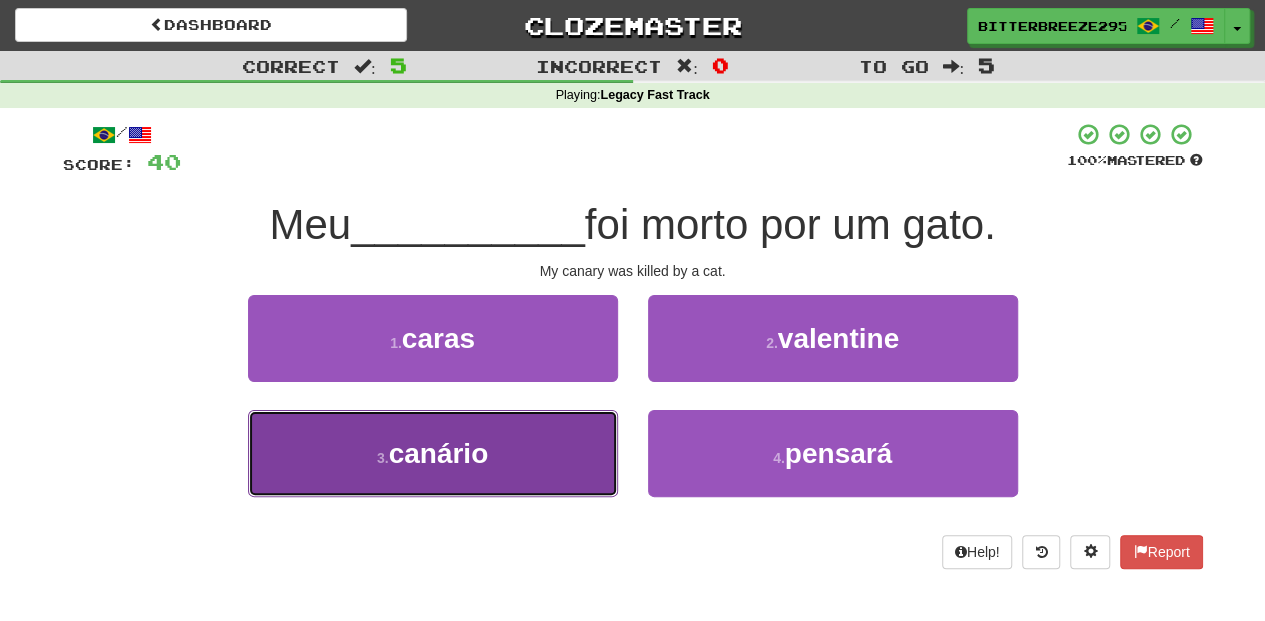 click on "3 .  canário" at bounding box center [433, 453] 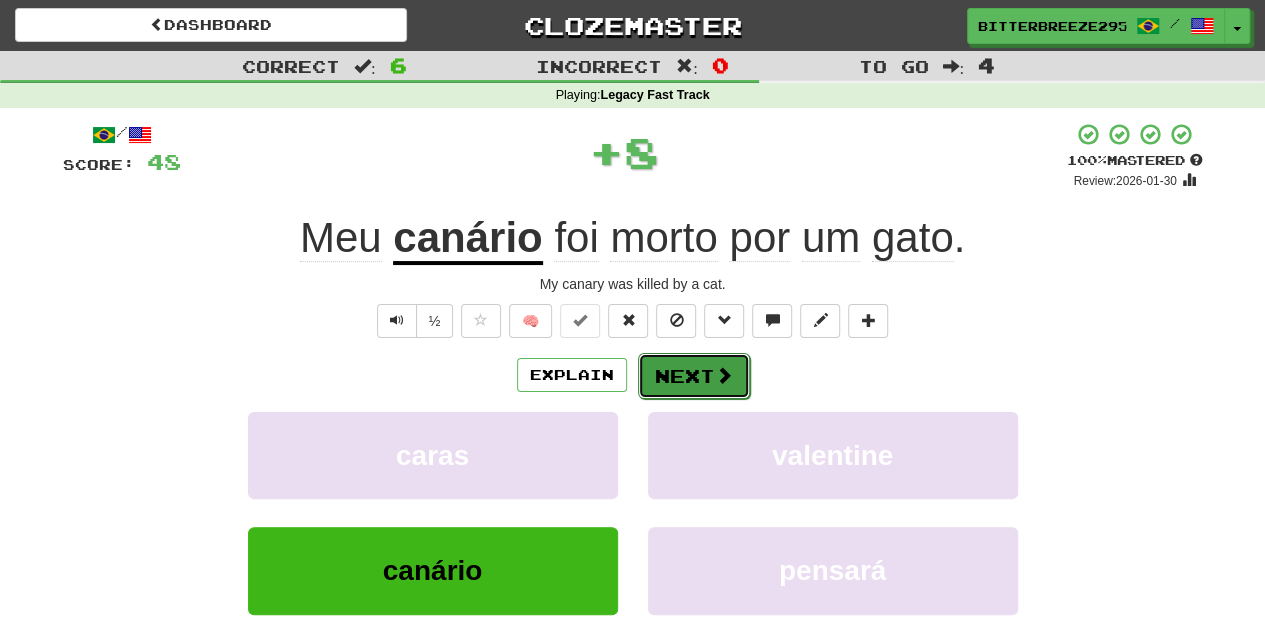click on "Next" at bounding box center (694, 376) 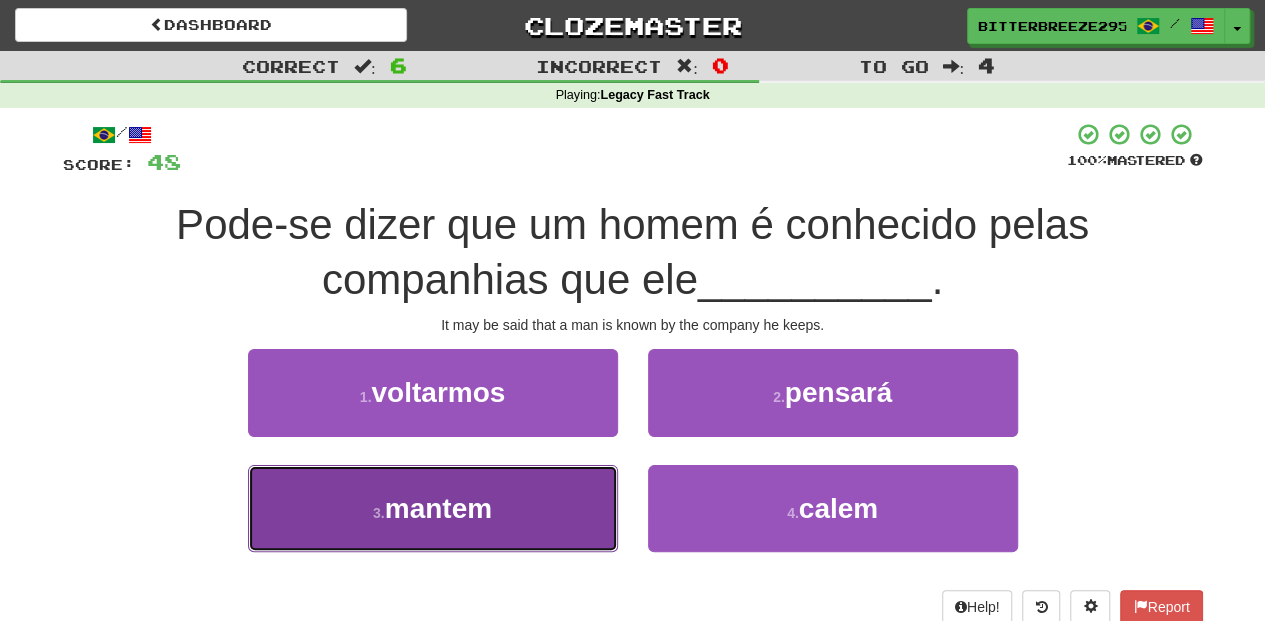 click on "3 .  mantem" at bounding box center (433, 508) 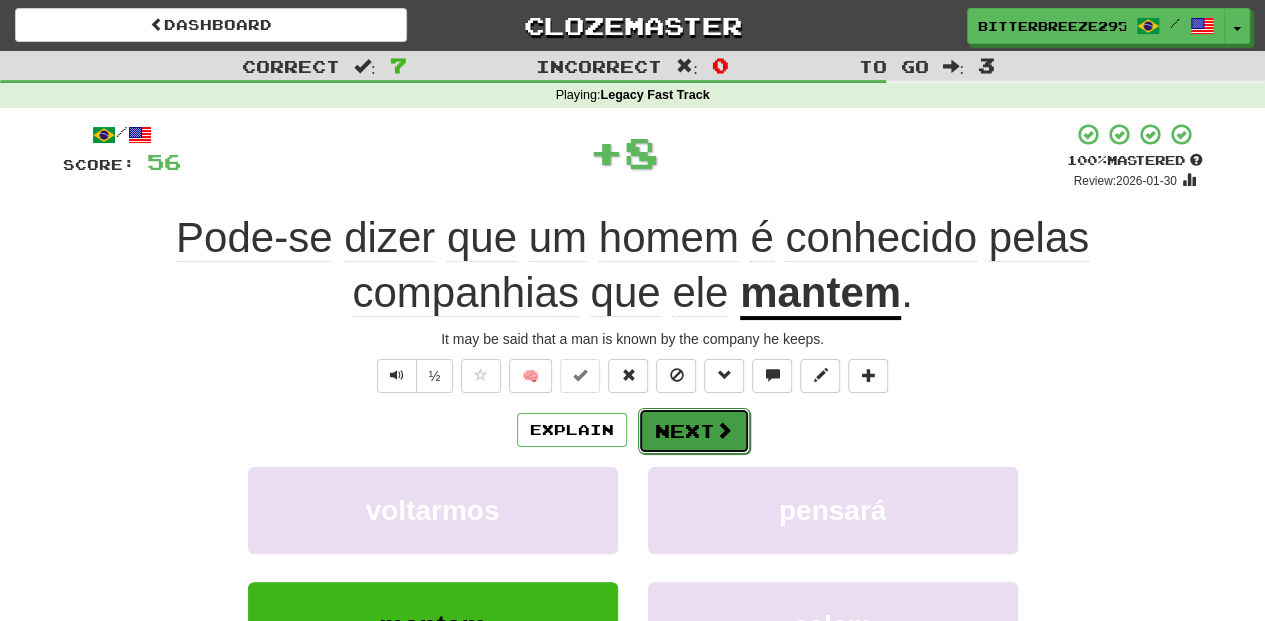 click on "Next" at bounding box center (694, 431) 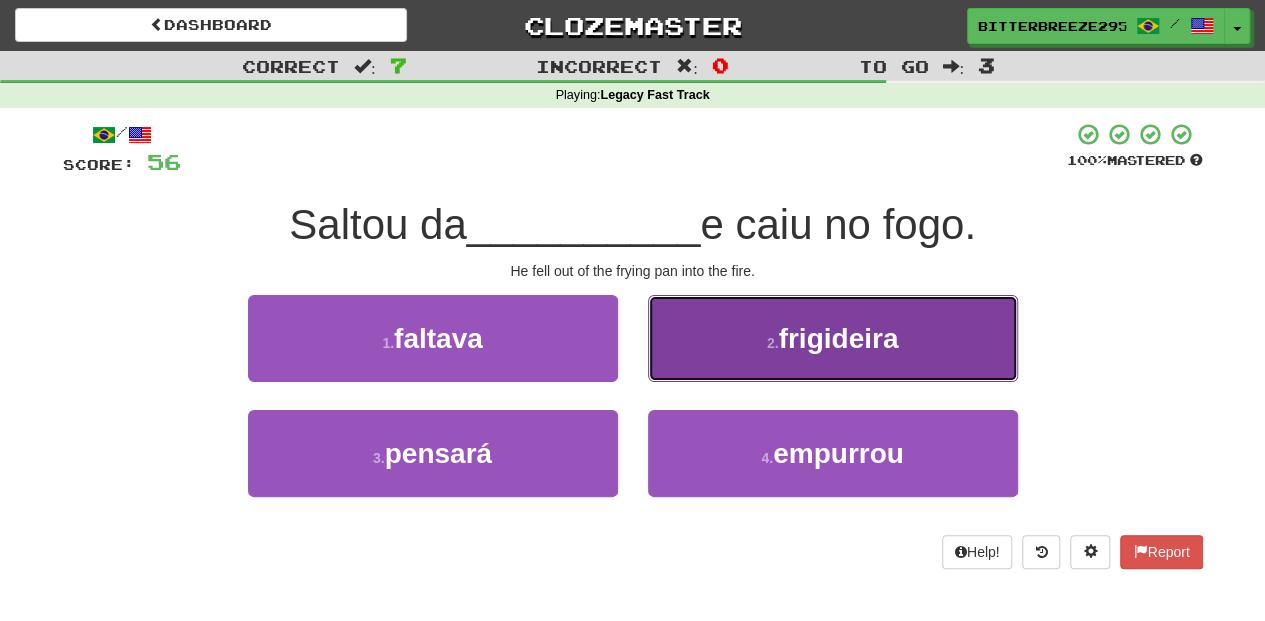click on "2 .  frigideira" at bounding box center [833, 338] 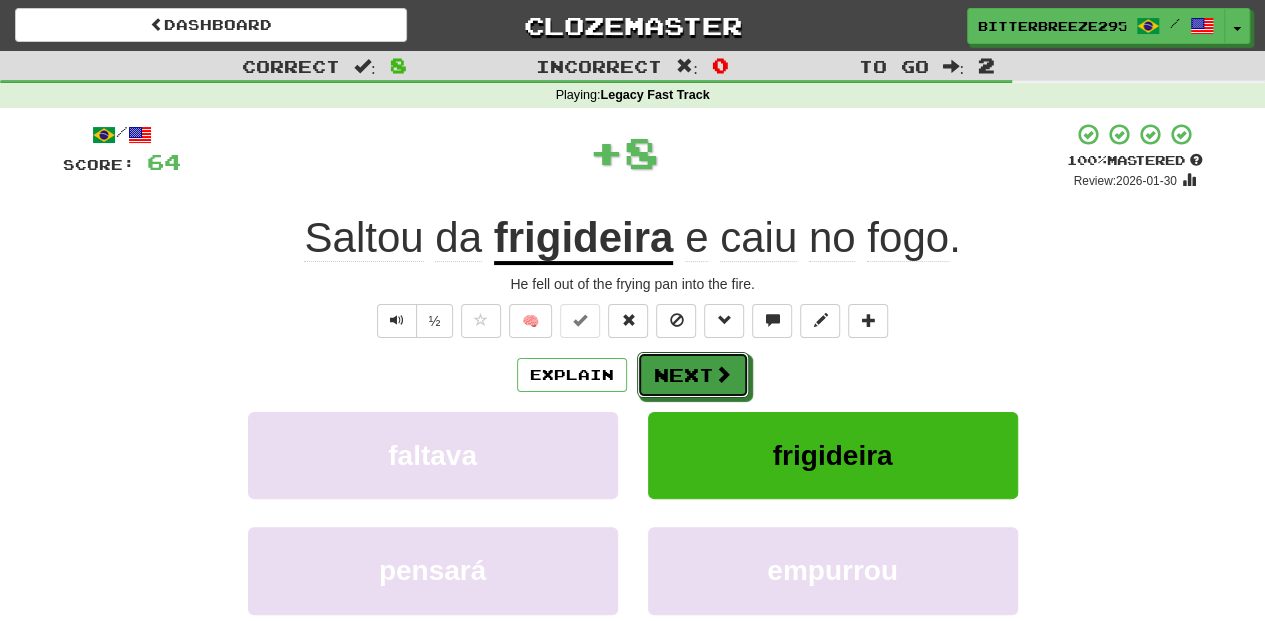 click on "Next" at bounding box center [693, 375] 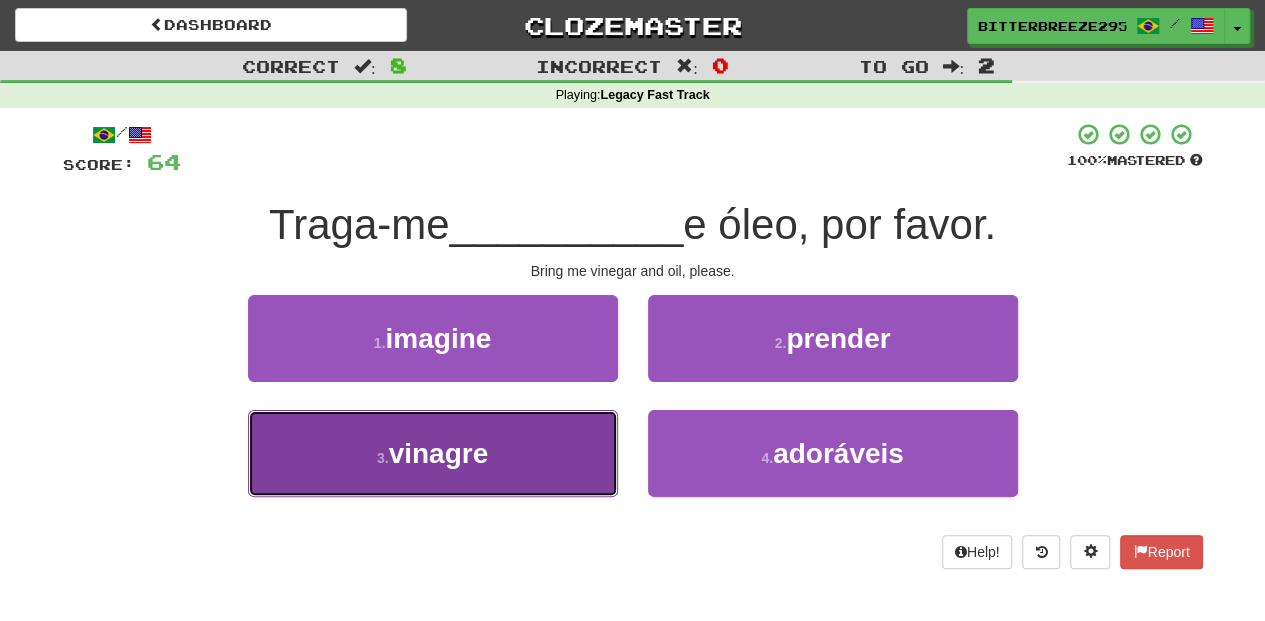 click on "3 .  vinagre" at bounding box center (433, 453) 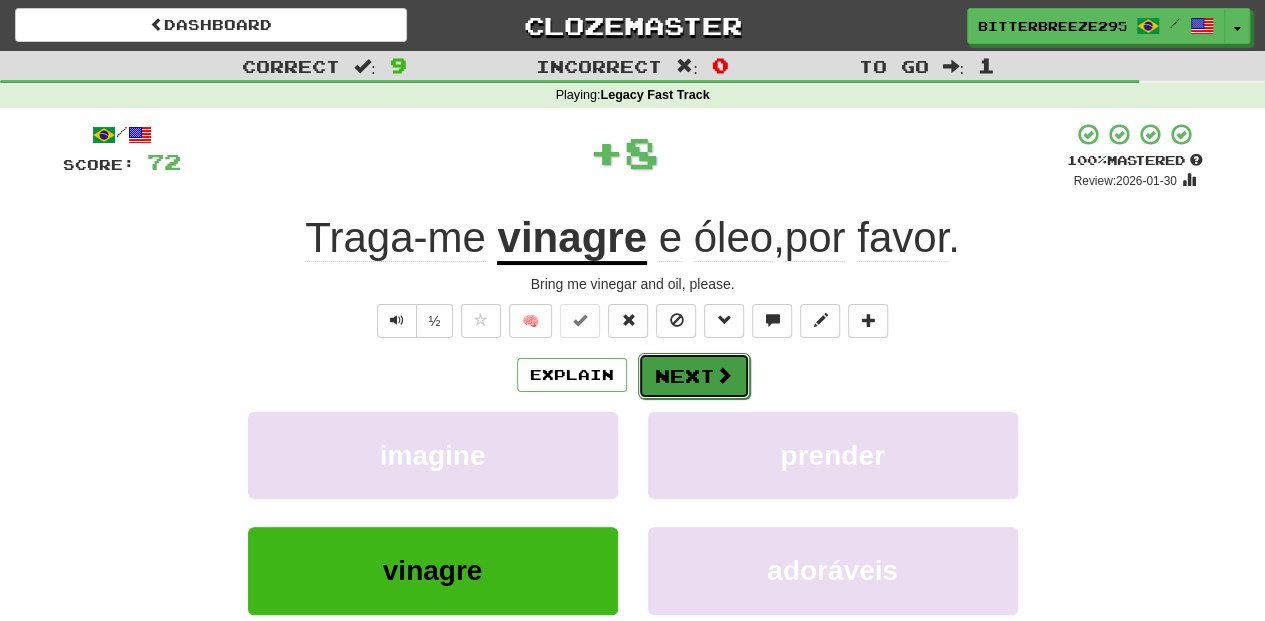 click on "Next" at bounding box center [694, 376] 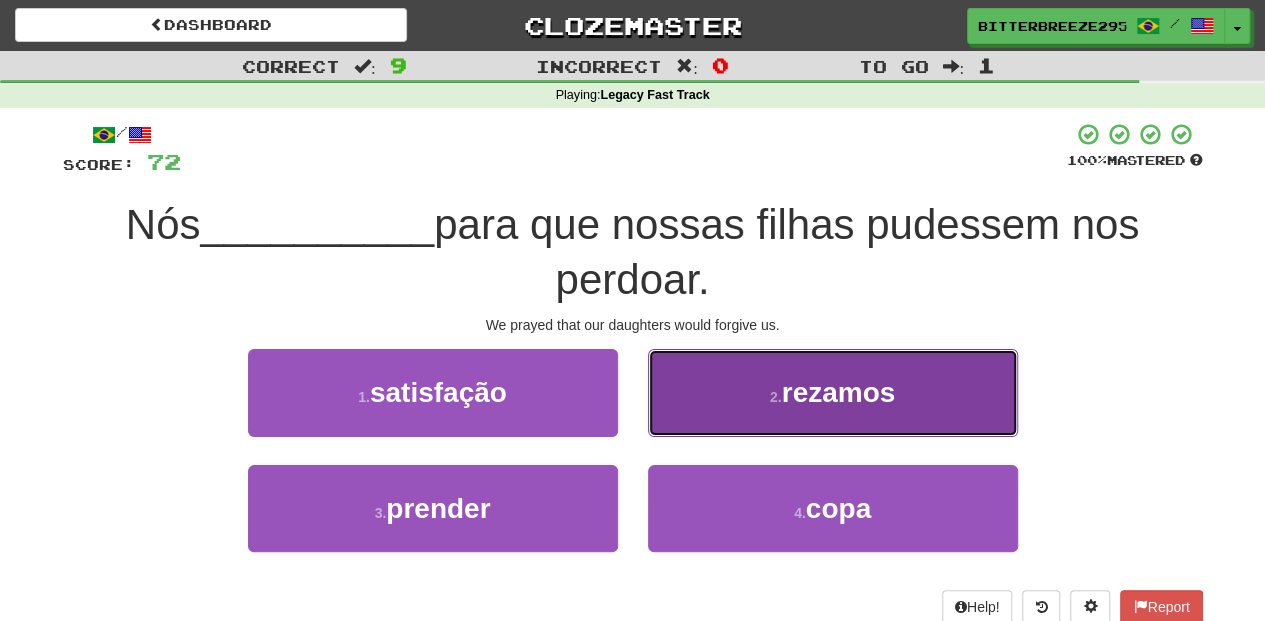 click on "2 .  rezamos" at bounding box center (833, 392) 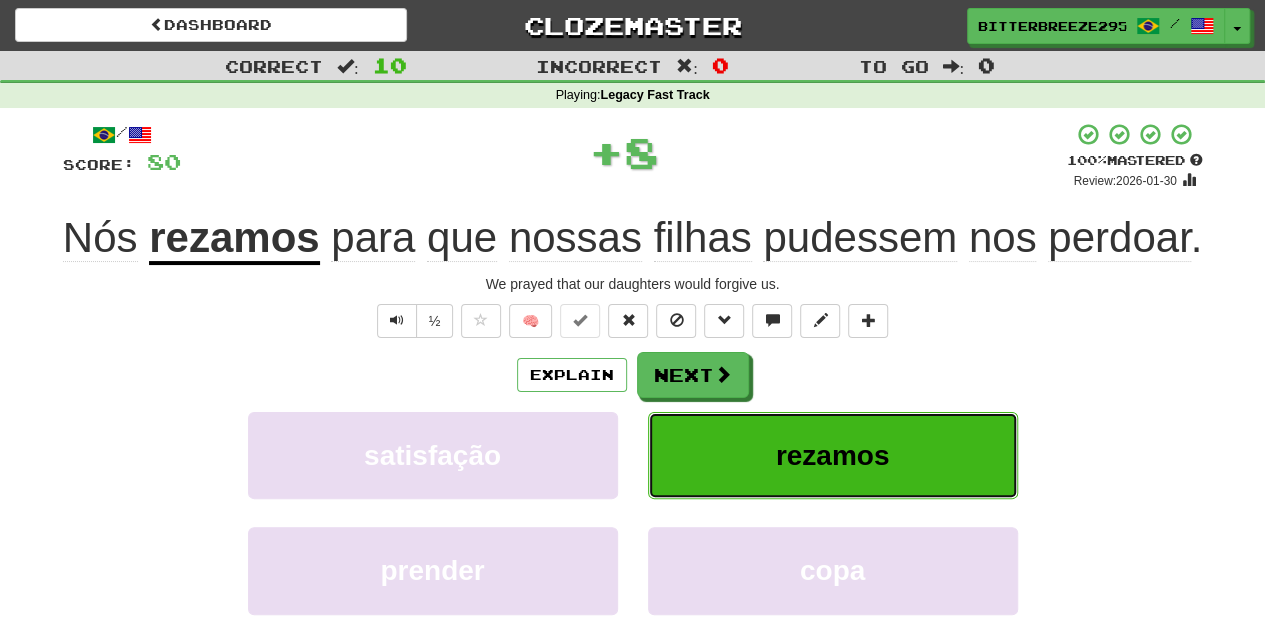 click on "rezamos" at bounding box center [833, 455] 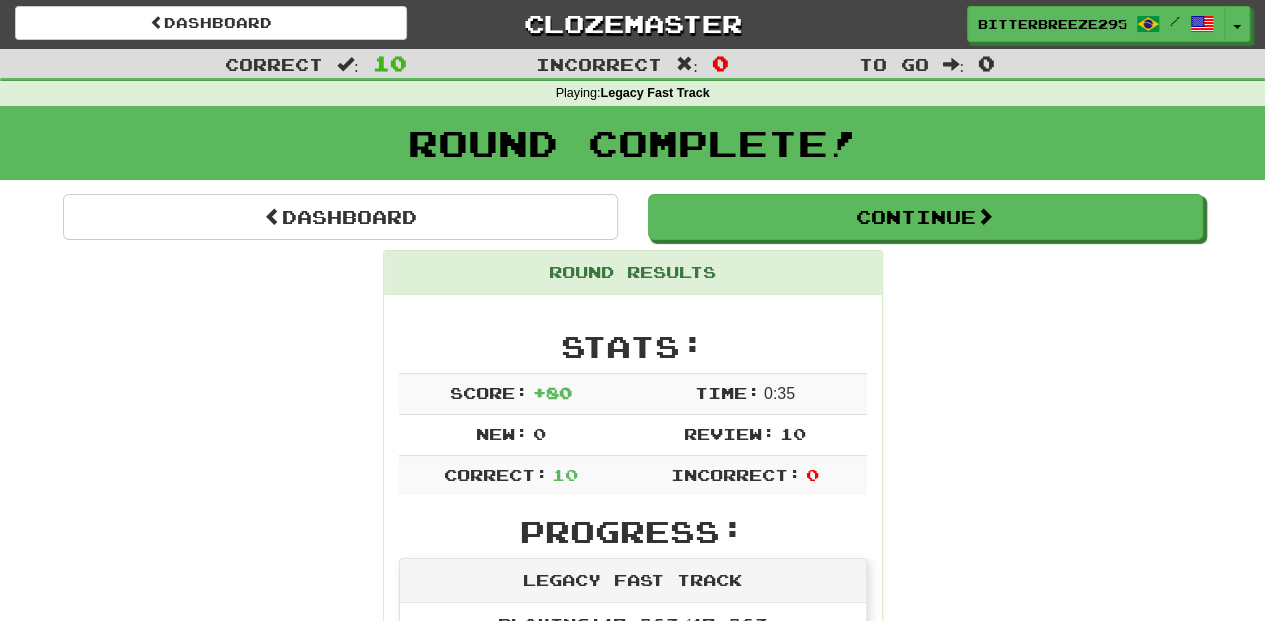 scroll, scrollTop: 0, scrollLeft: 0, axis: both 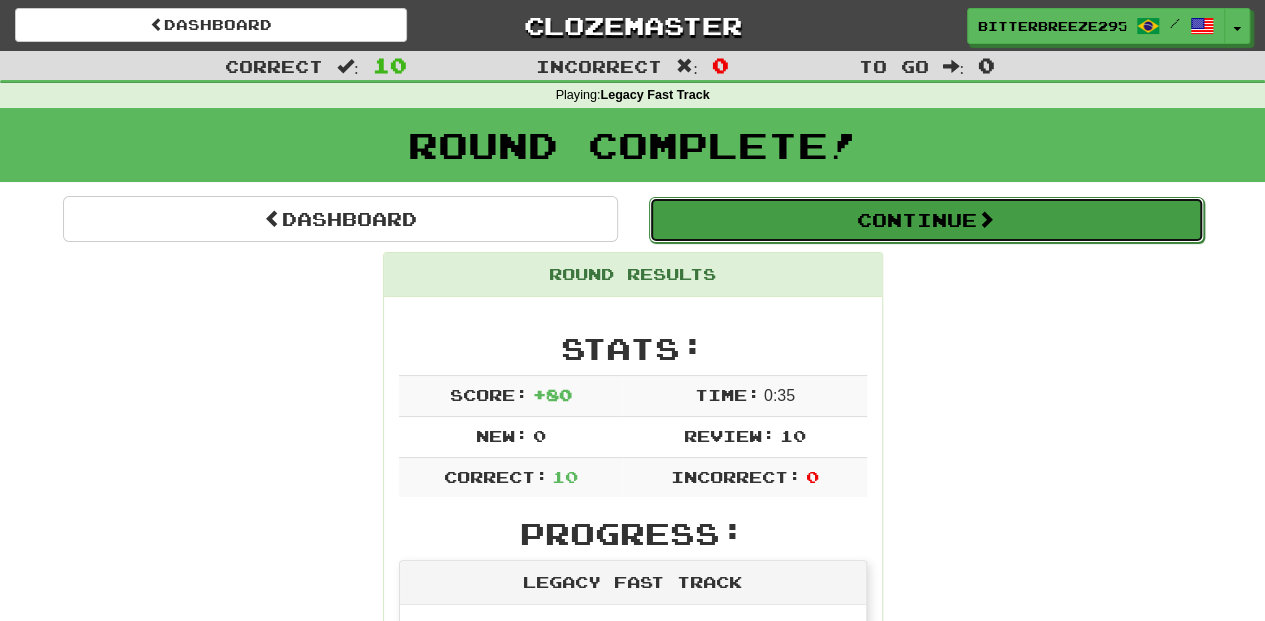 click on "Continue" at bounding box center (926, 220) 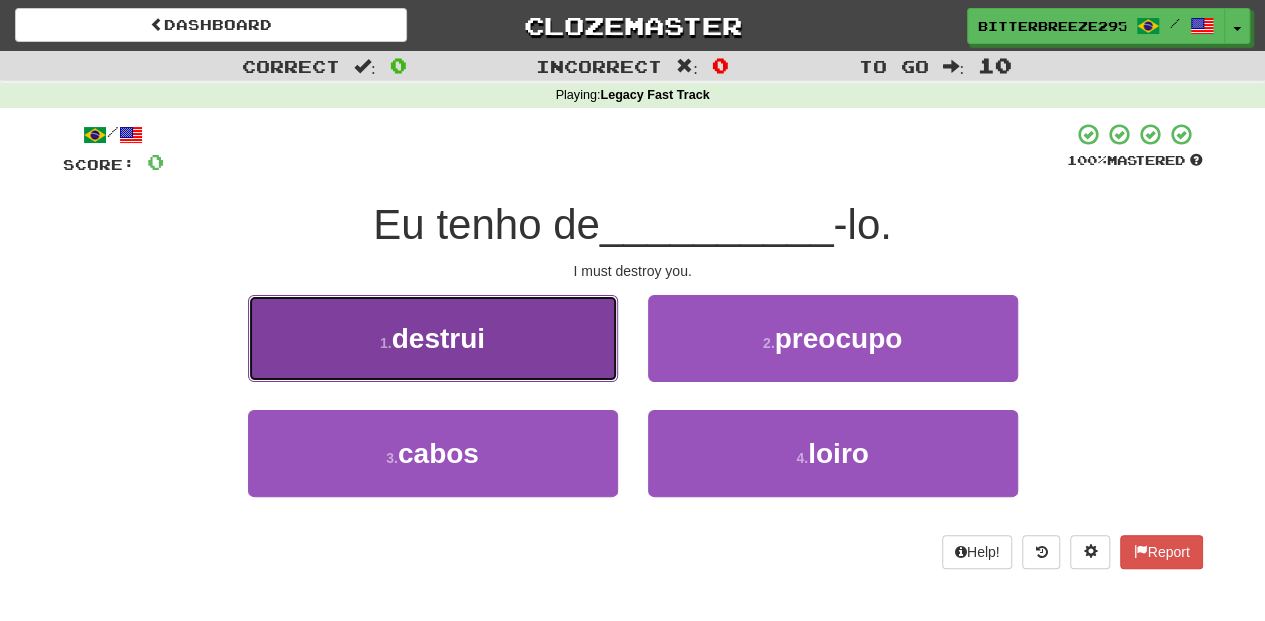 click on "1 .  destrui" at bounding box center [433, 338] 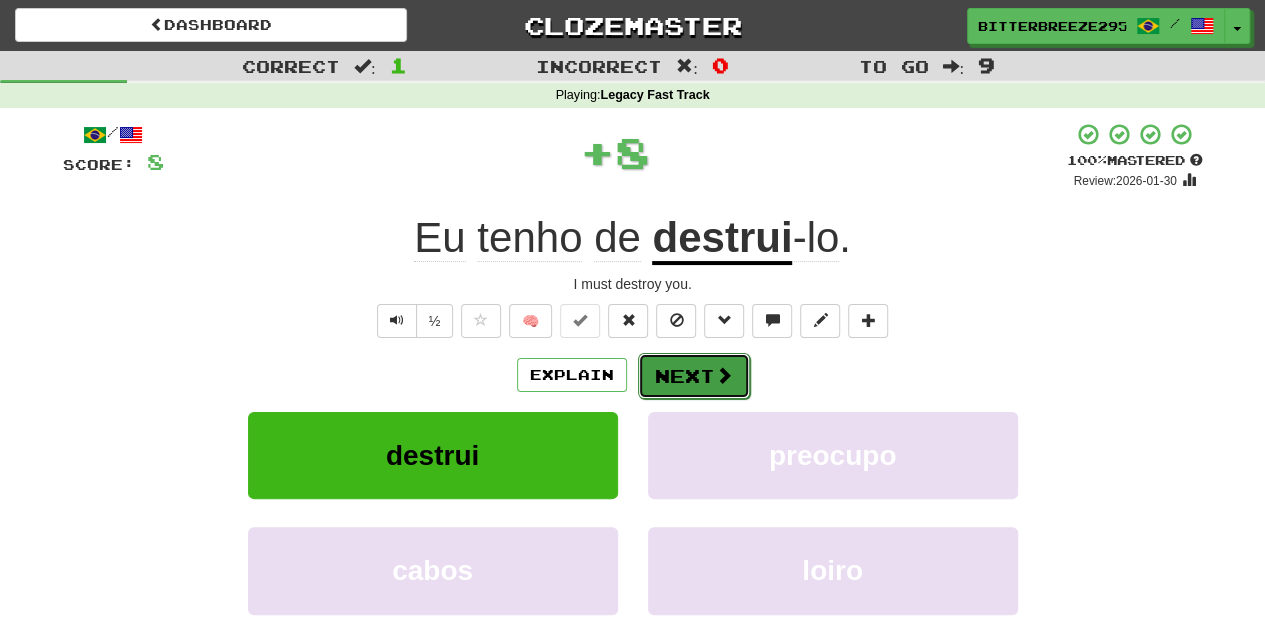 click on "Next" at bounding box center [694, 376] 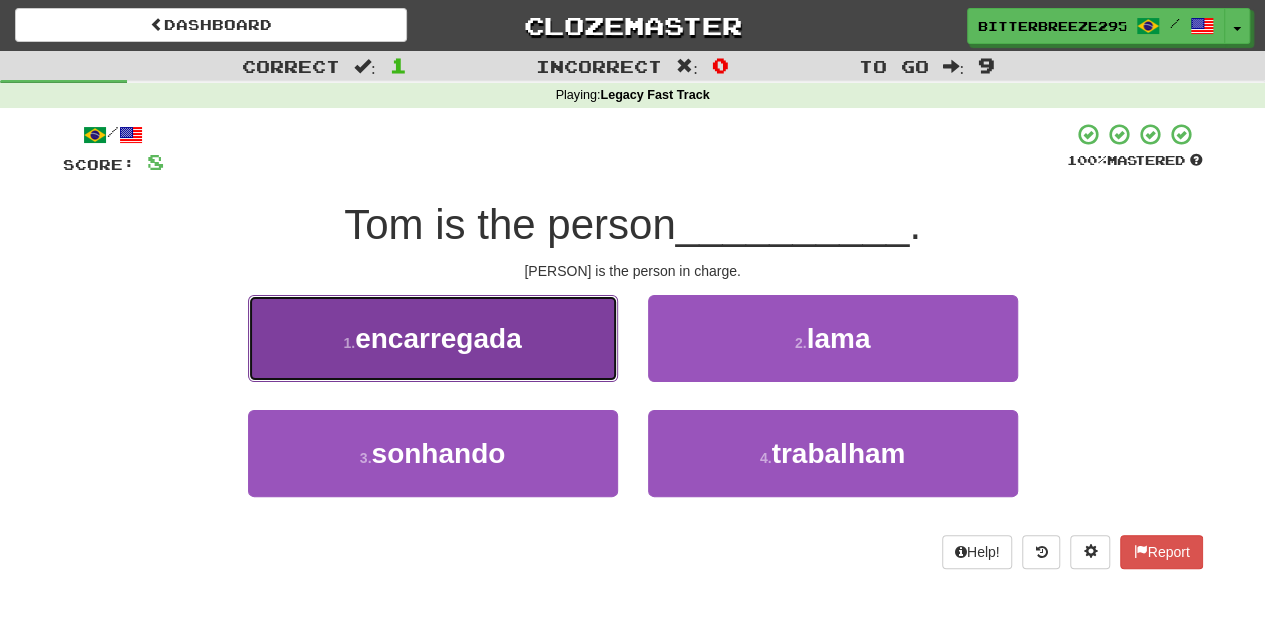 click on "in charge" at bounding box center [433, 338] 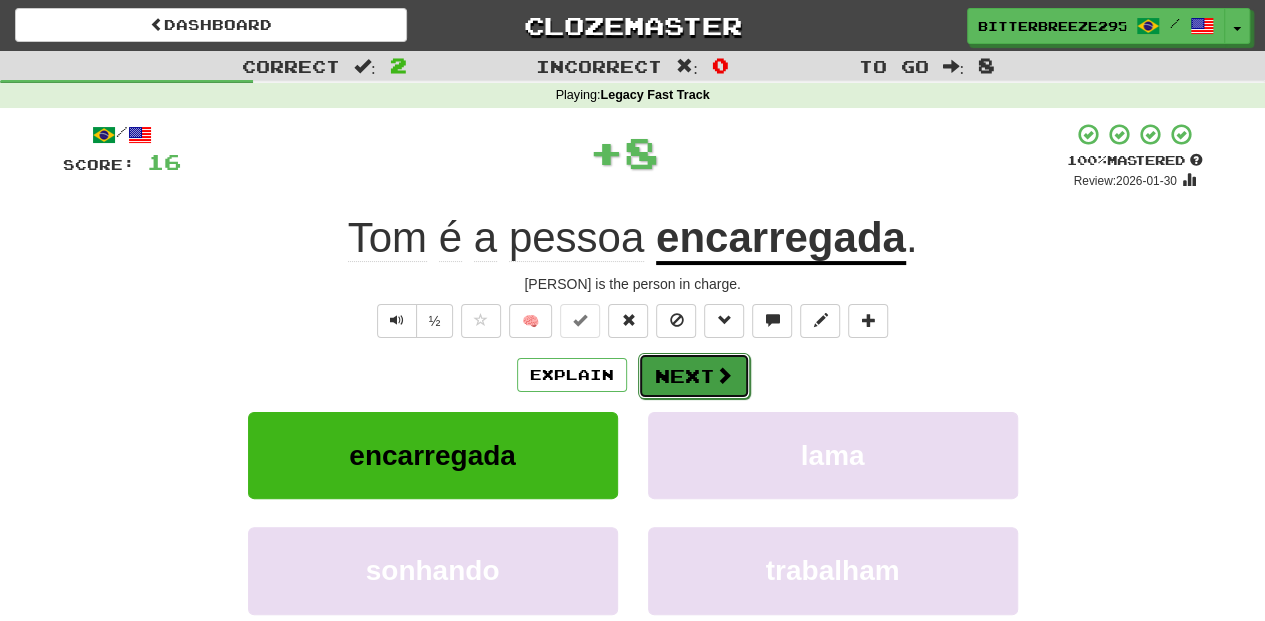 click on "Next" at bounding box center (694, 376) 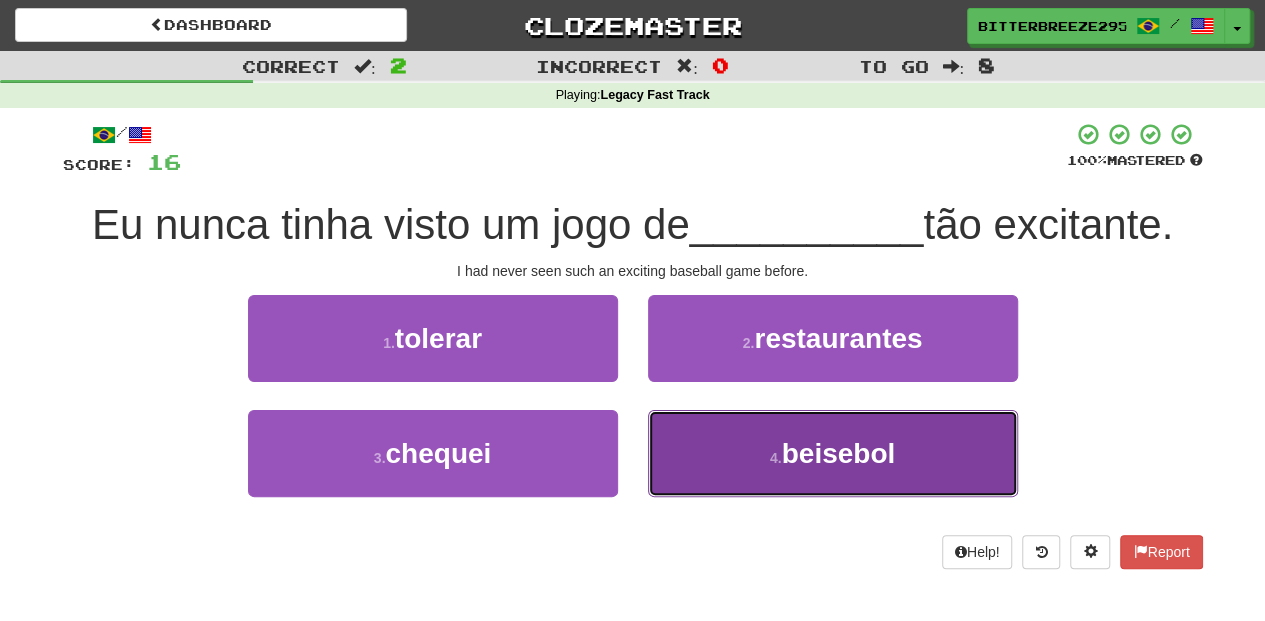 click on "4 .  beisebol" at bounding box center (833, 453) 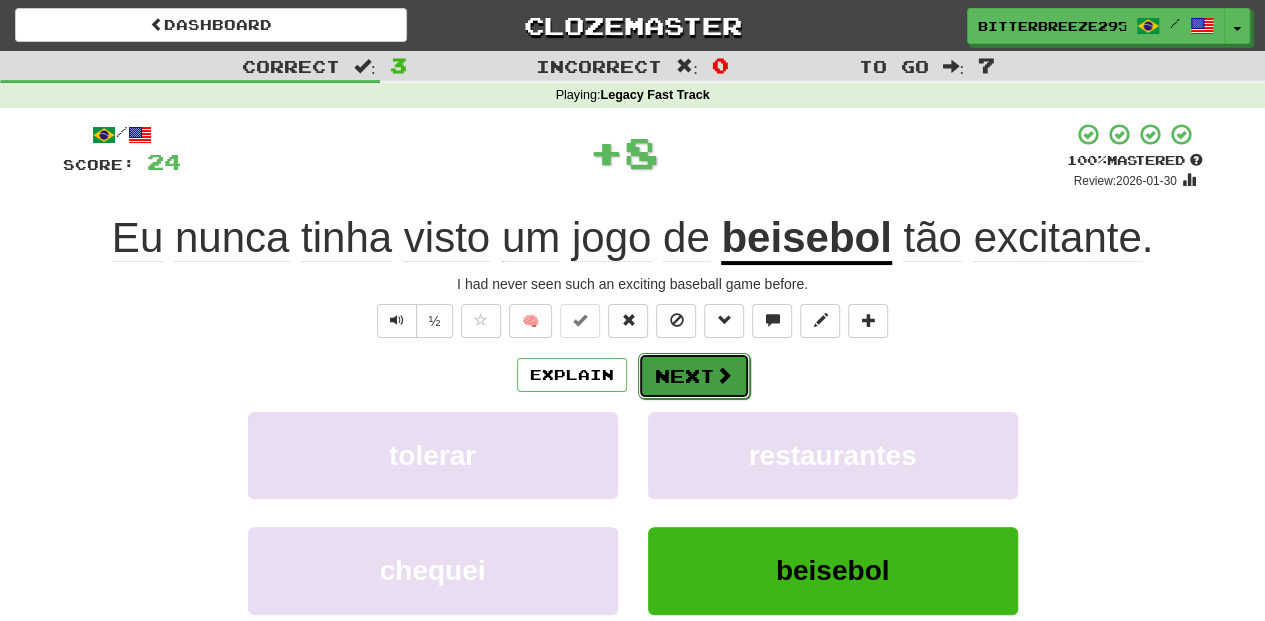 click on "Next" at bounding box center [694, 376] 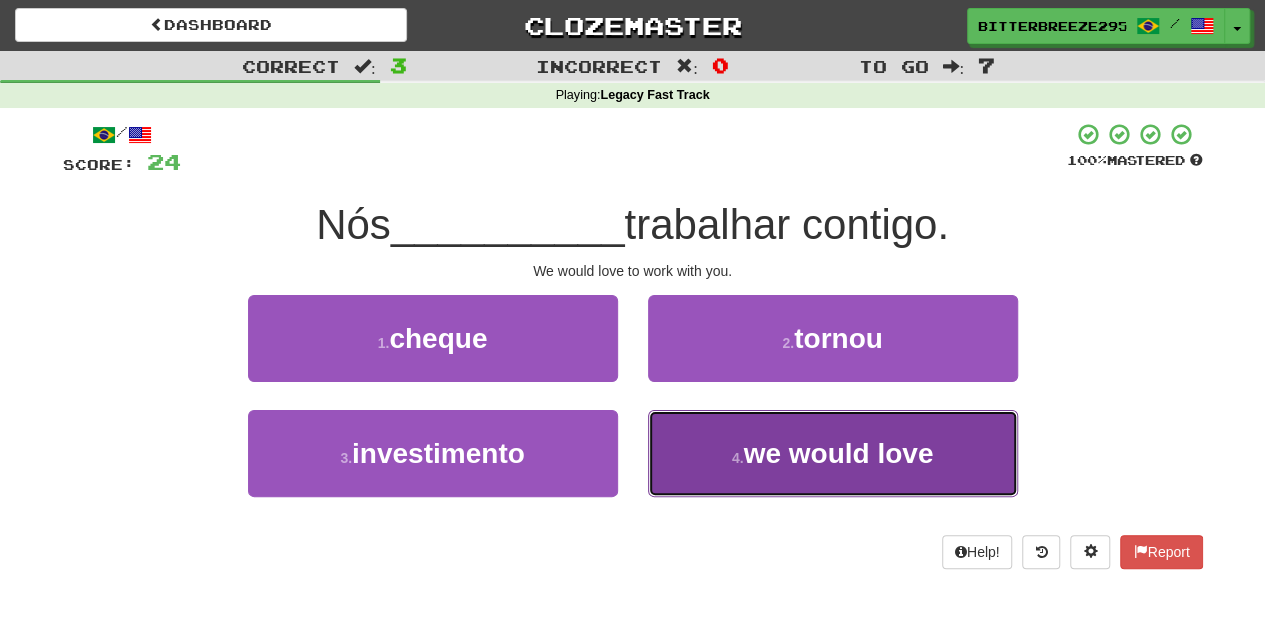 click on "4 .  adoraríamos" at bounding box center [833, 453] 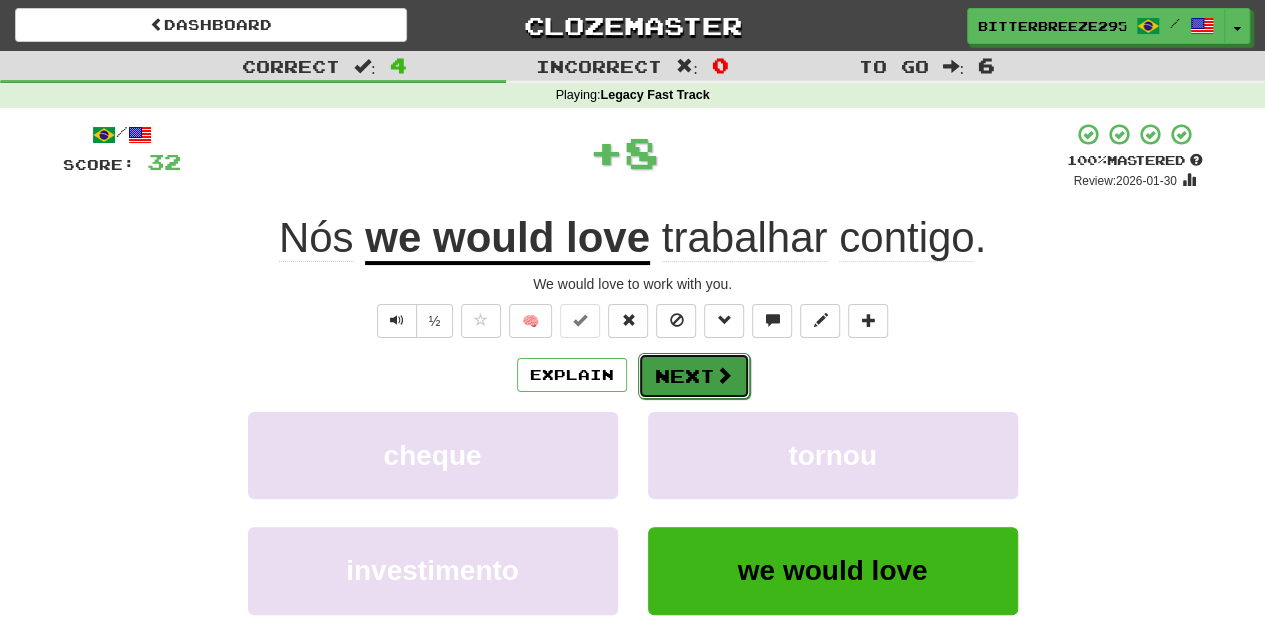 click on "Next" at bounding box center (694, 376) 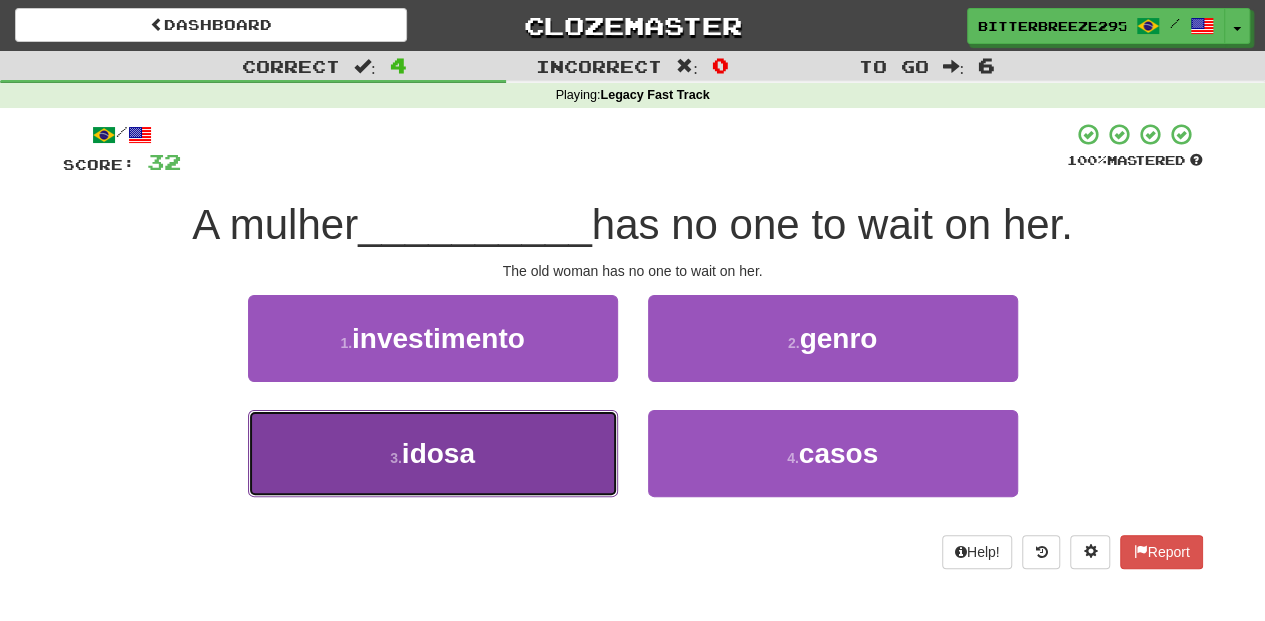 click on "3 .  idosa" at bounding box center [433, 453] 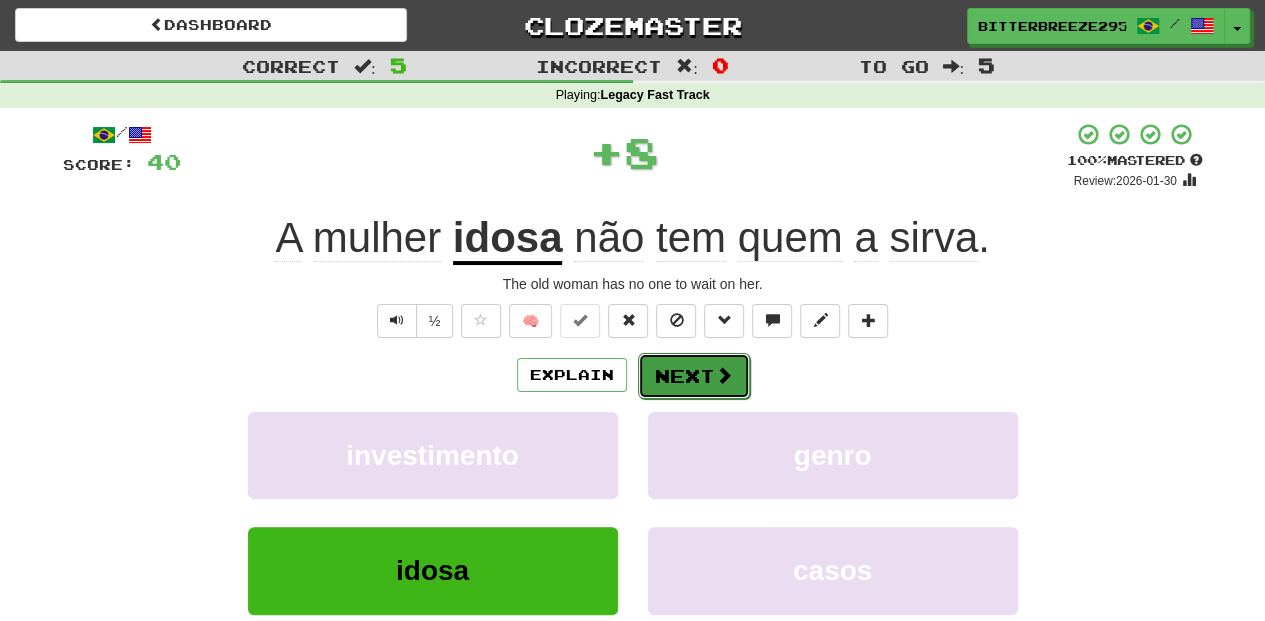 click on "Next" at bounding box center [694, 376] 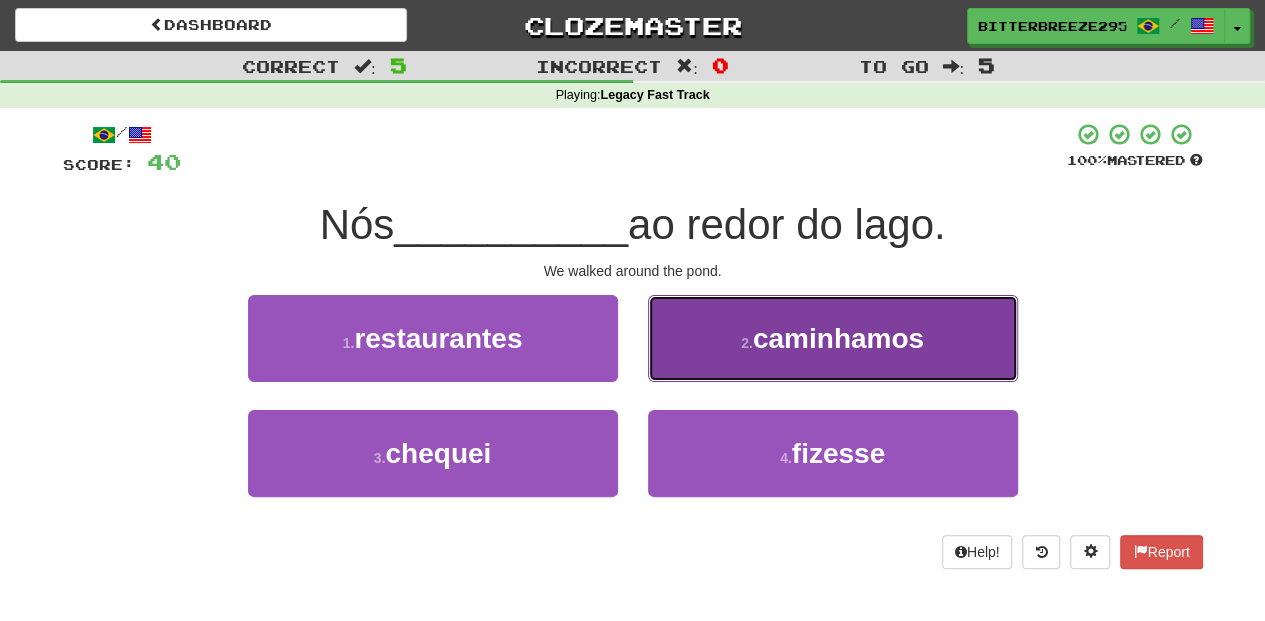 click on "2 .  caminhamos" at bounding box center [833, 338] 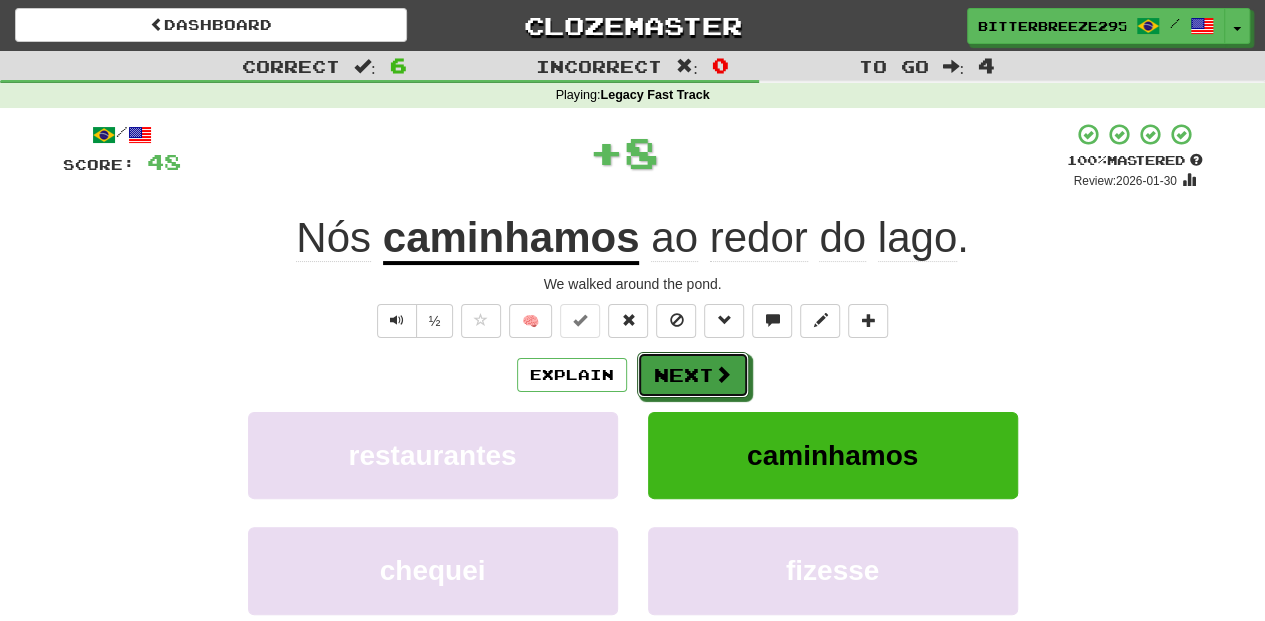 click on "Next" at bounding box center (693, 375) 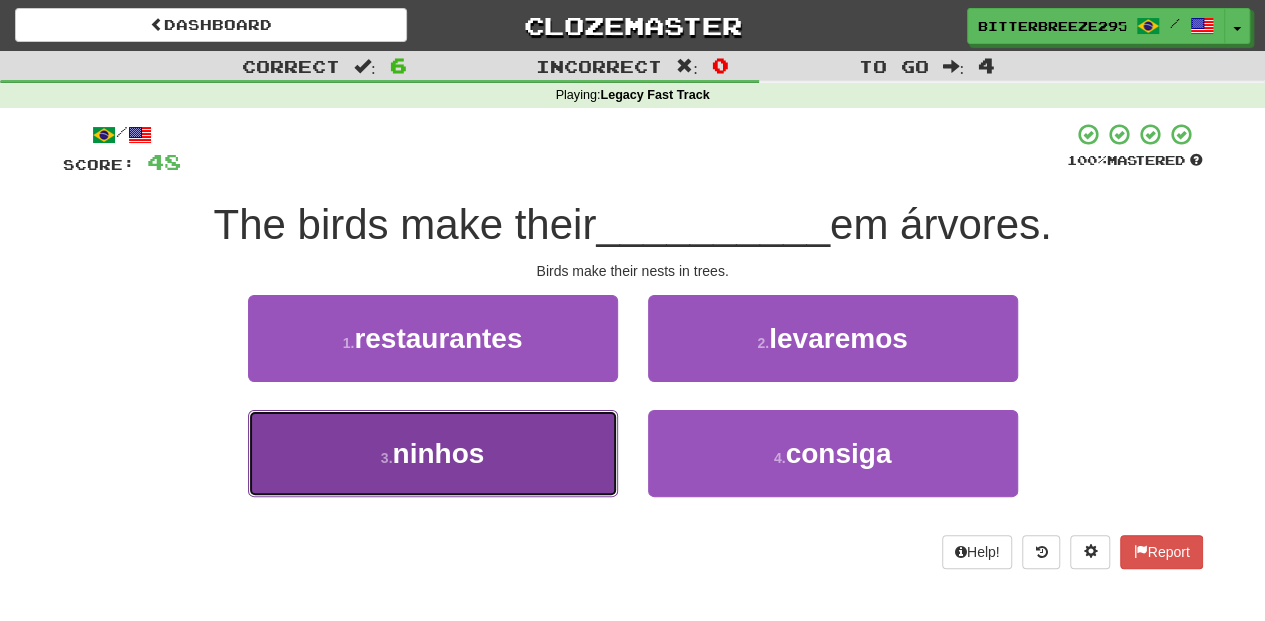click on "3 .  ninhos" at bounding box center (433, 453) 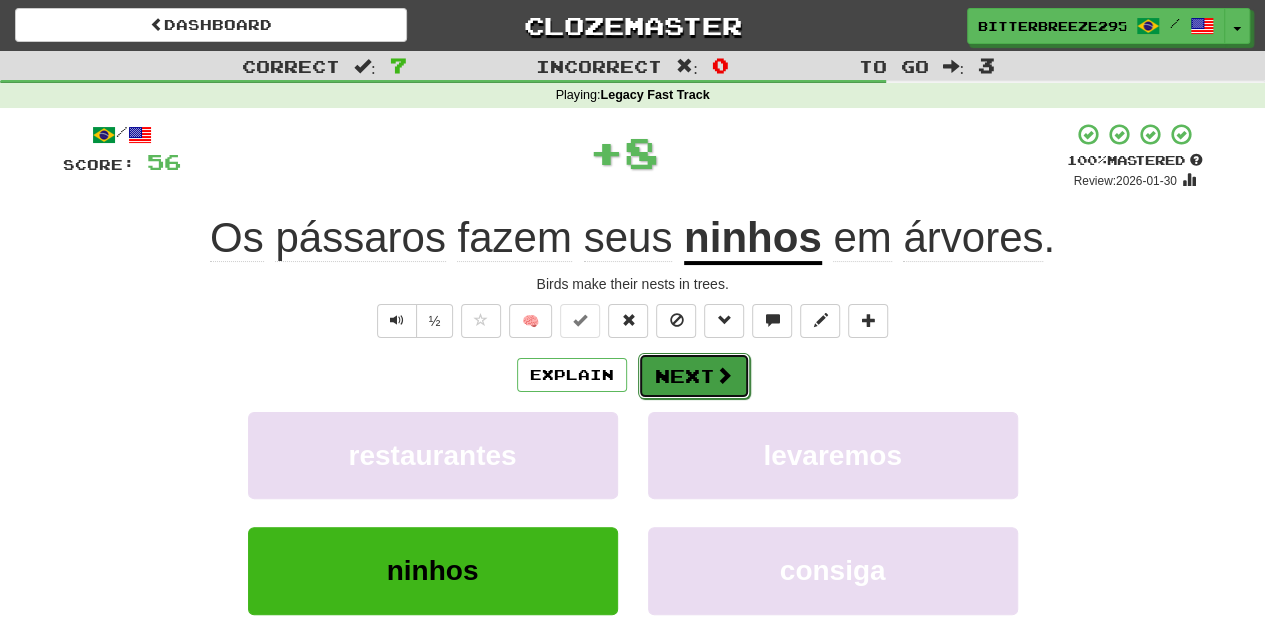 click on "Next" at bounding box center [694, 376] 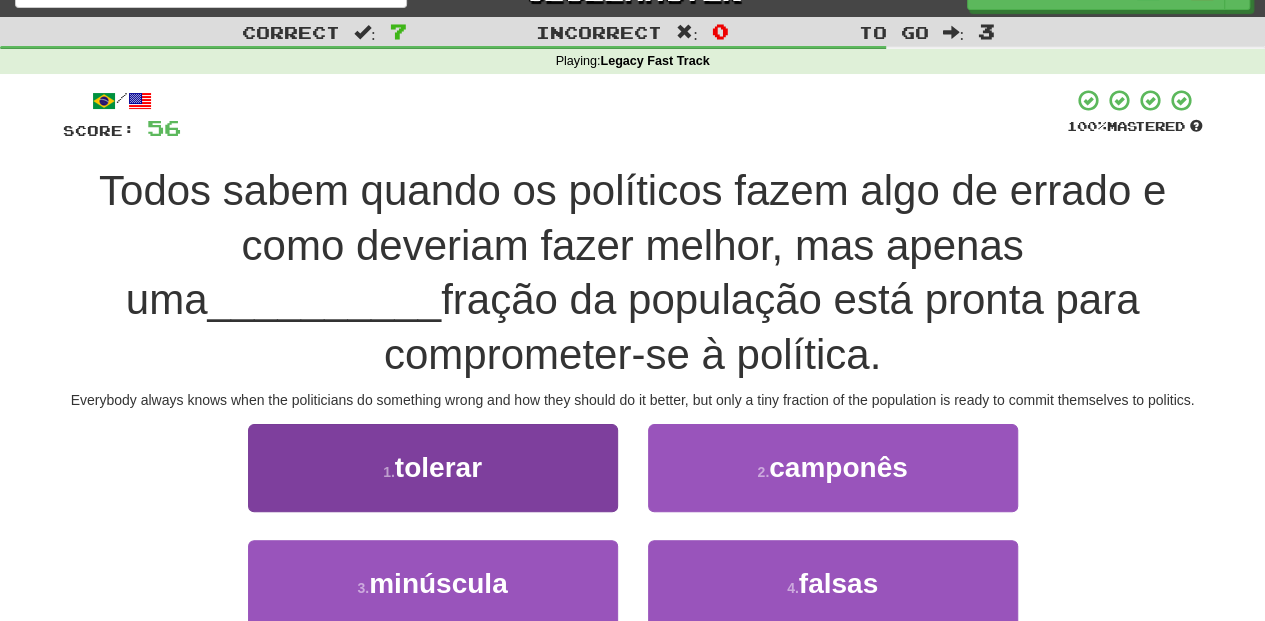 scroll, scrollTop: 66, scrollLeft: 0, axis: vertical 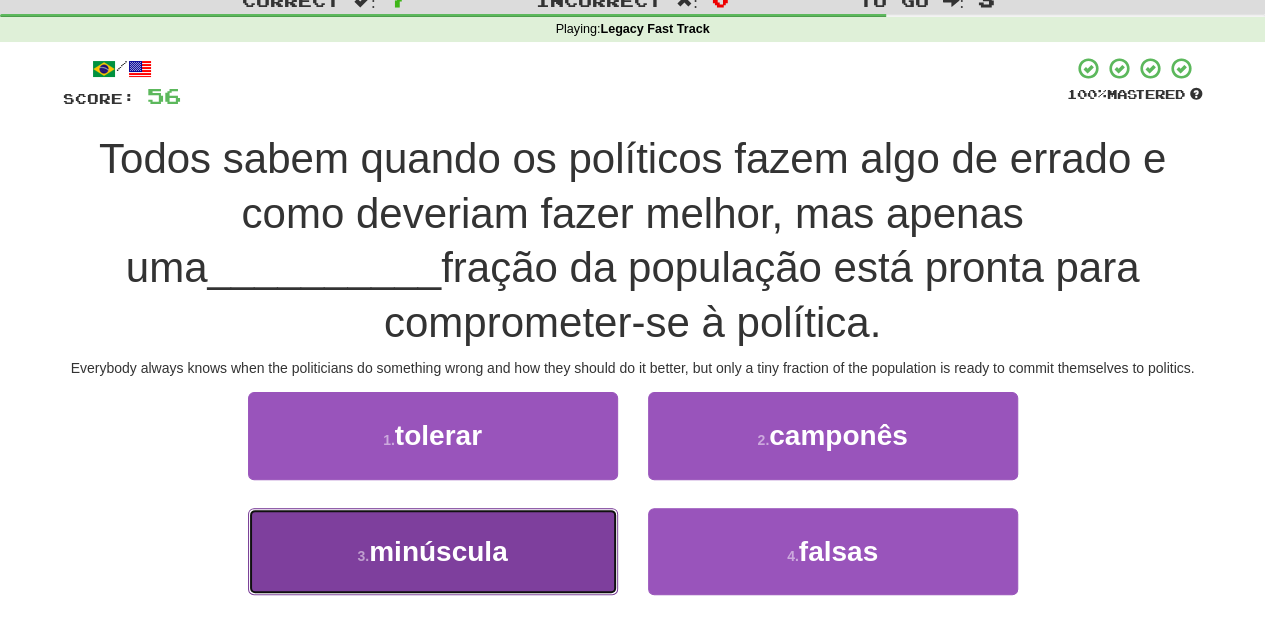 click on "3 .  minúscula" at bounding box center (433, 551) 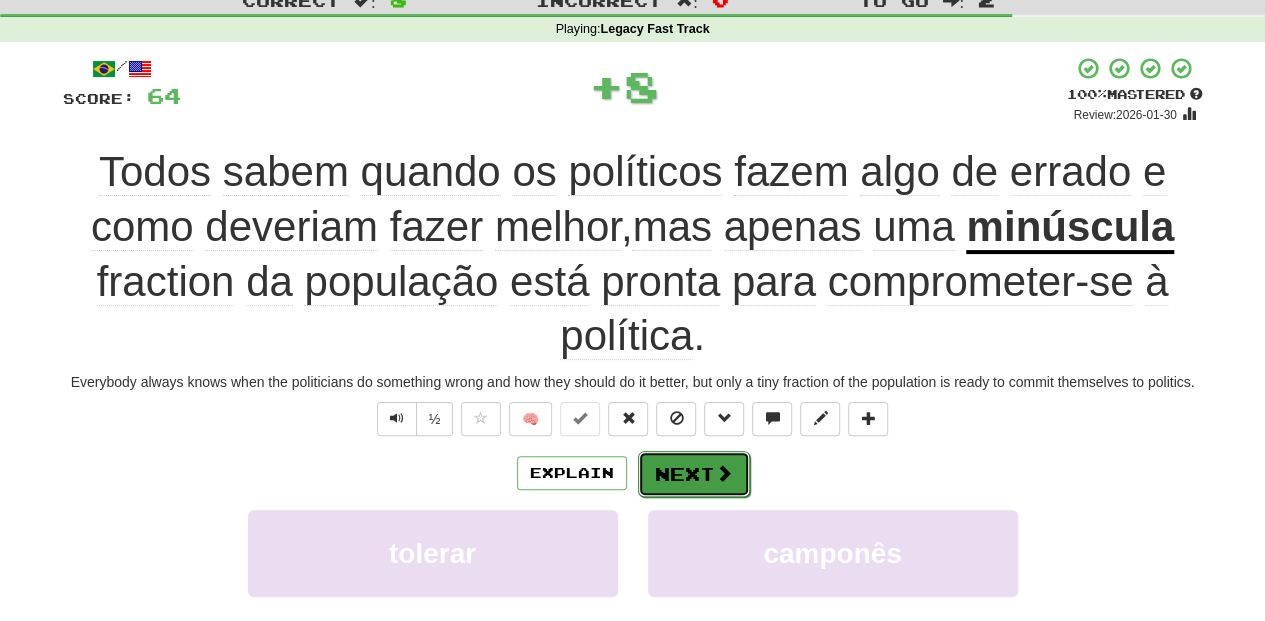 click on "Next" at bounding box center (694, 474) 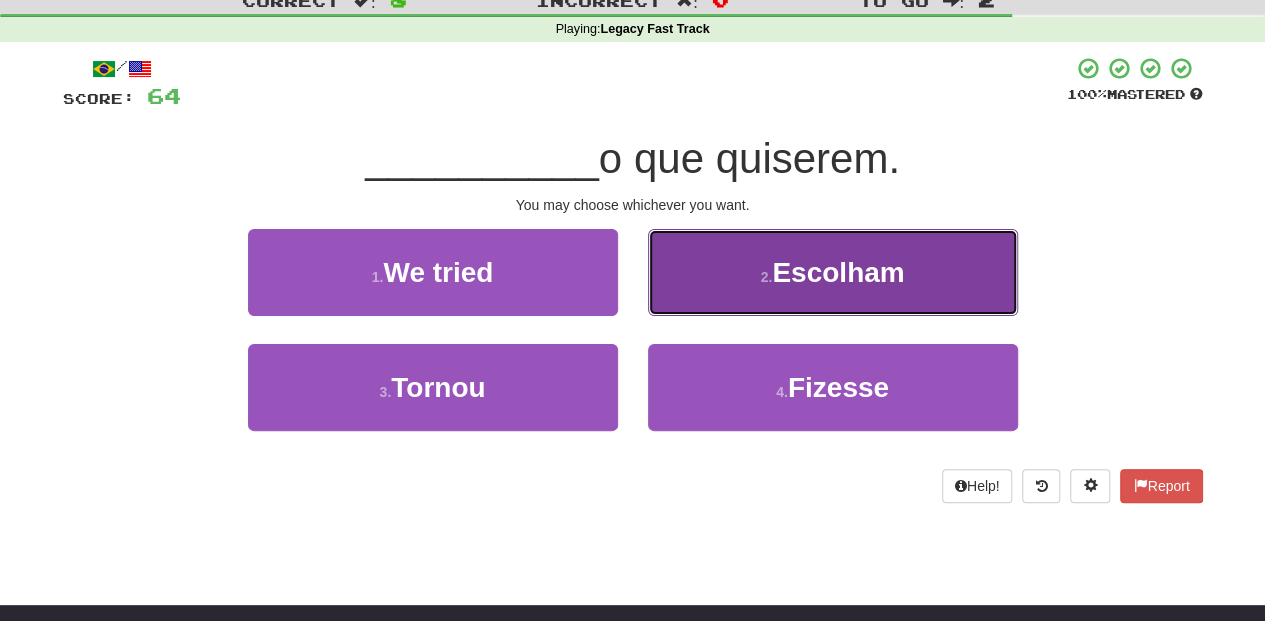 click on "2 .  Escolham" at bounding box center [833, 272] 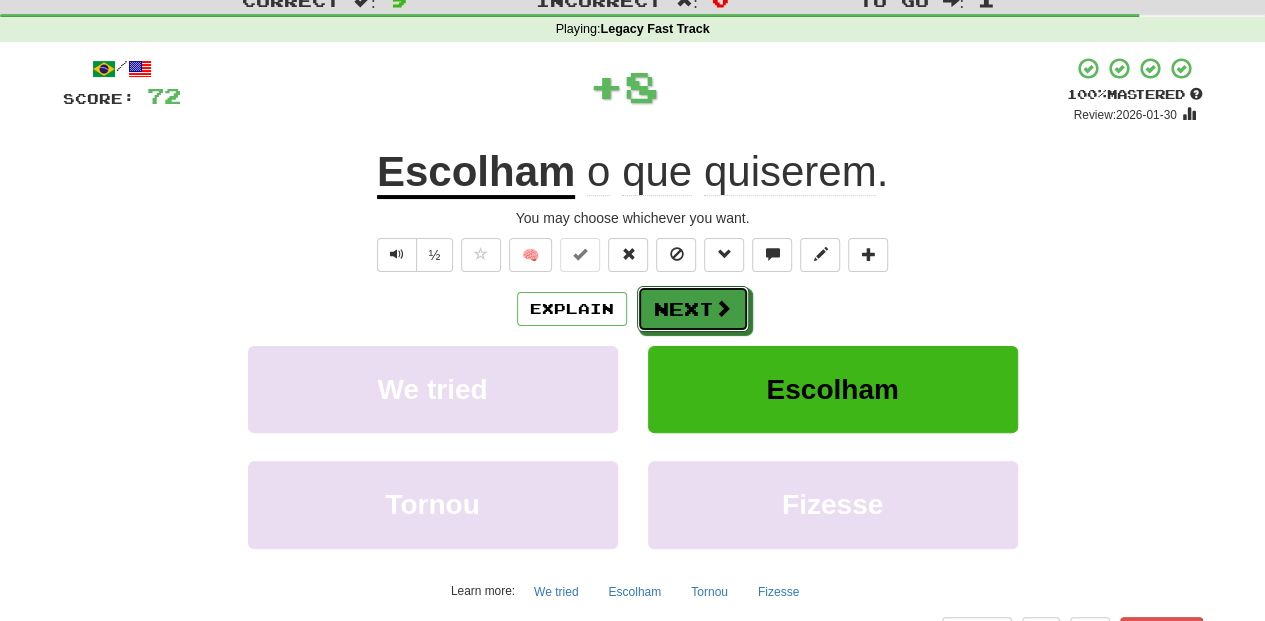 click on "Next" at bounding box center (693, 309) 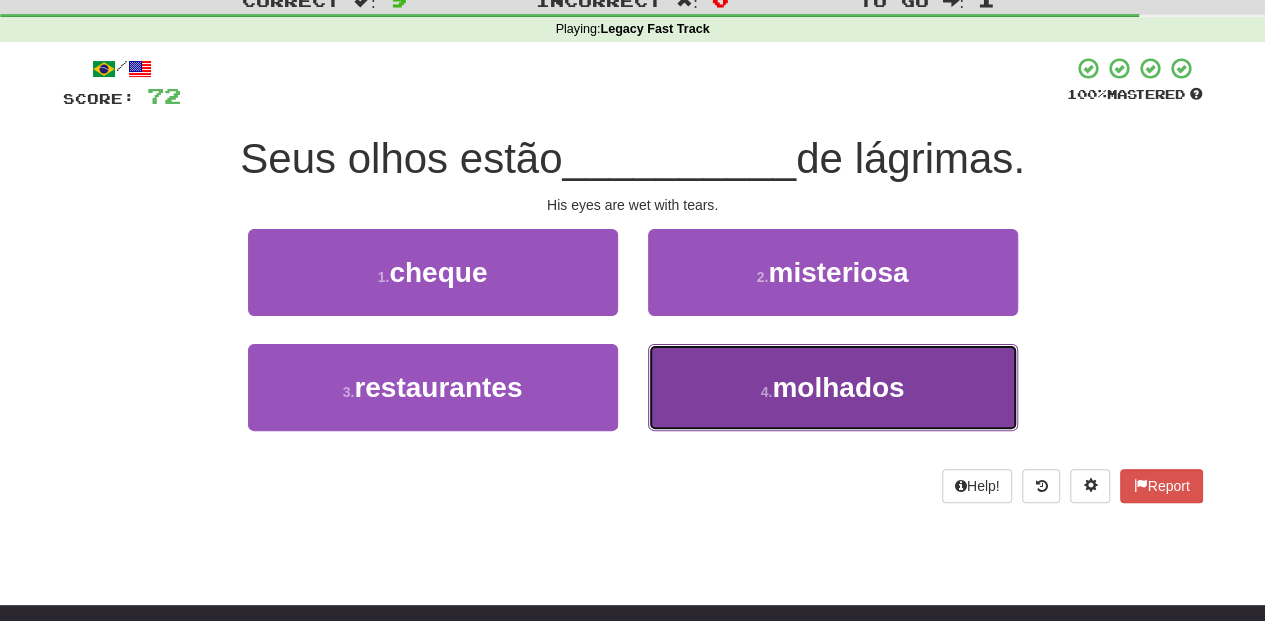 click on "4 .  molhados" at bounding box center (833, 387) 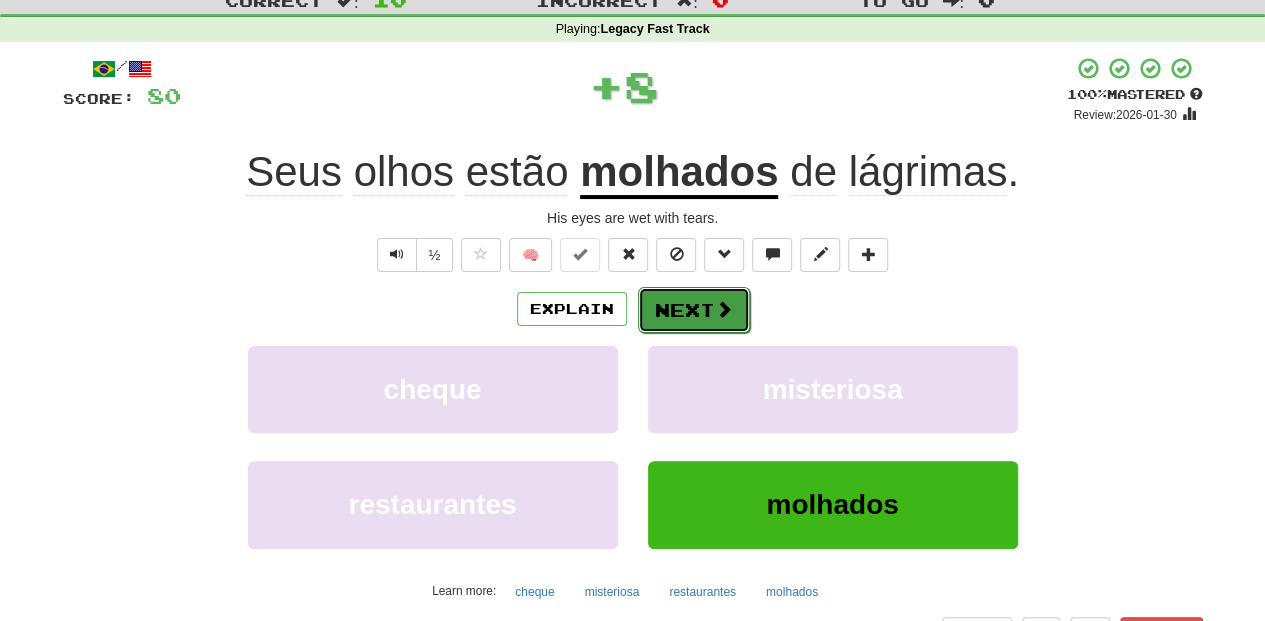 click on "Next" at bounding box center [694, 310] 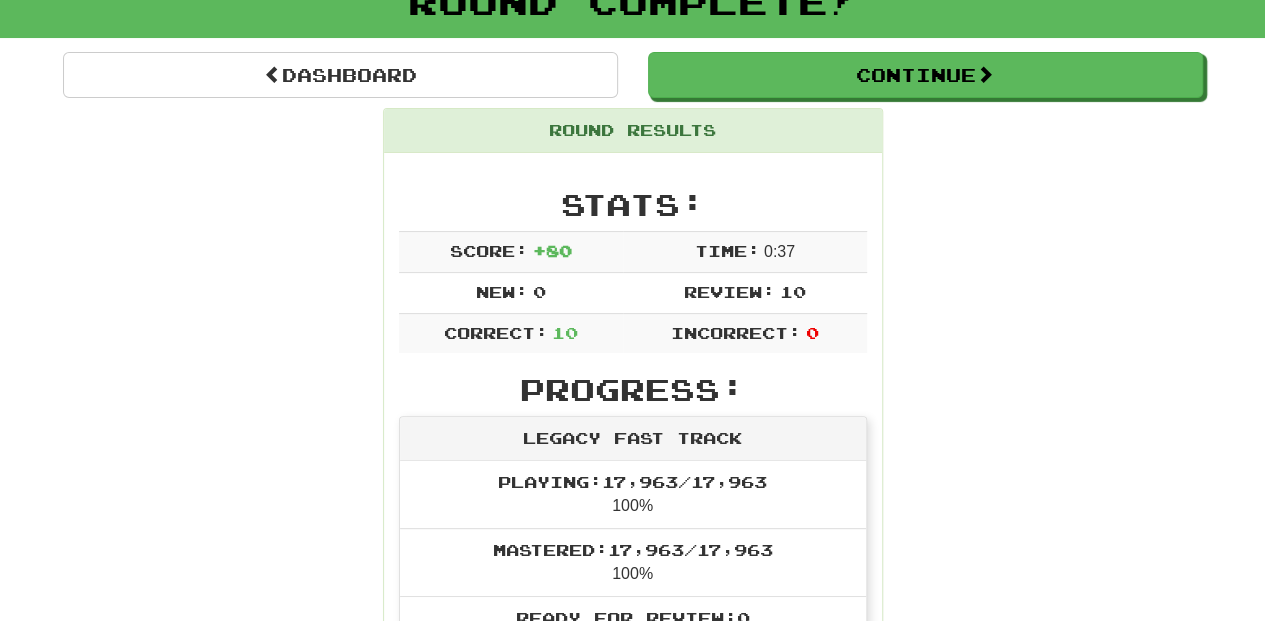 scroll, scrollTop: 133, scrollLeft: 0, axis: vertical 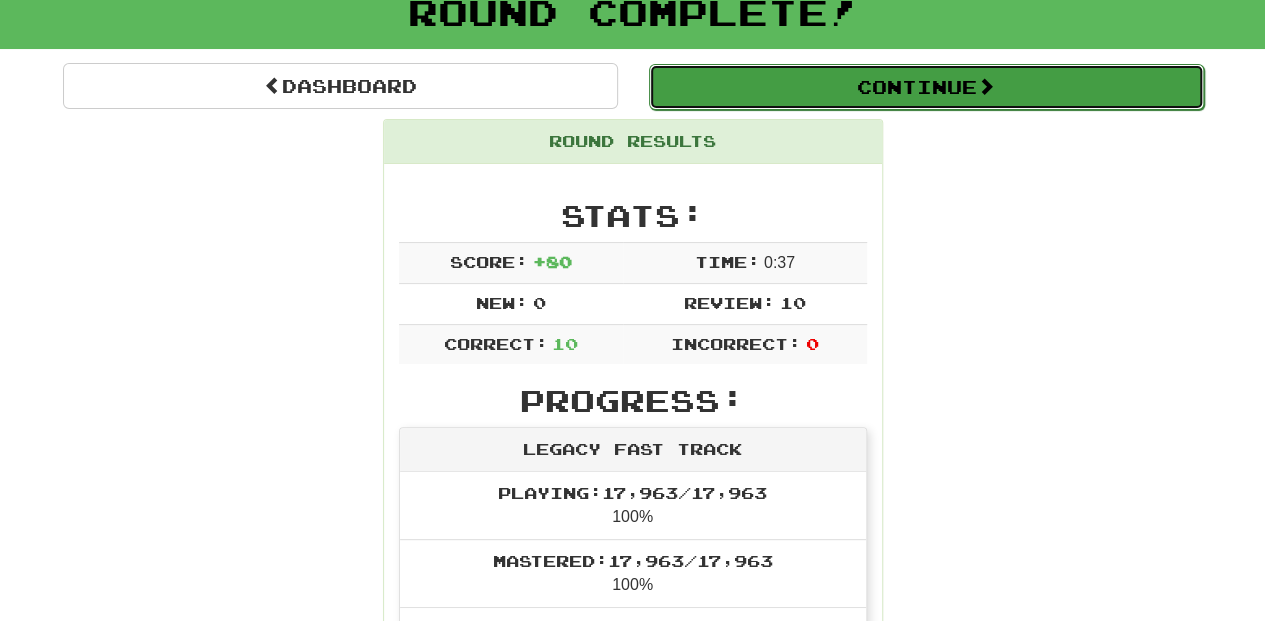 click on "Continue" at bounding box center [926, 87] 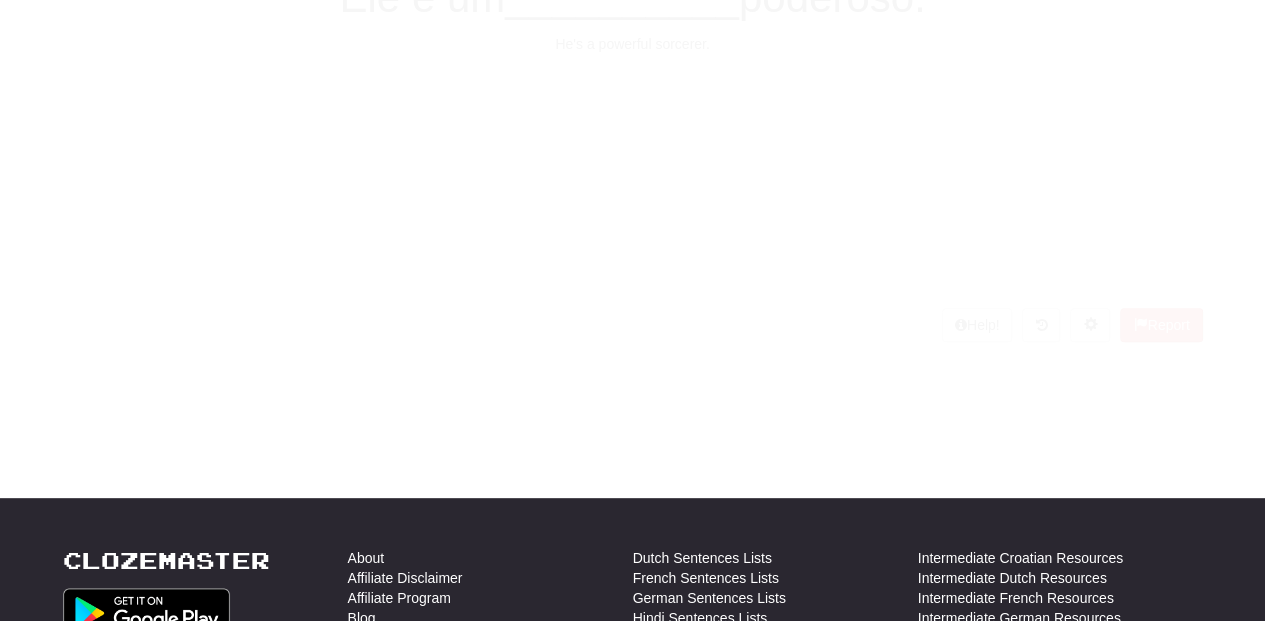 scroll, scrollTop: 133, scrollLeft: 0, axis: vertical 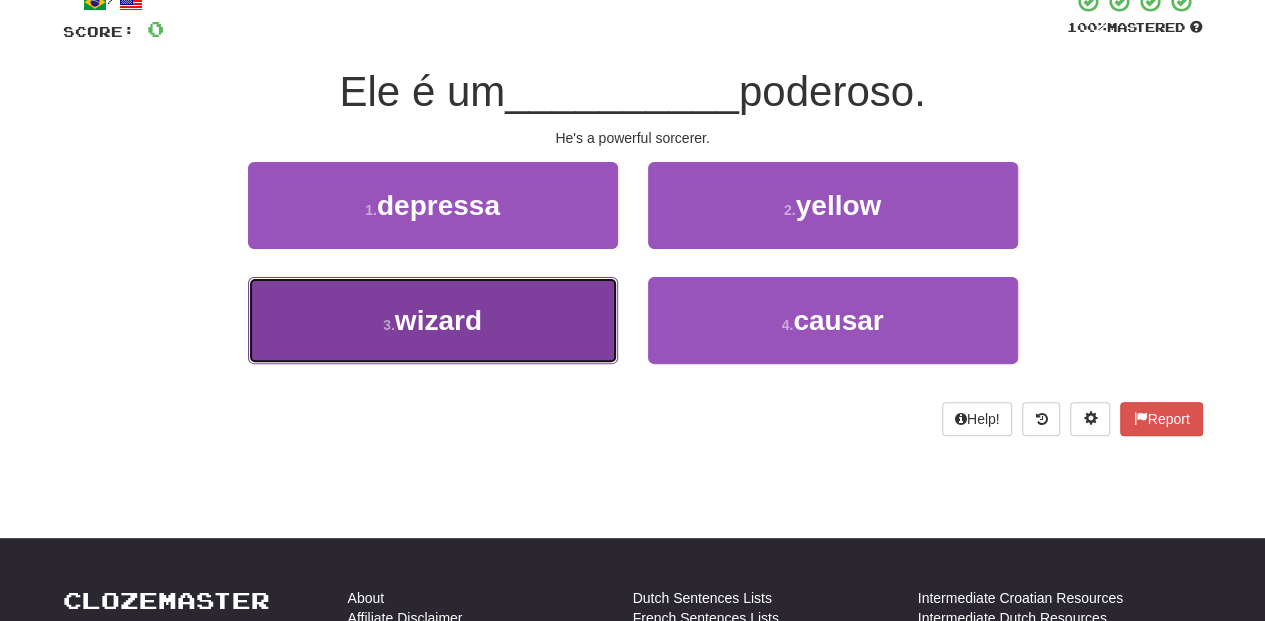click on "wizard" at bounding box center [433, 320] 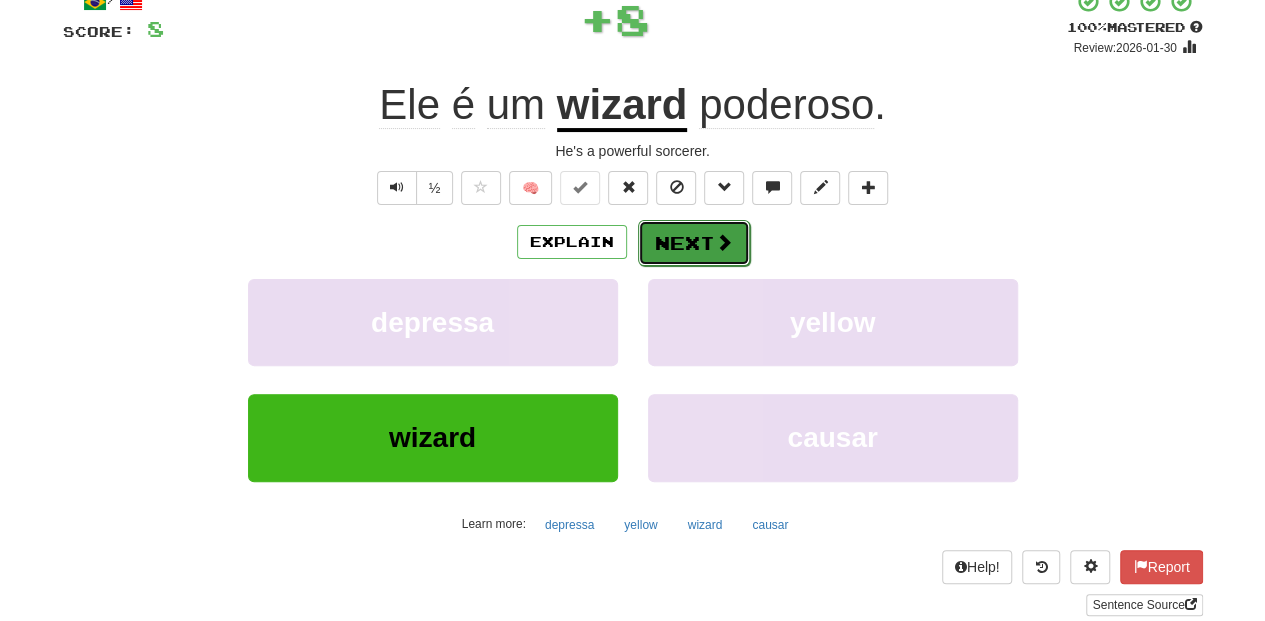 click on "Next" at bounding box center (694, 243) 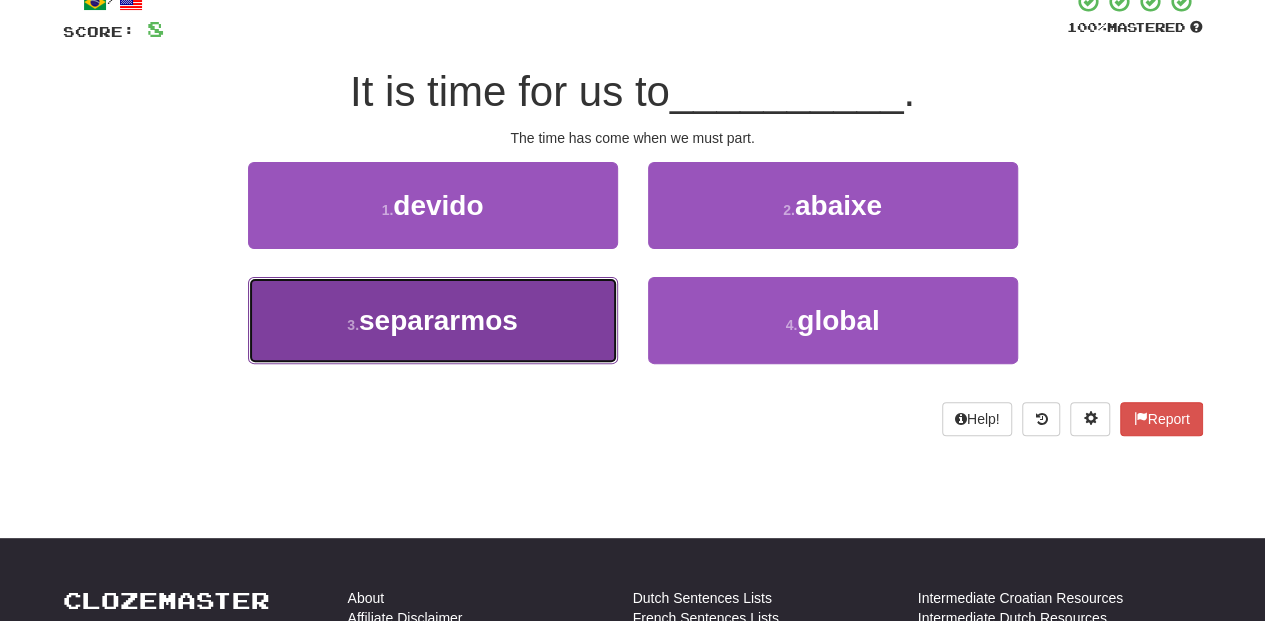 click on "part ways." at bounding box center (433, 320) 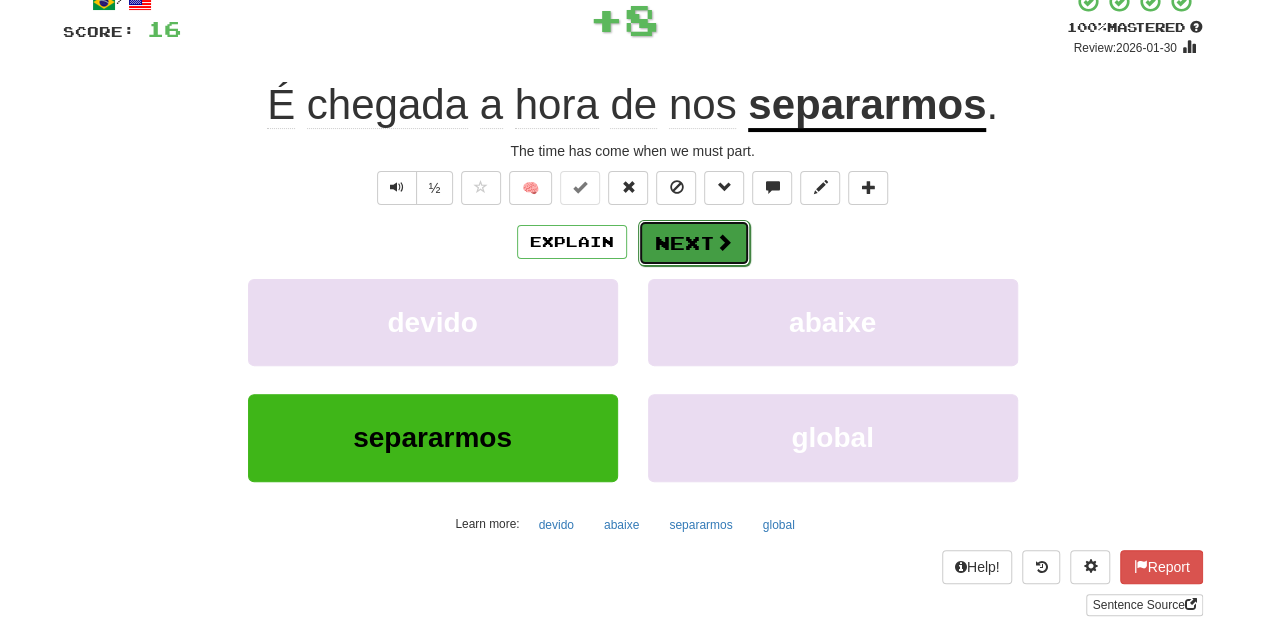click on "Next" at bounding box center (694, 243) 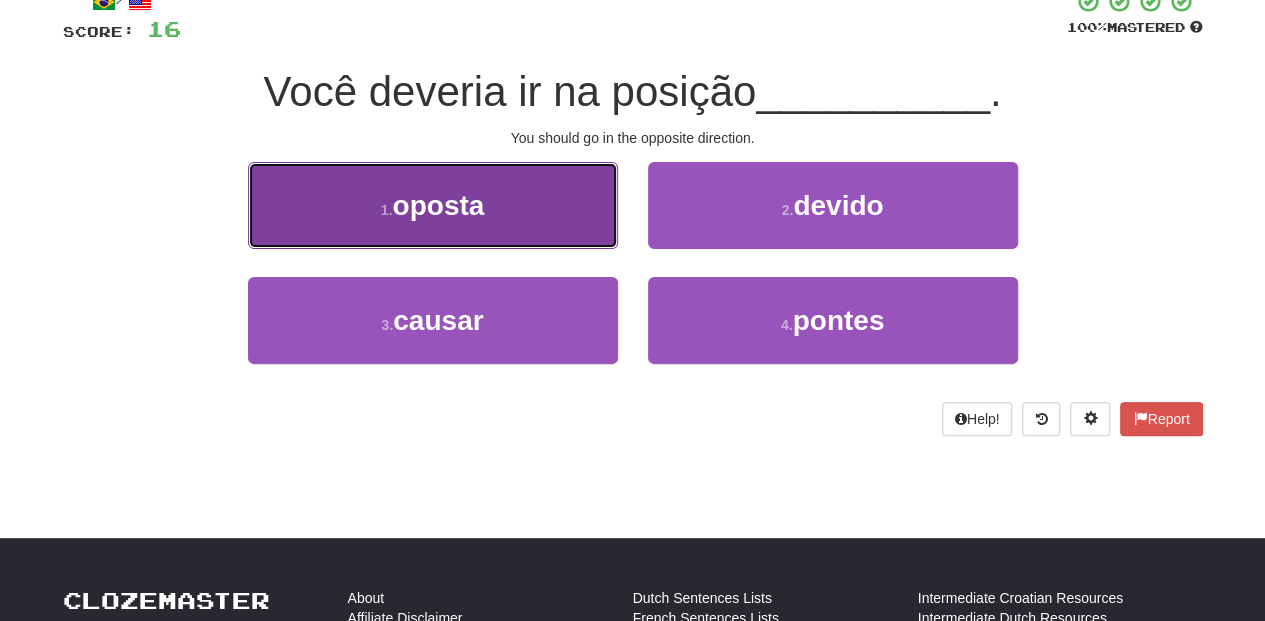 click on "1 .  oposta" at bounding box center [433, 205] 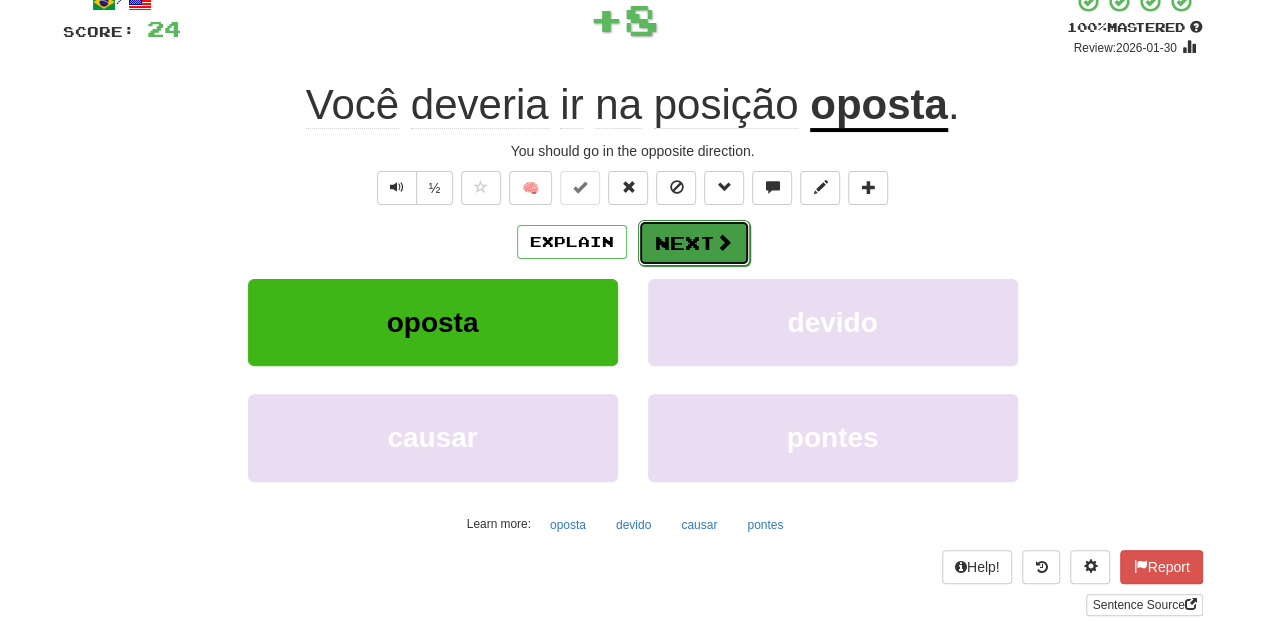 click on "Next" at bounding box center [694, 243] 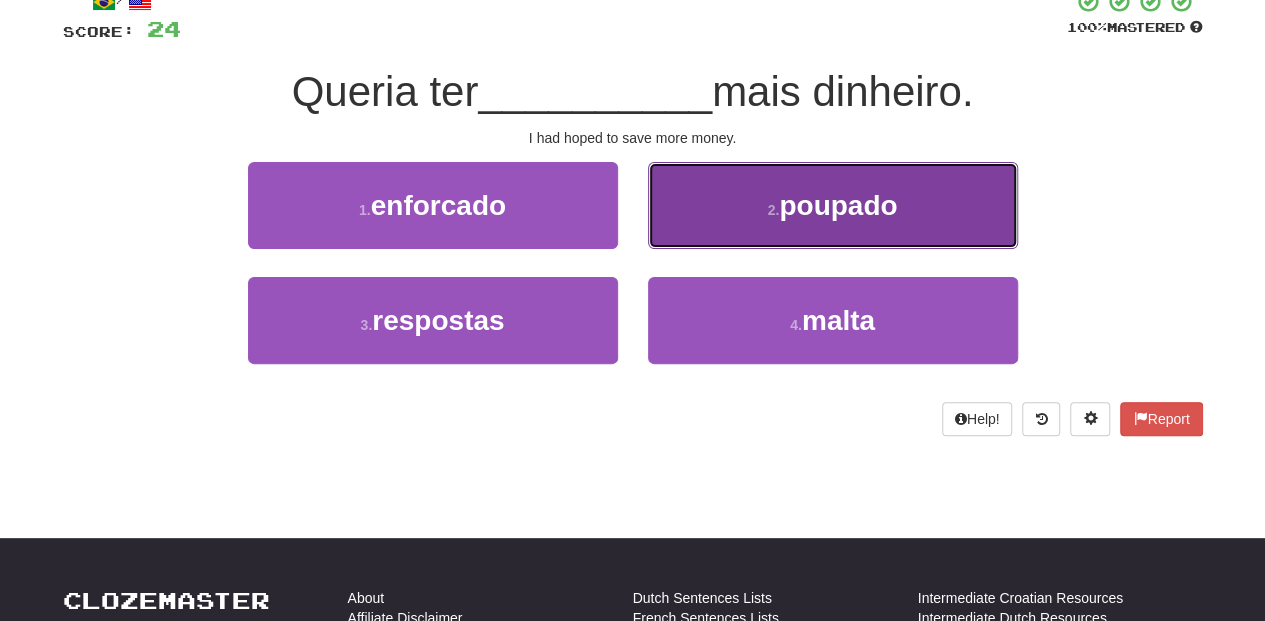 click on "2 .  poupado" at bounding box center (833, 205) 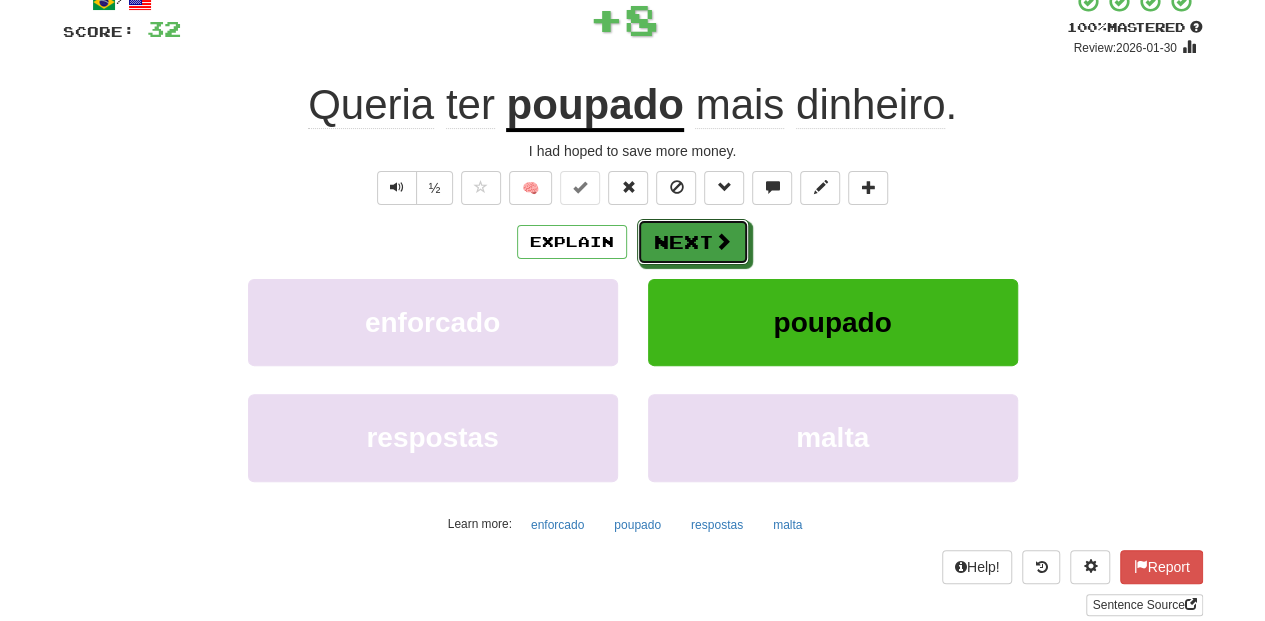 click on "Next" at bounding box center [693, 242] 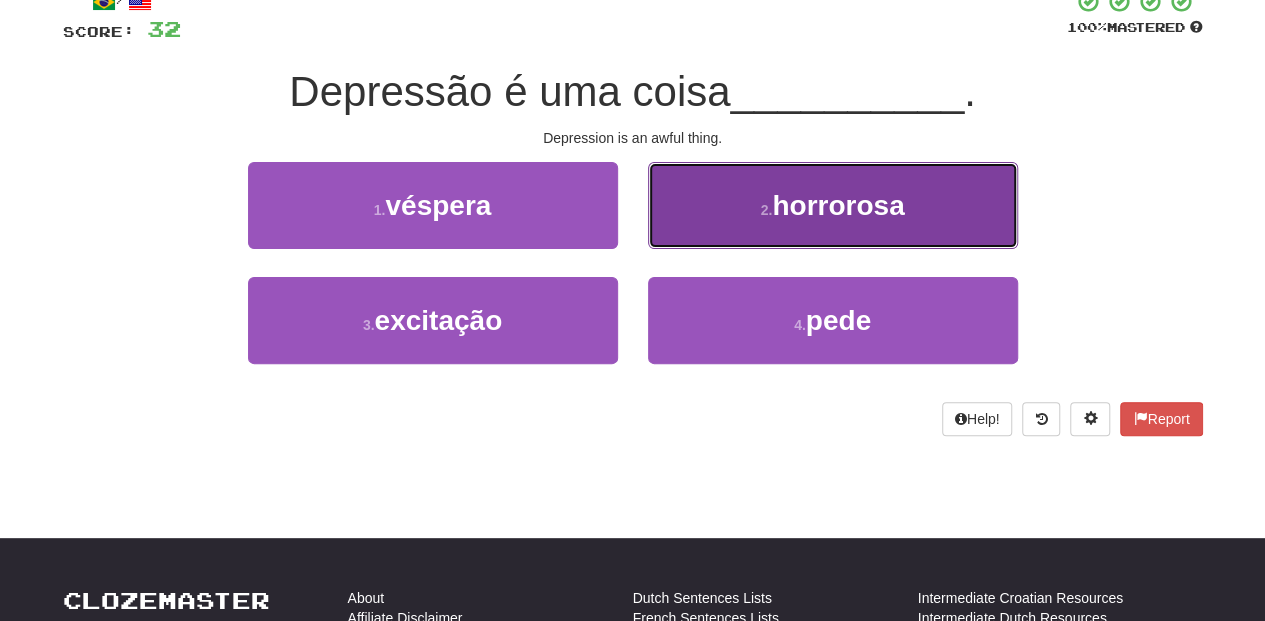click on "horrible" at bounding box center [833, 205] 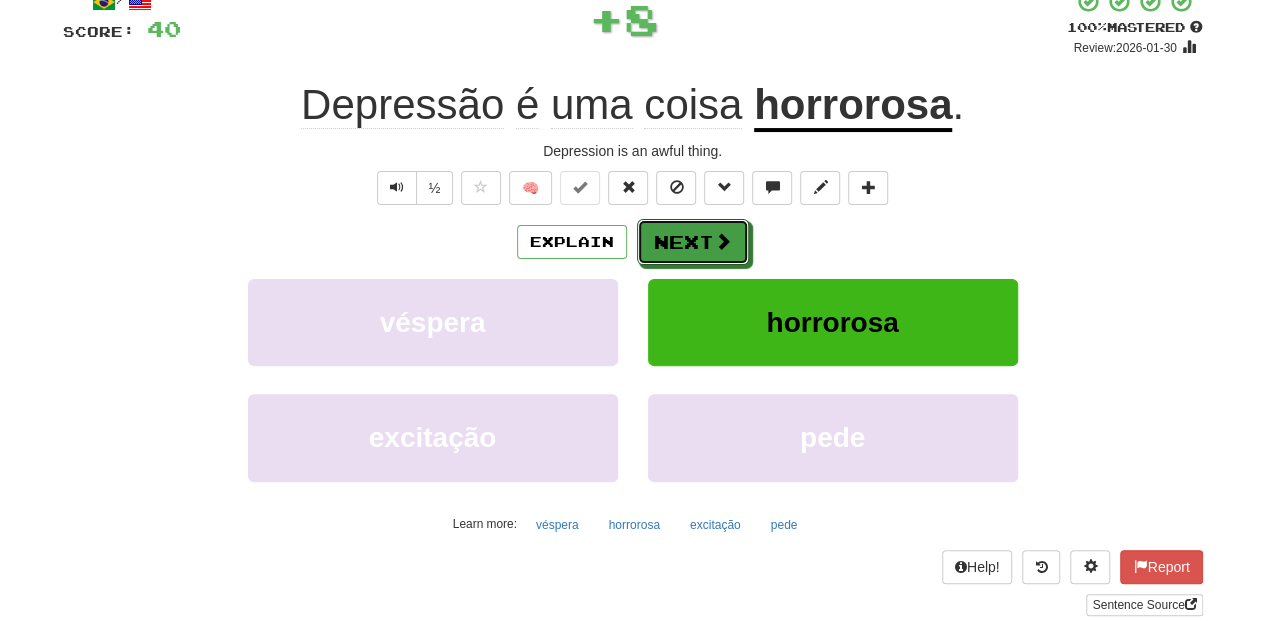 click on "Next" at bounding box center [693, 242] 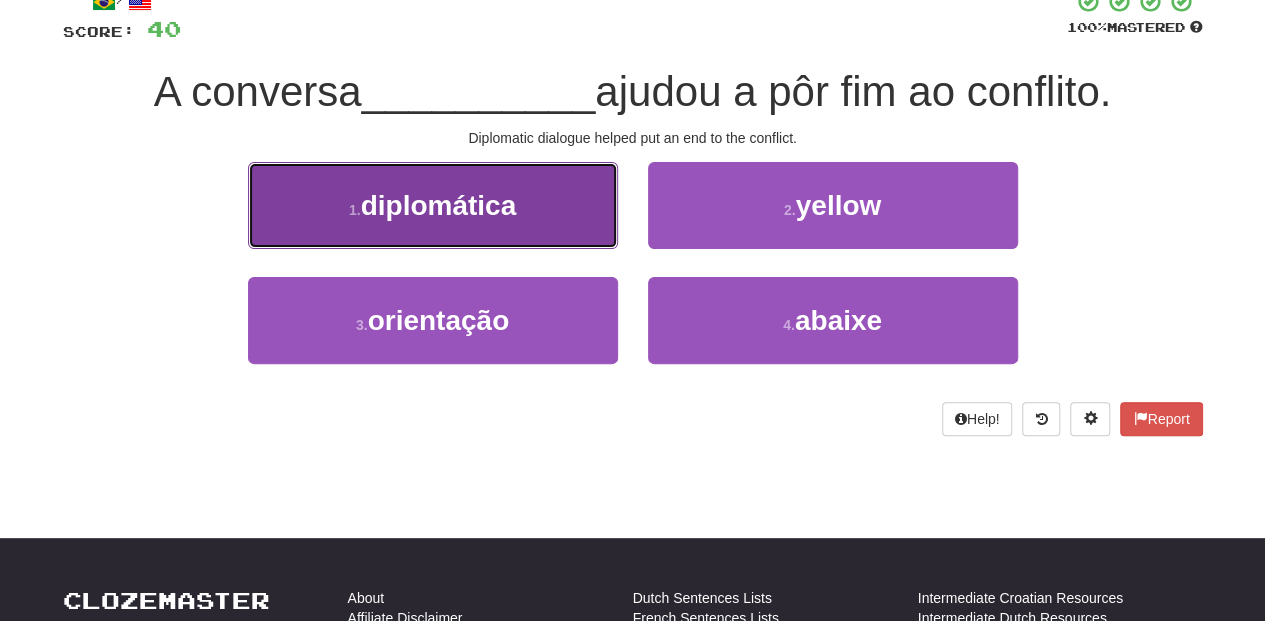 click on "1 .  diplomática" at bounding box center (433, 205) 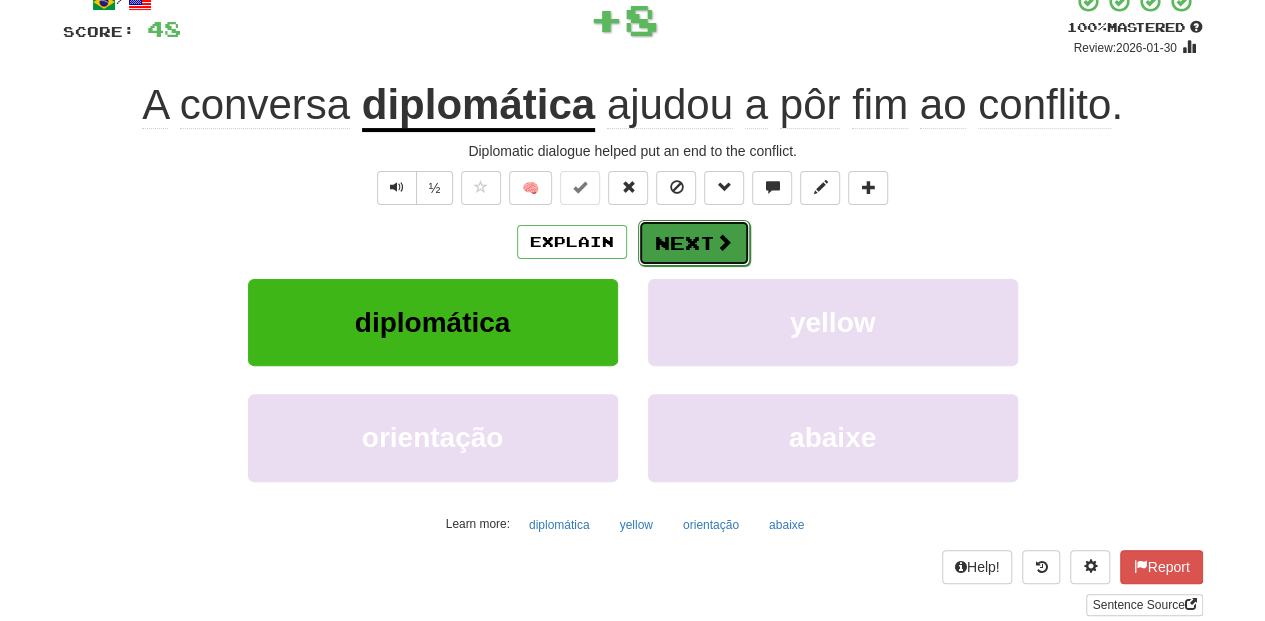 click on "Next" at bounding box center (694, 243) 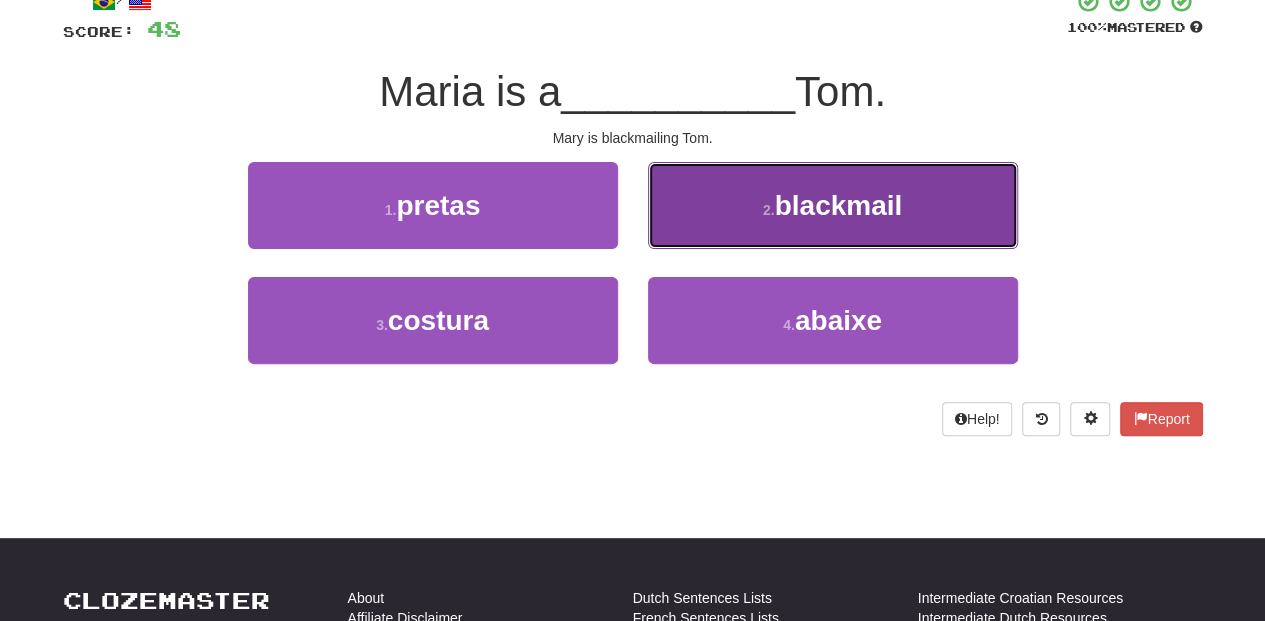 click on "2 .  chantagear" at bounding box center [833, 205] 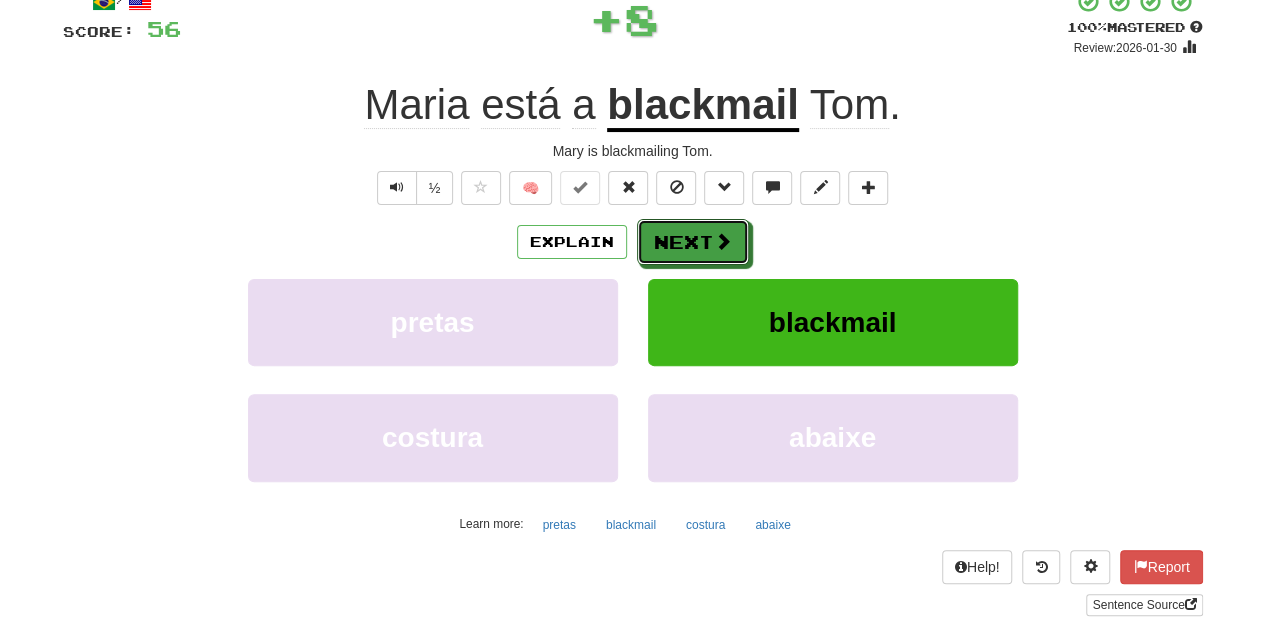 click on "Next" at bounding box center (693, 242) 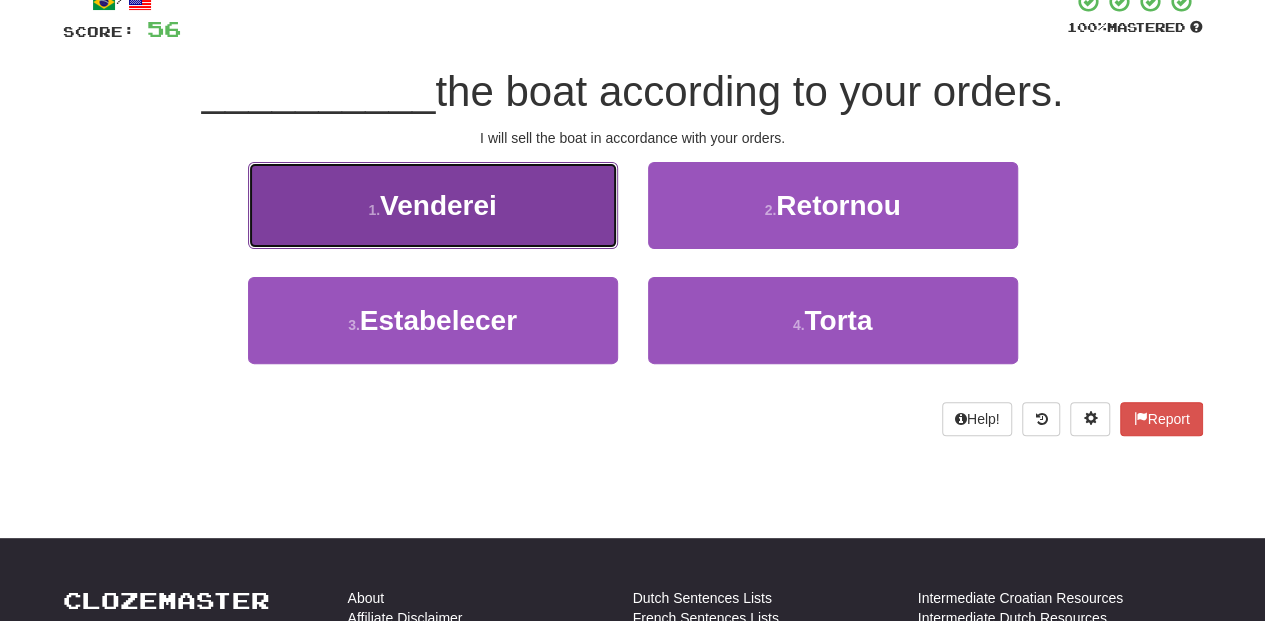 click on "1 .  Venderei" at bounding box center [433, 205] 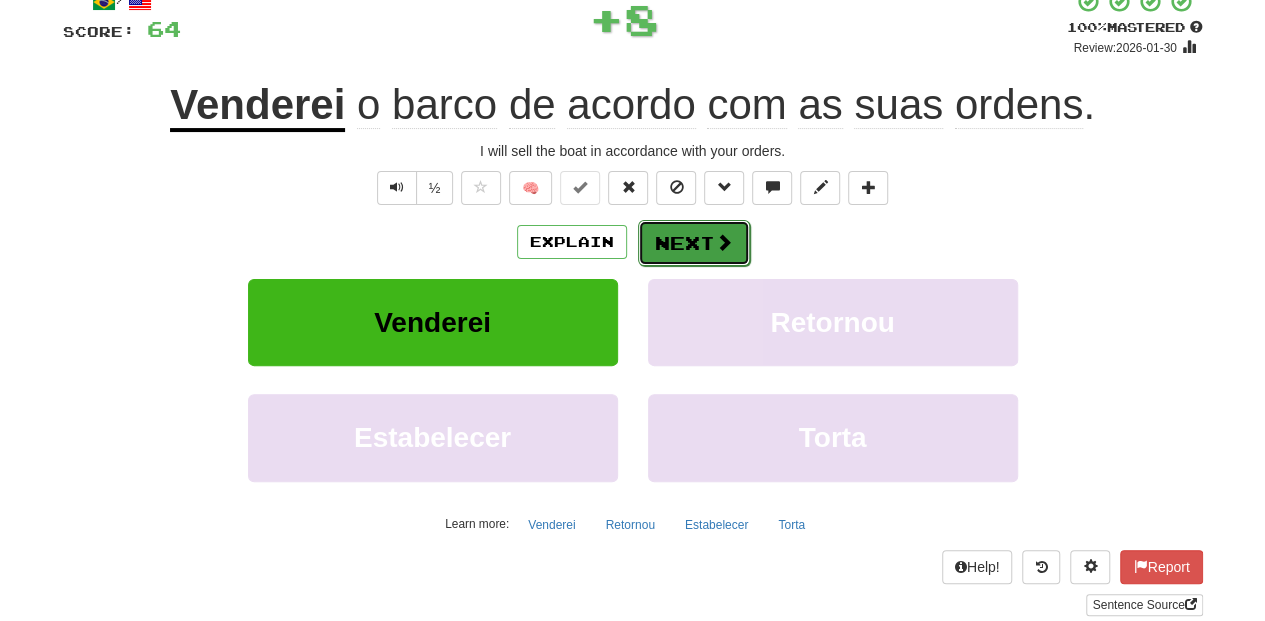 click on "Next" at bounding box center (694, 243) 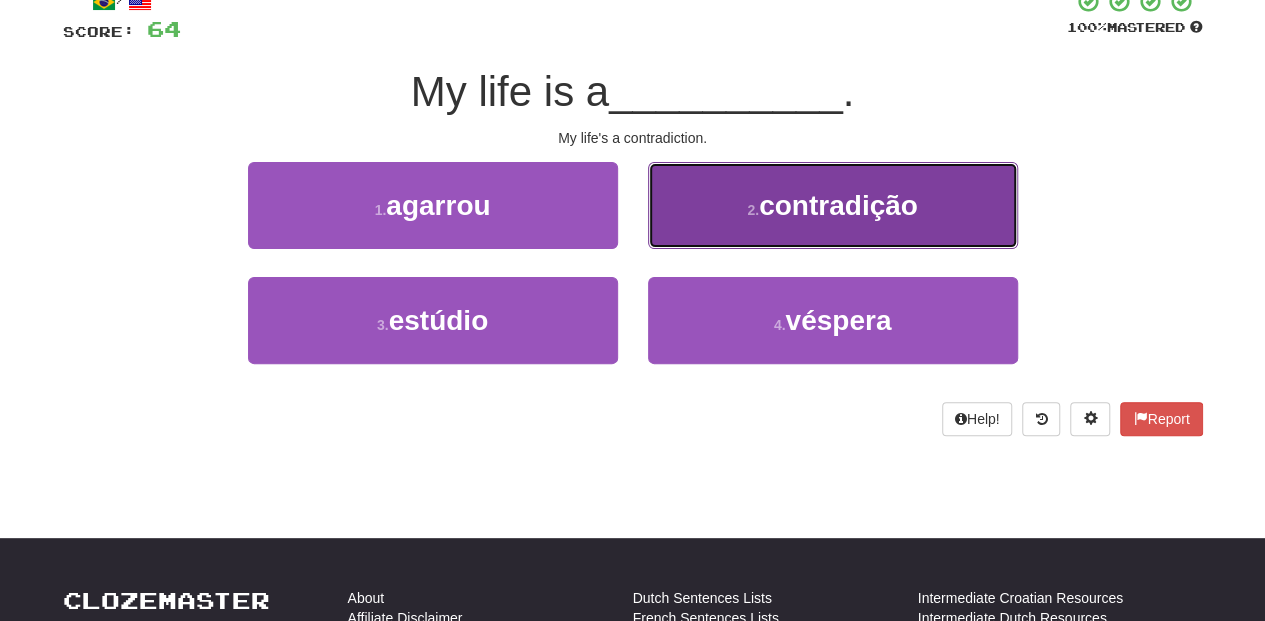 click on "2 .  contradição" at bounding box center [833, 205] 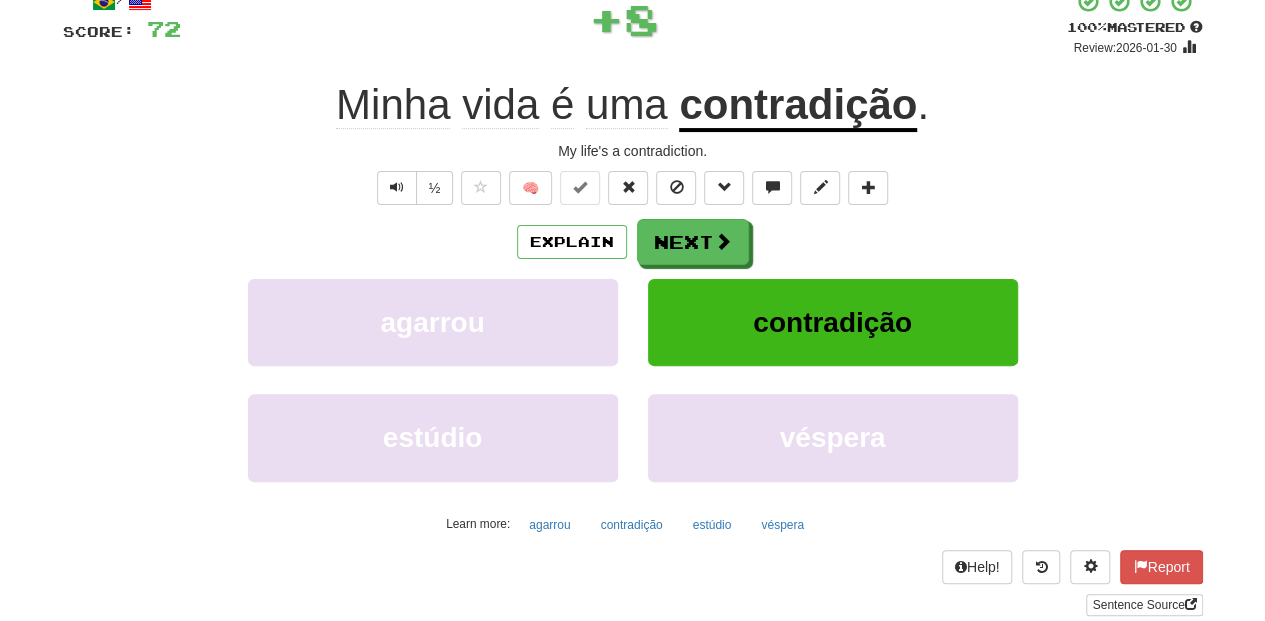 click on "Next" at bounding box center (693, 242) 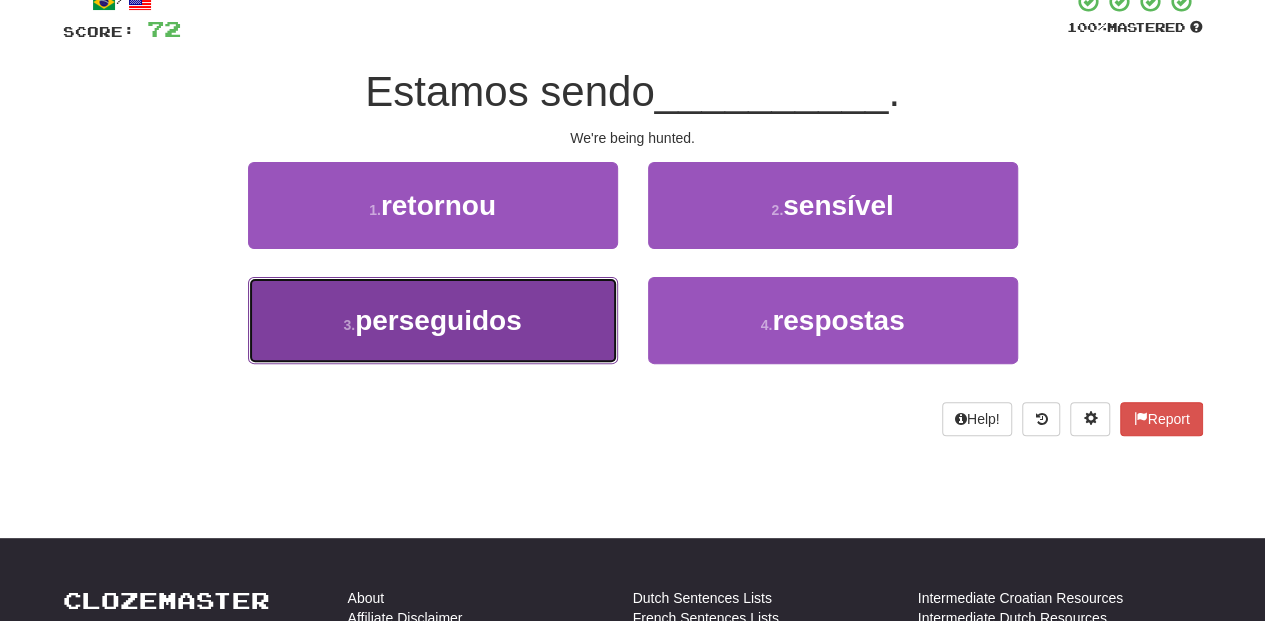 click on "3 .  perseguidos" at bounding box center [433, 320] 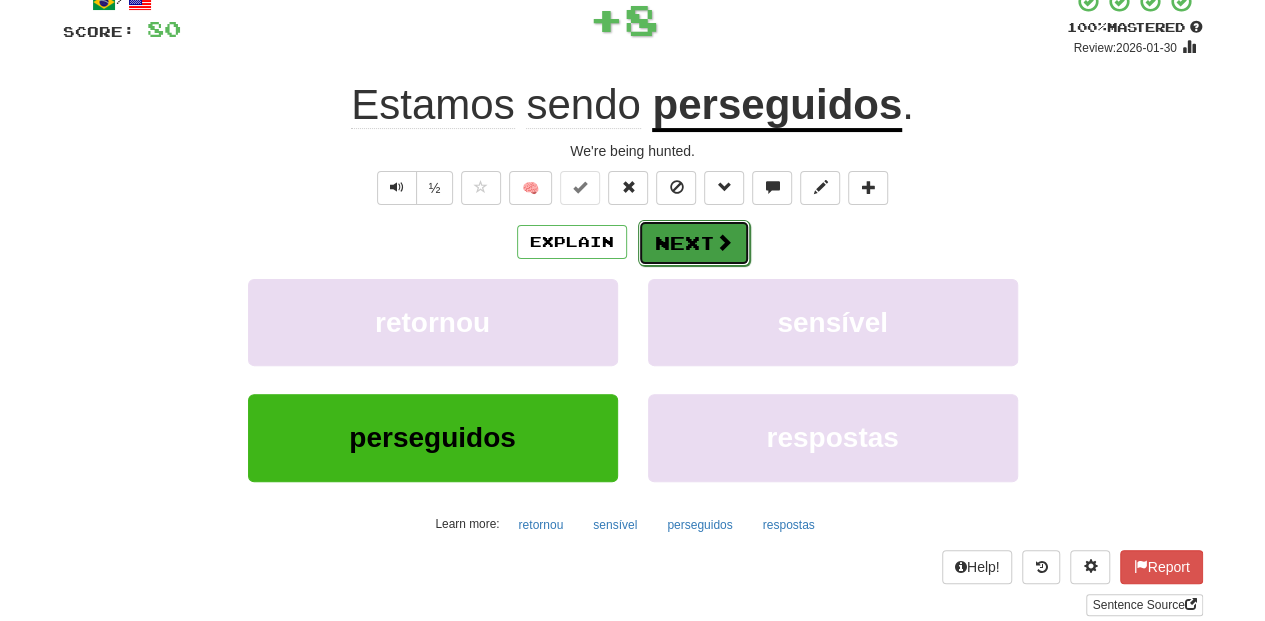 click on "Next" at bounding box center [694, 243] 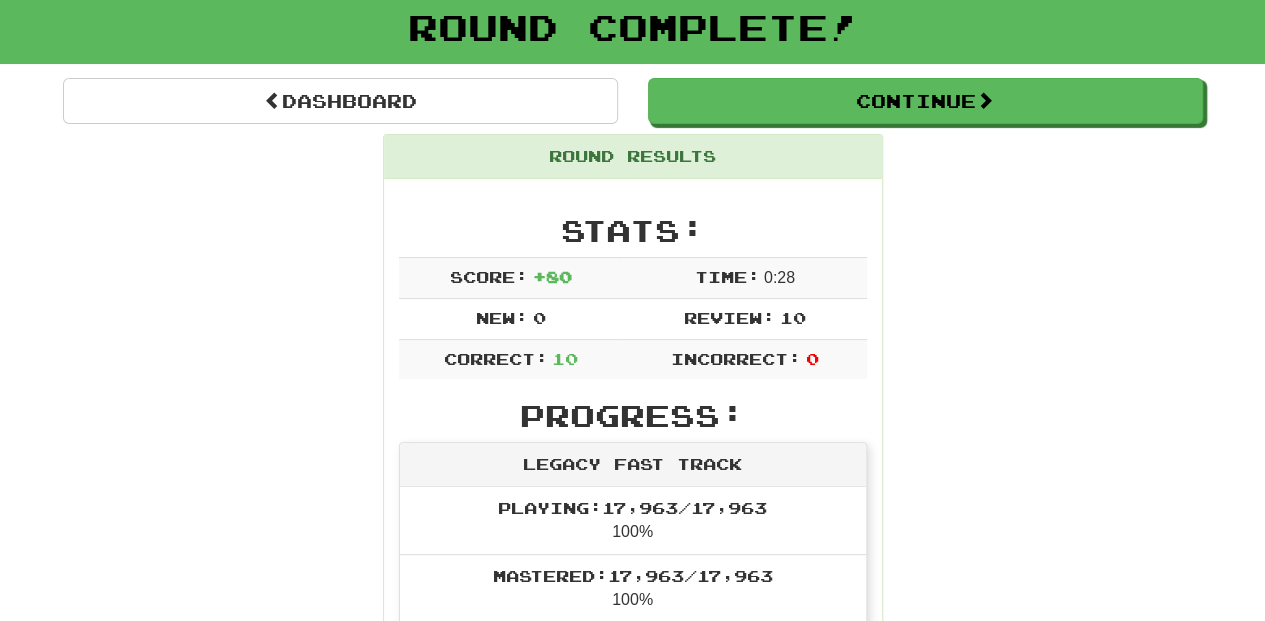scroll, scrollTop: 87, scrollLeft: 0, axis: vertical 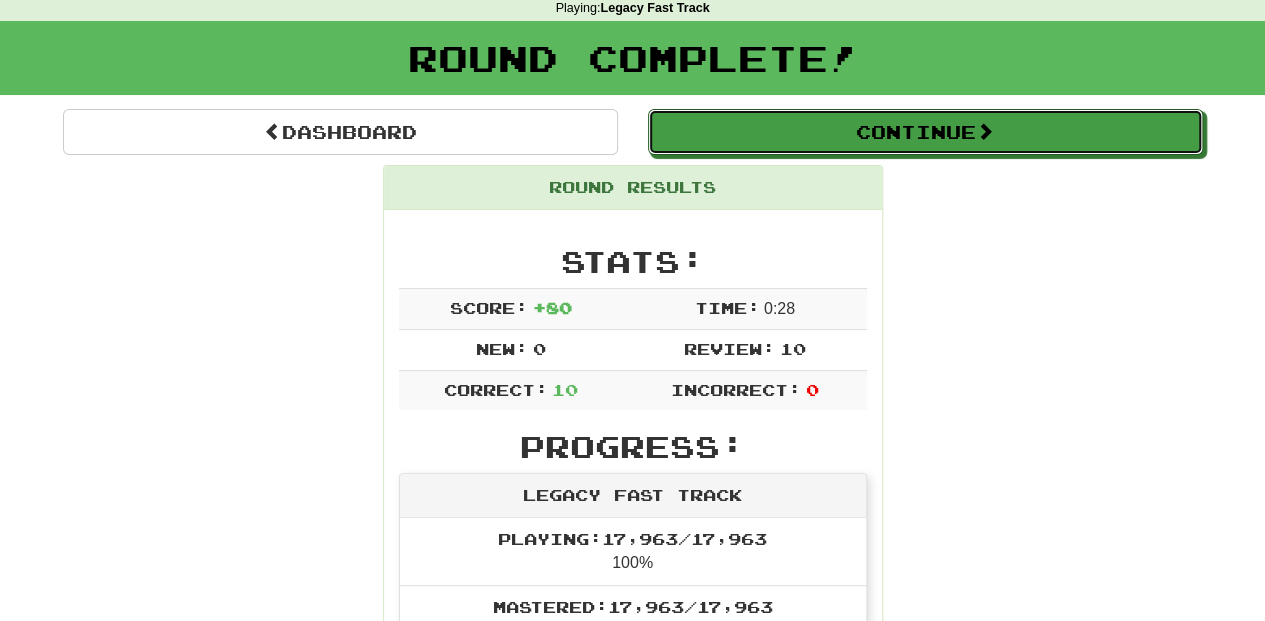 click on "Continue" at bounding box center (925, 132) 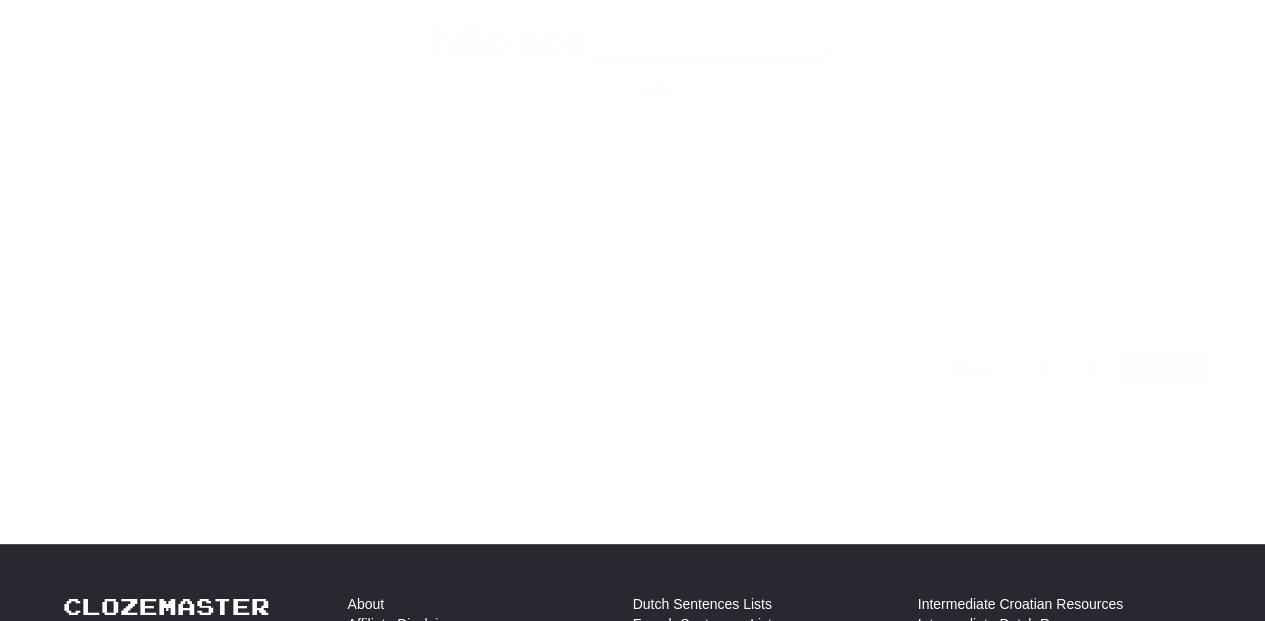 scroll, scrollTop: 87, scrollLeft: 0, axis: vertical 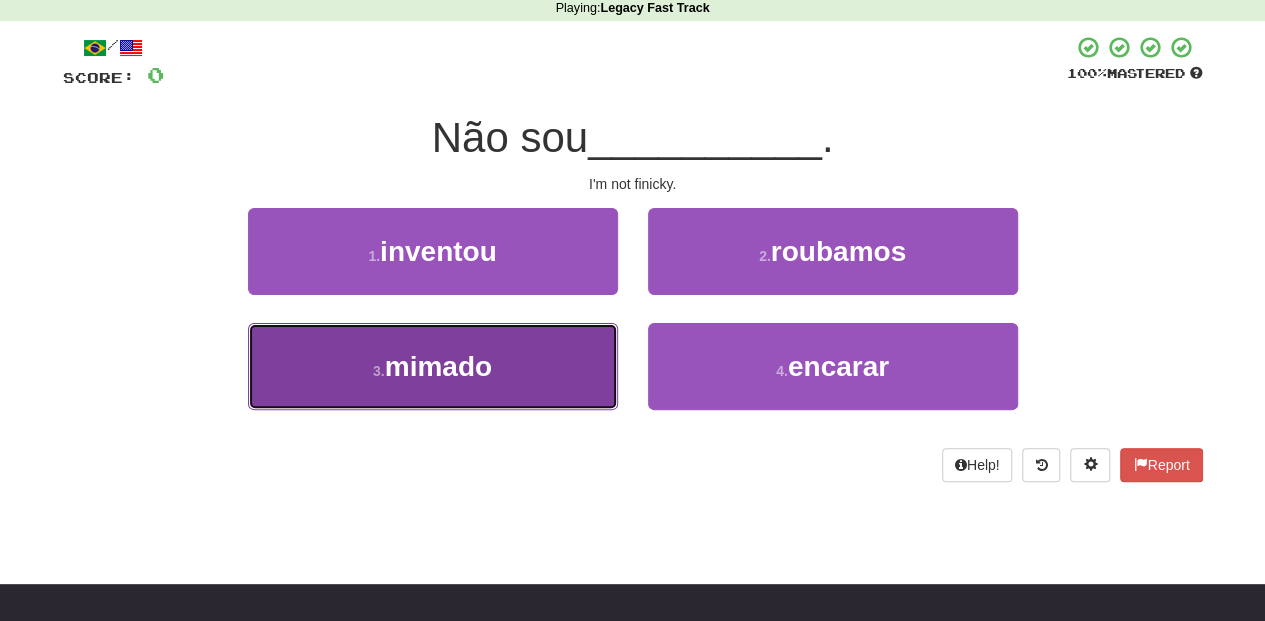 click on "spoiled" at bounding box center [433, 366] 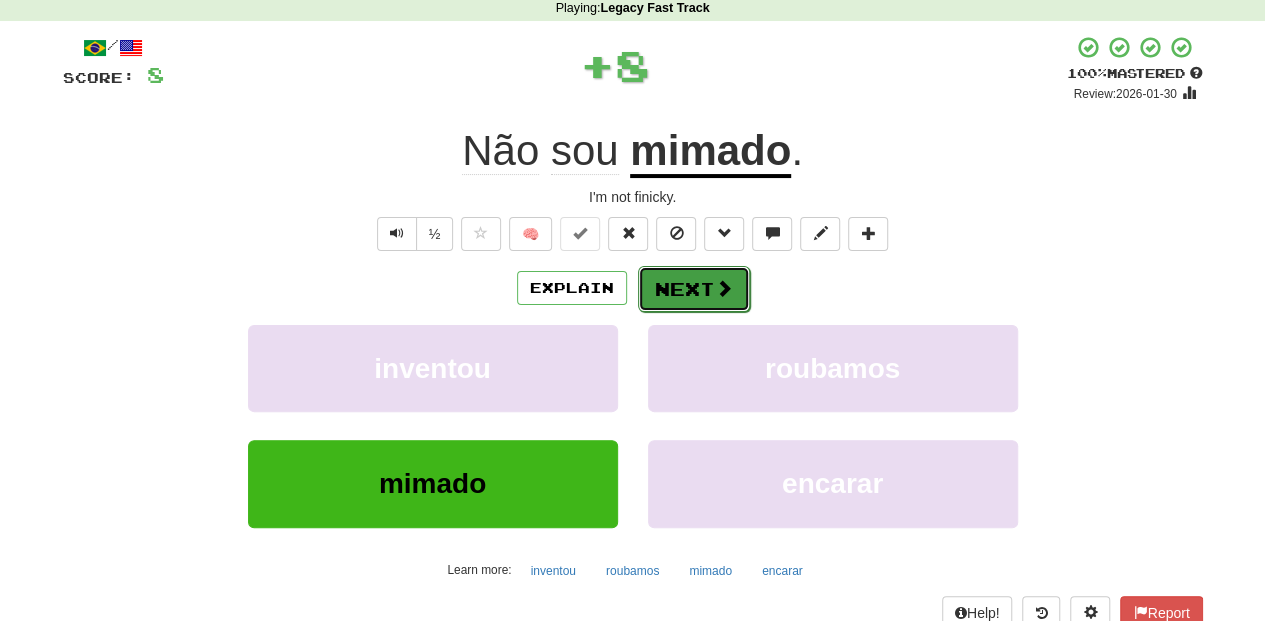 click on "Next" at bounding box center [694, 289] 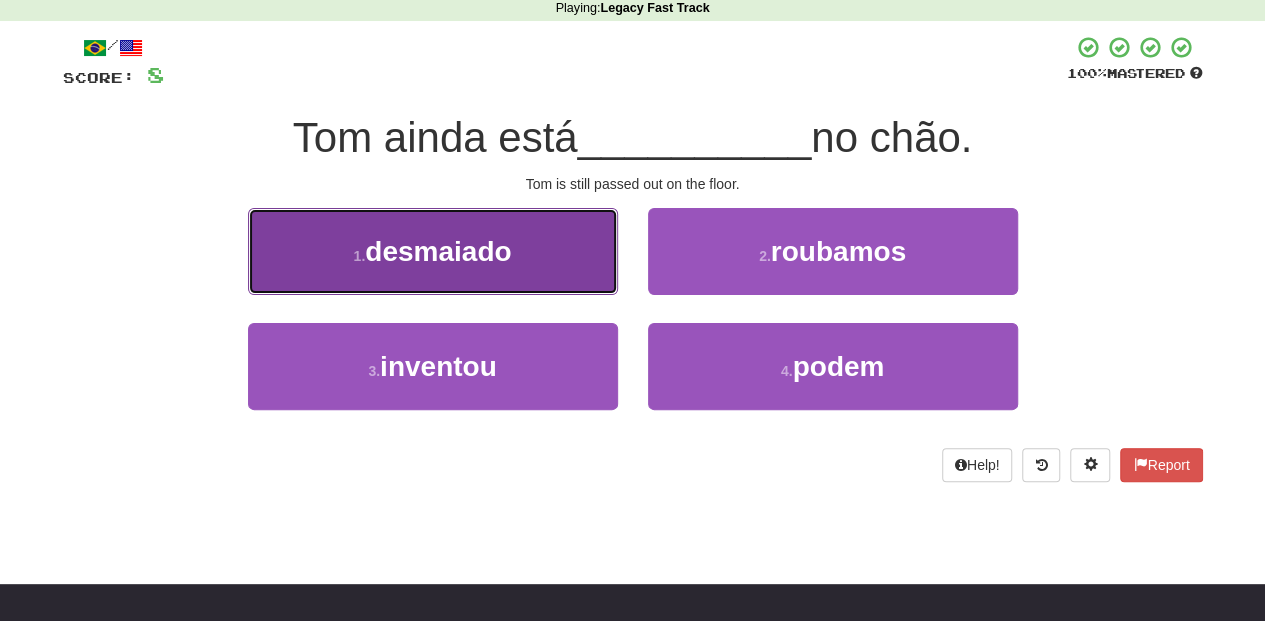 click on "1 .  desmaiado" at bounding box center [433, 251] 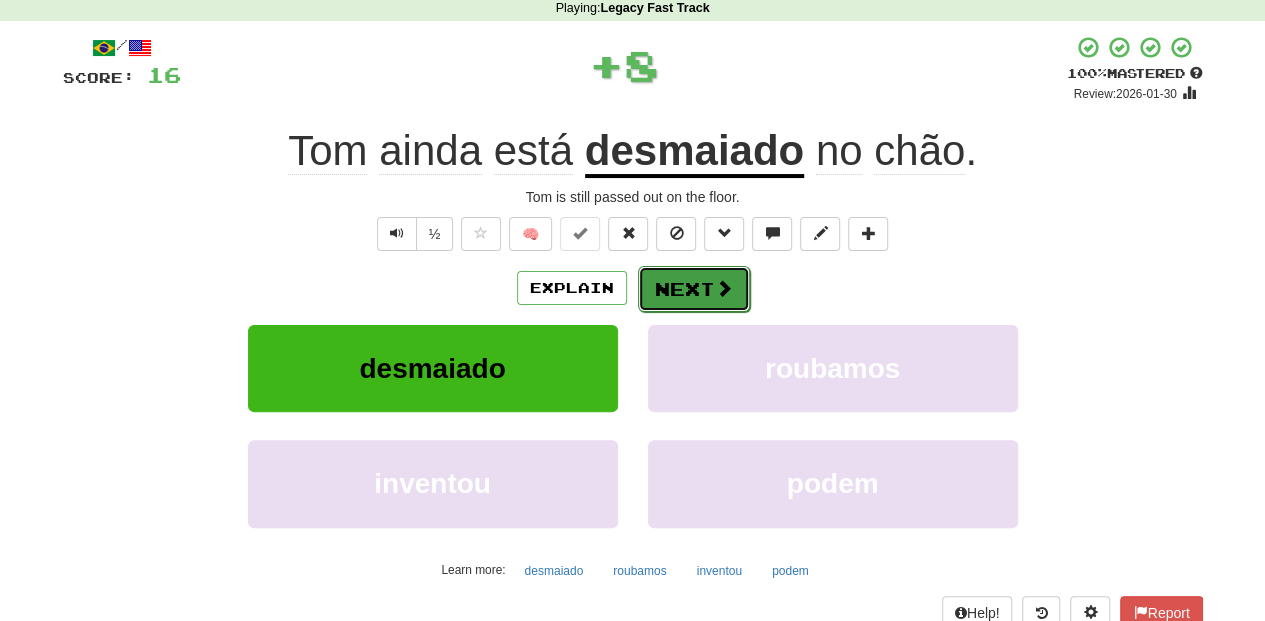 click on "Next" at bounding box center (694, 289) 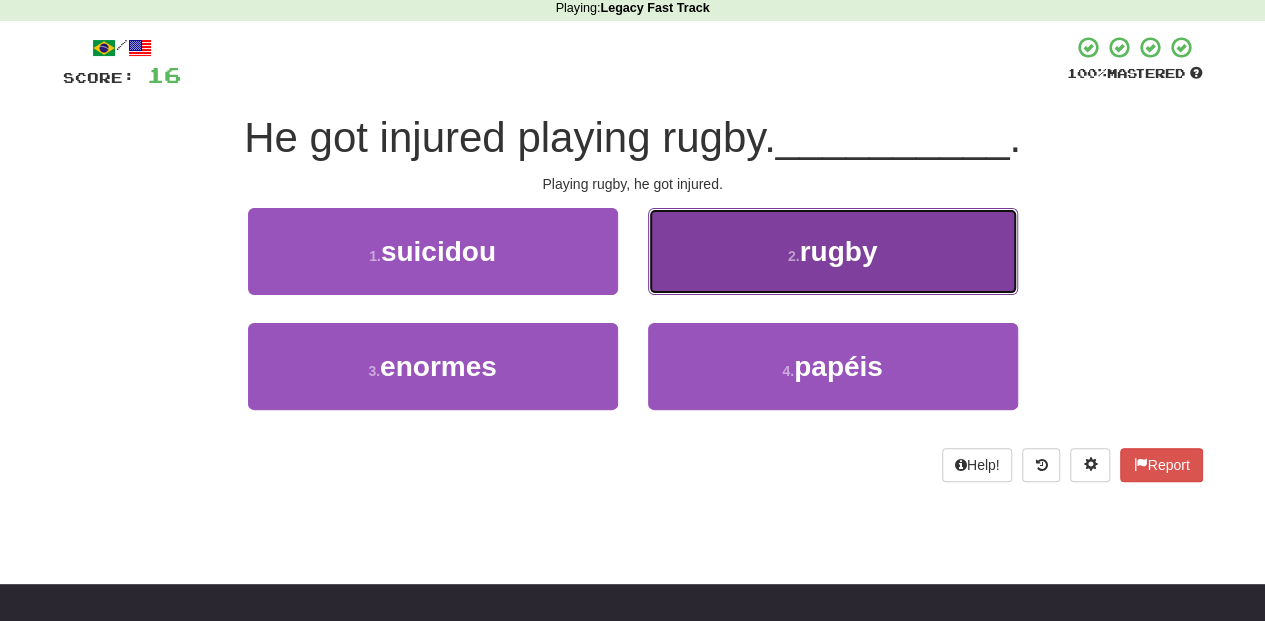 click on "rugby" at bounding box center (833, 251) 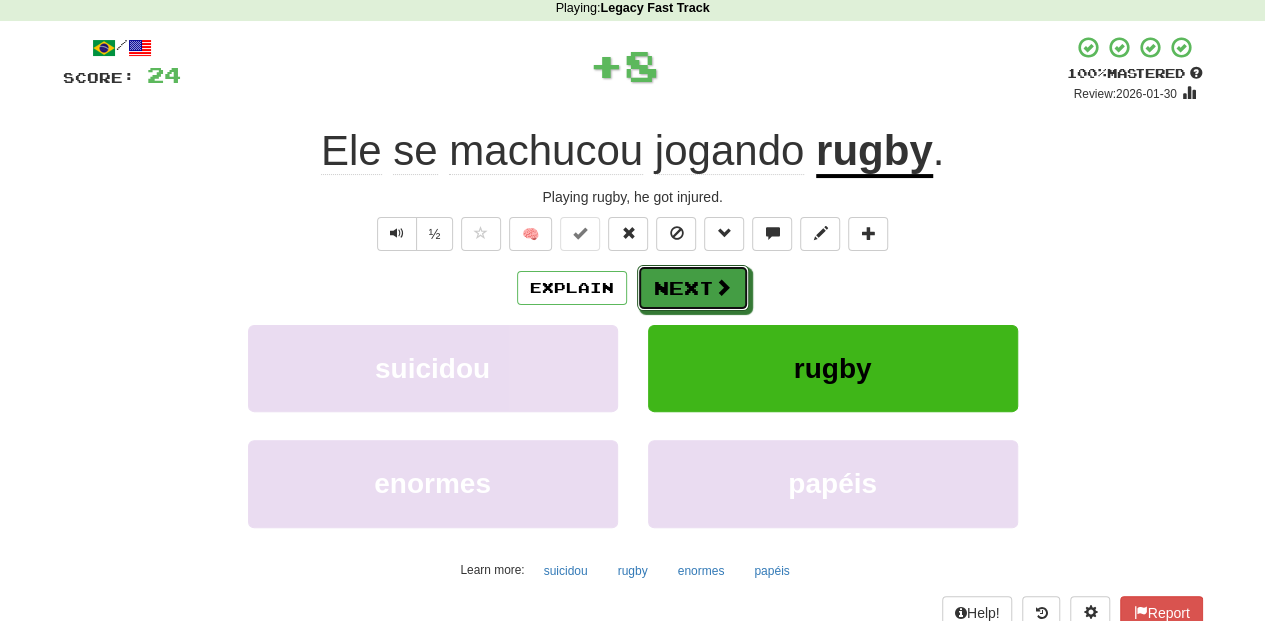 click on "Next" at bounding box center (693, 288) 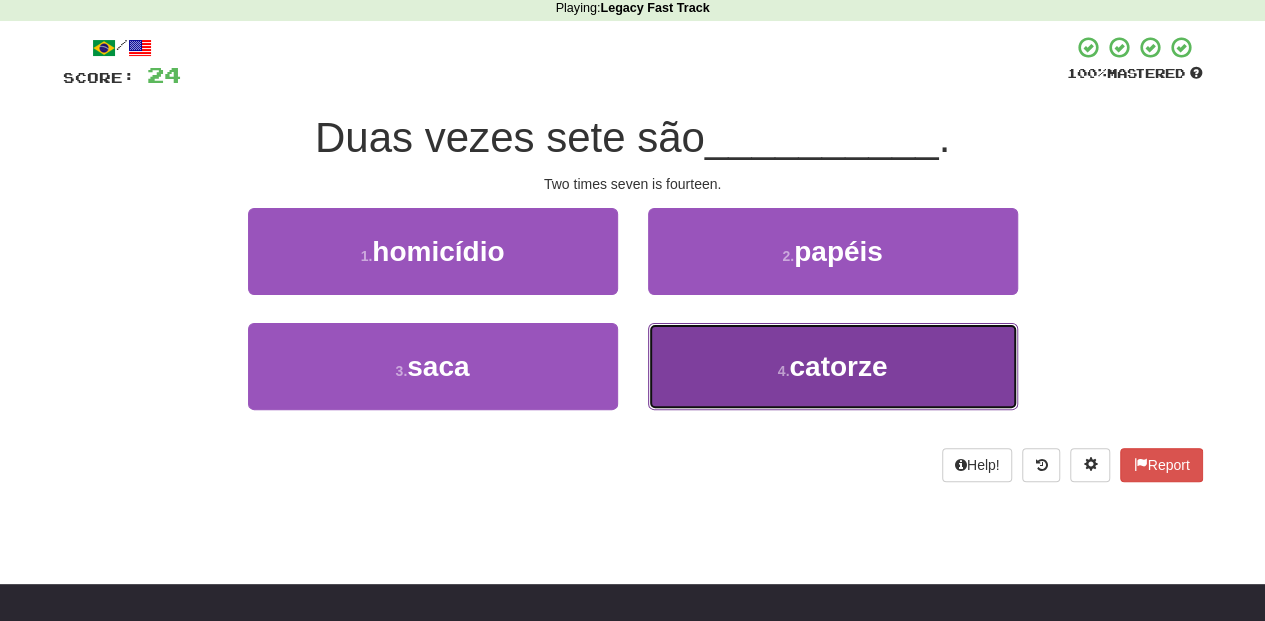 click on "4 .  catorze" at bounding box center (833, 366) 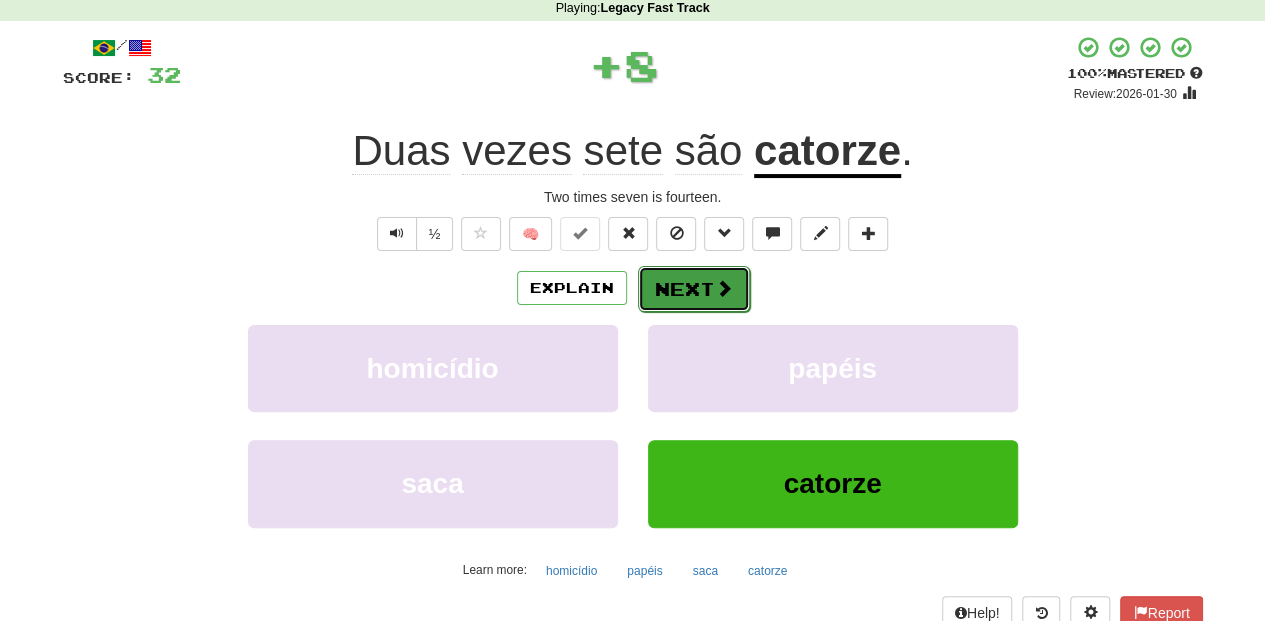 click on "Next" at bounding box center (694, 289) 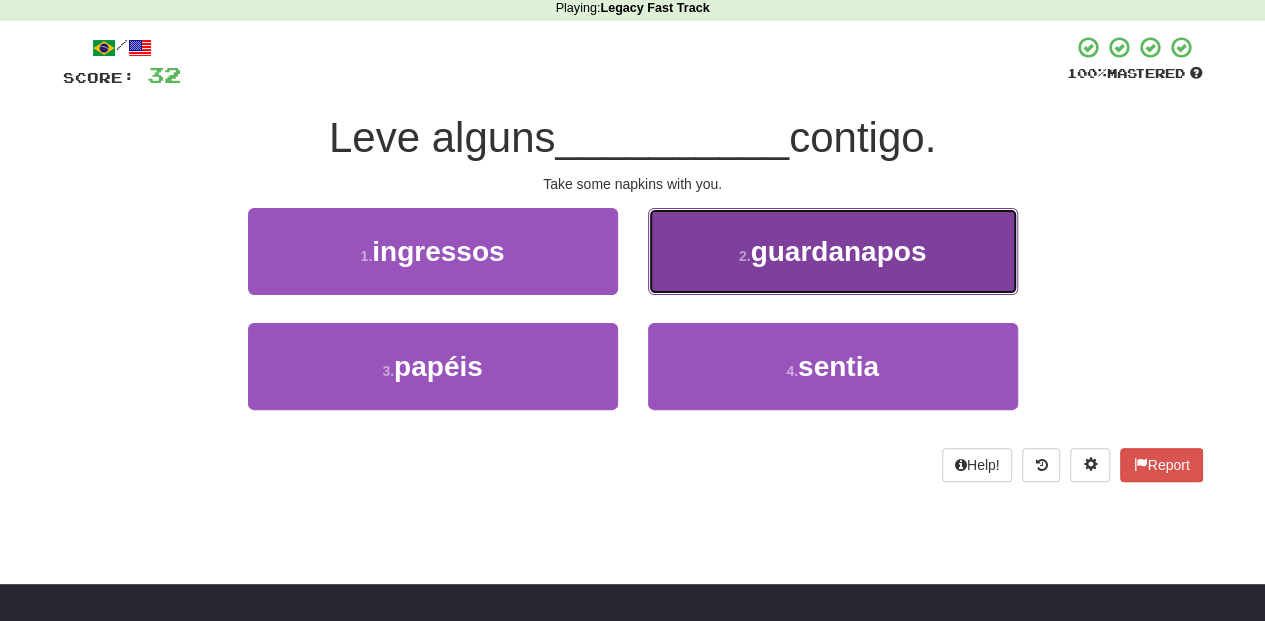 click on "napkins" at bounding box center [833, 251] 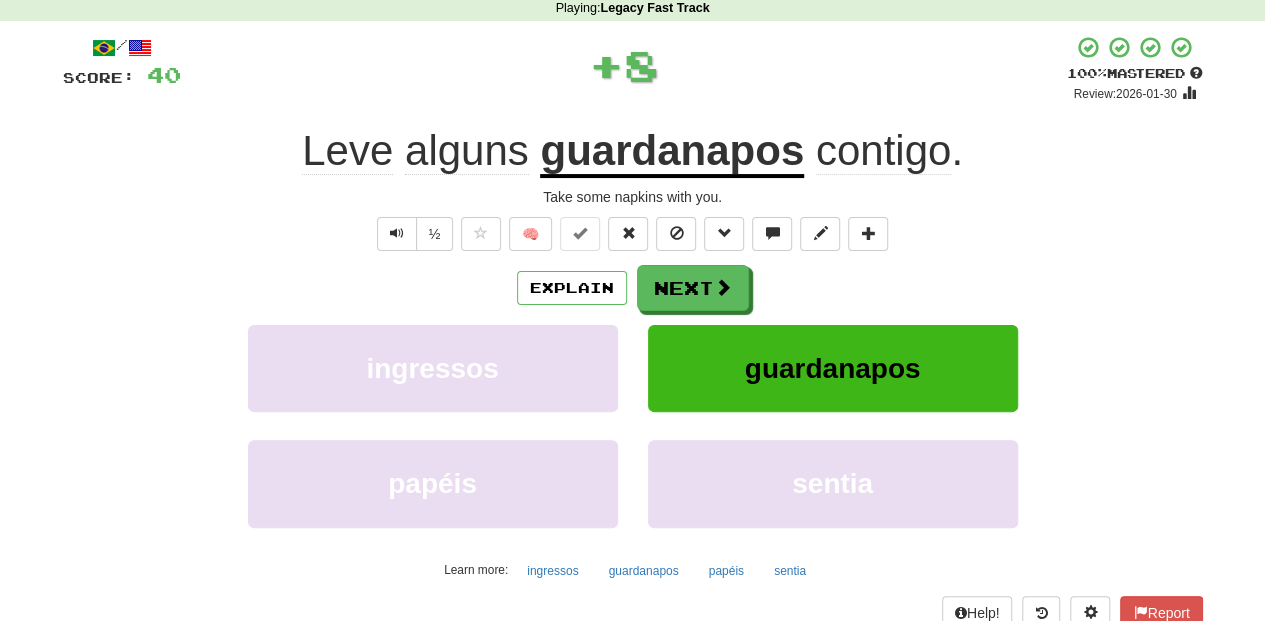 click on "Next" at bounding box center [693, 288] 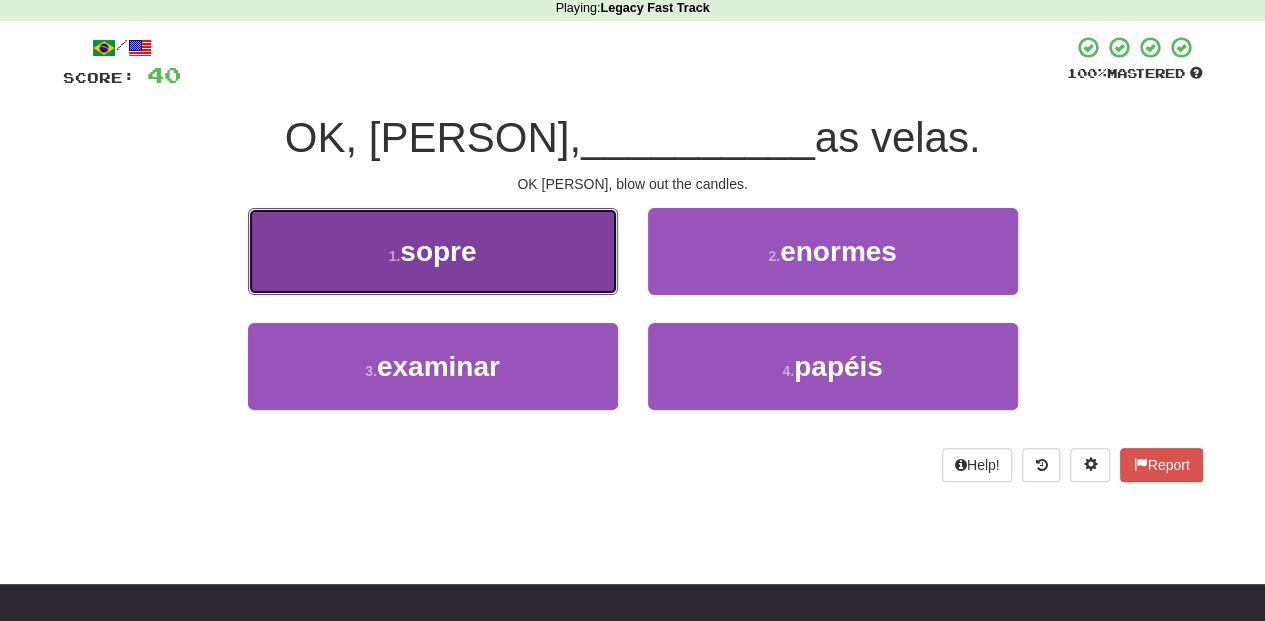 click on "1 .  sopre" at bounding box center (433, 251) 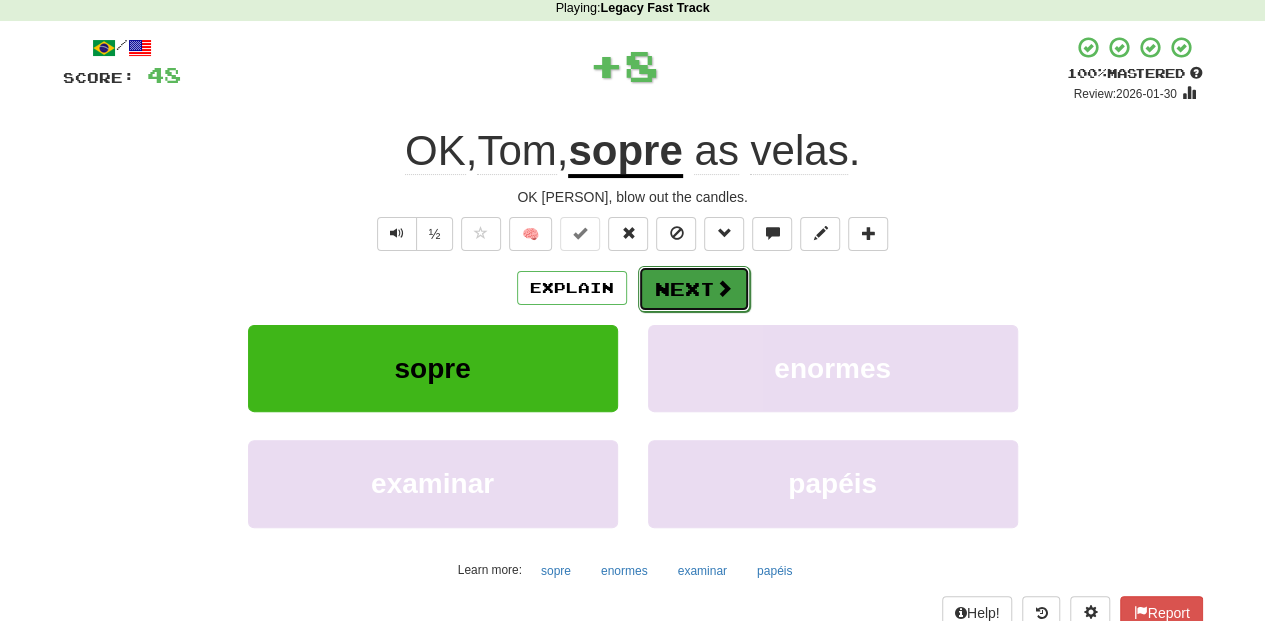 click on "Next" at bounding box center [694, 289] 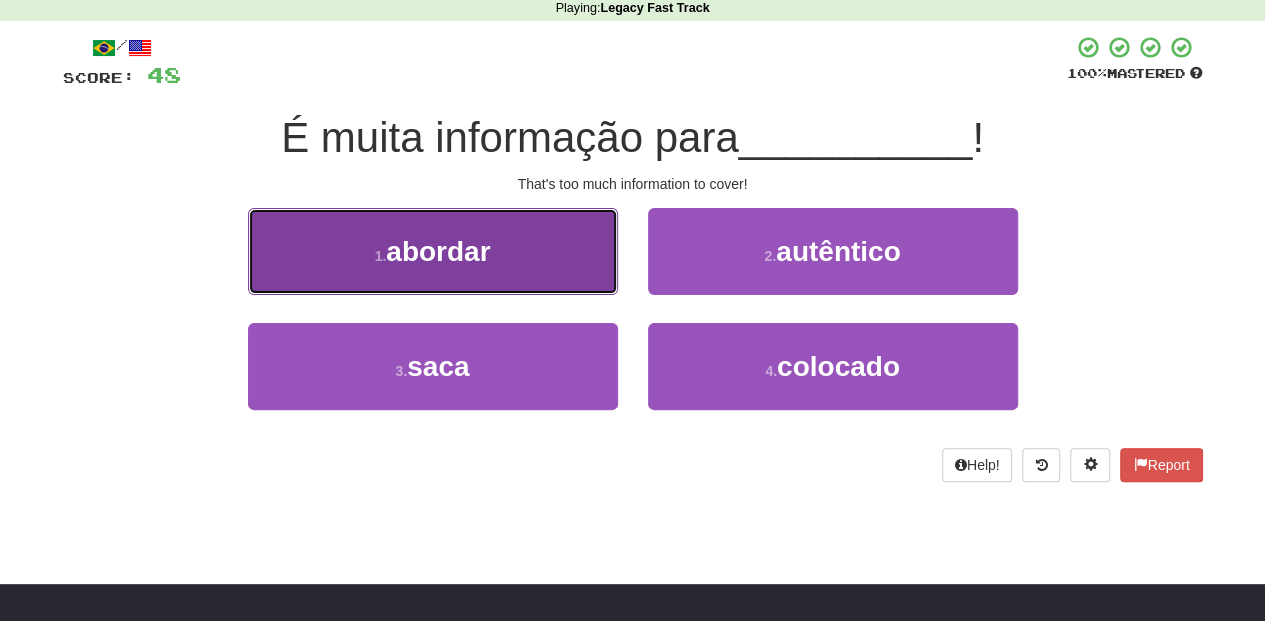 click on "1 .  abordar" at bounding box center [433, 251] 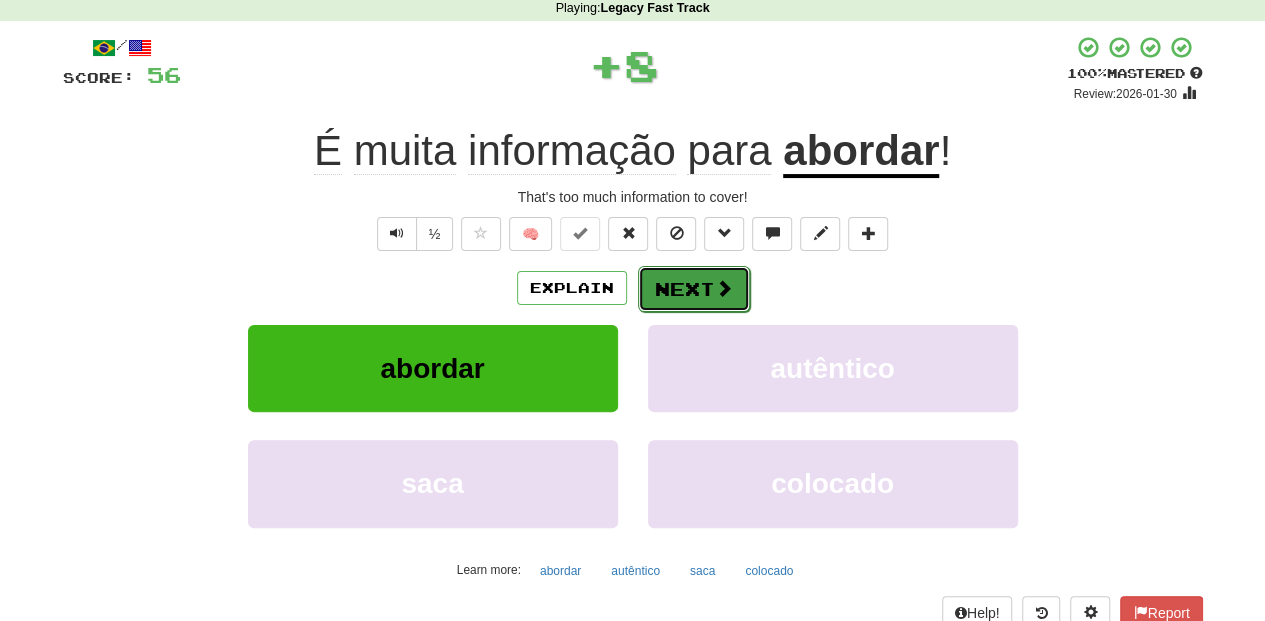 click on "Next" at bounding box center [694, 289] 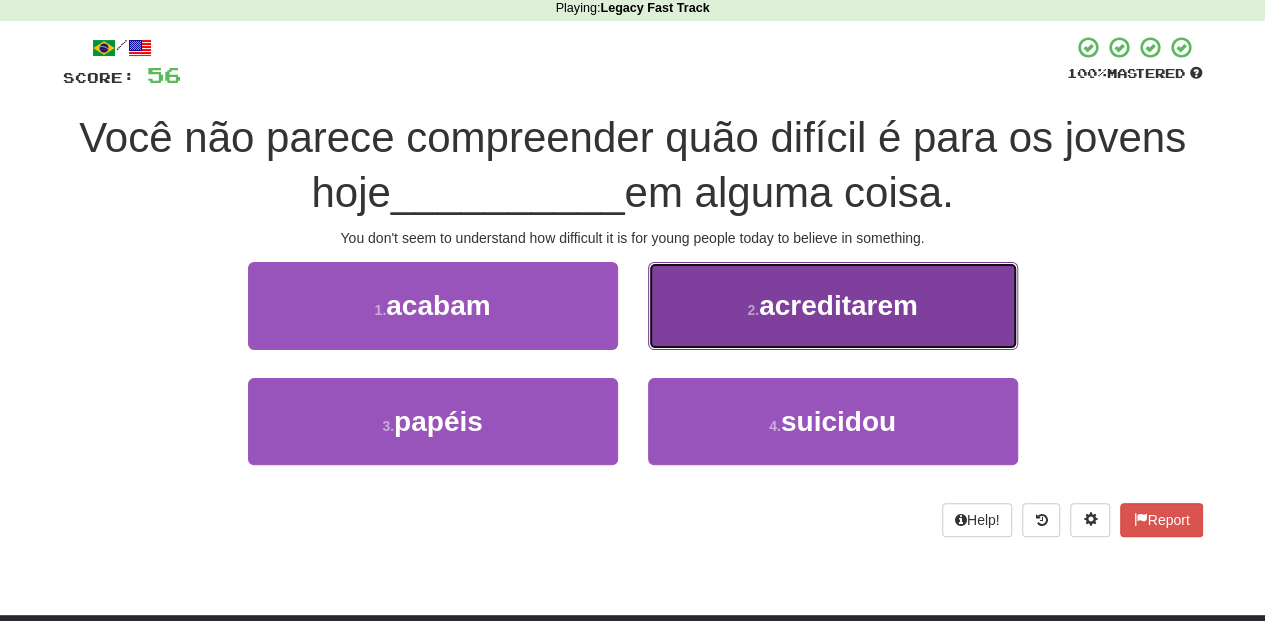click on "2 .  acreditarem" at bounding box center [833, 305] 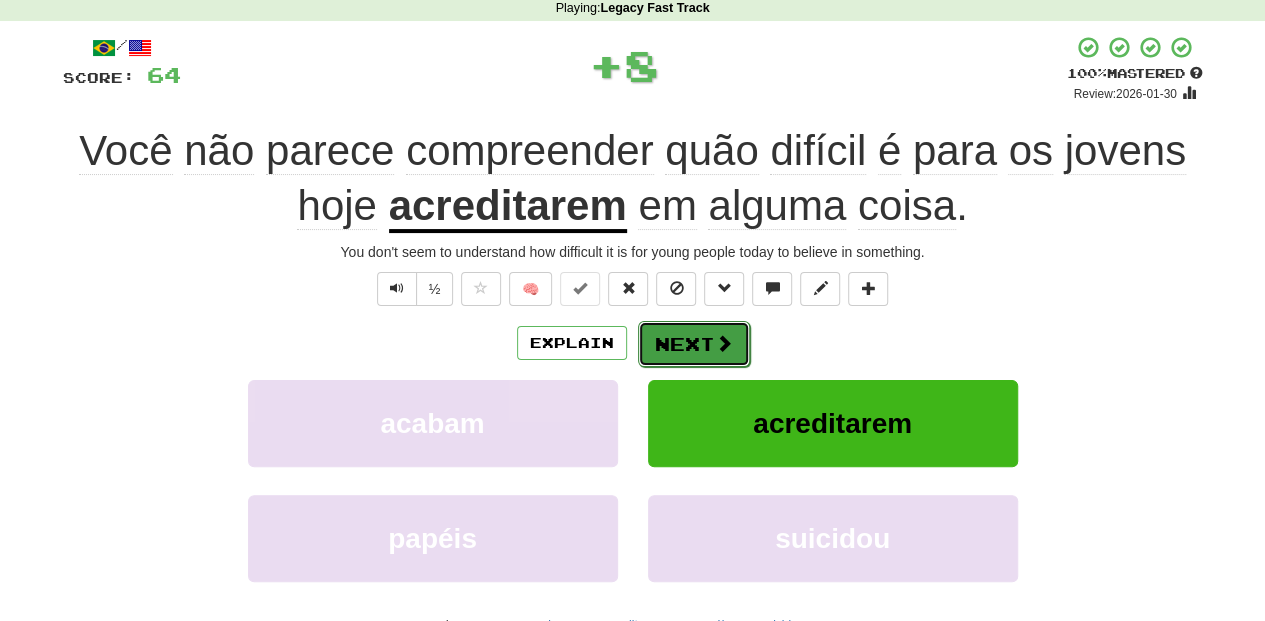 click on "Next" at bounding box center (694, 344) 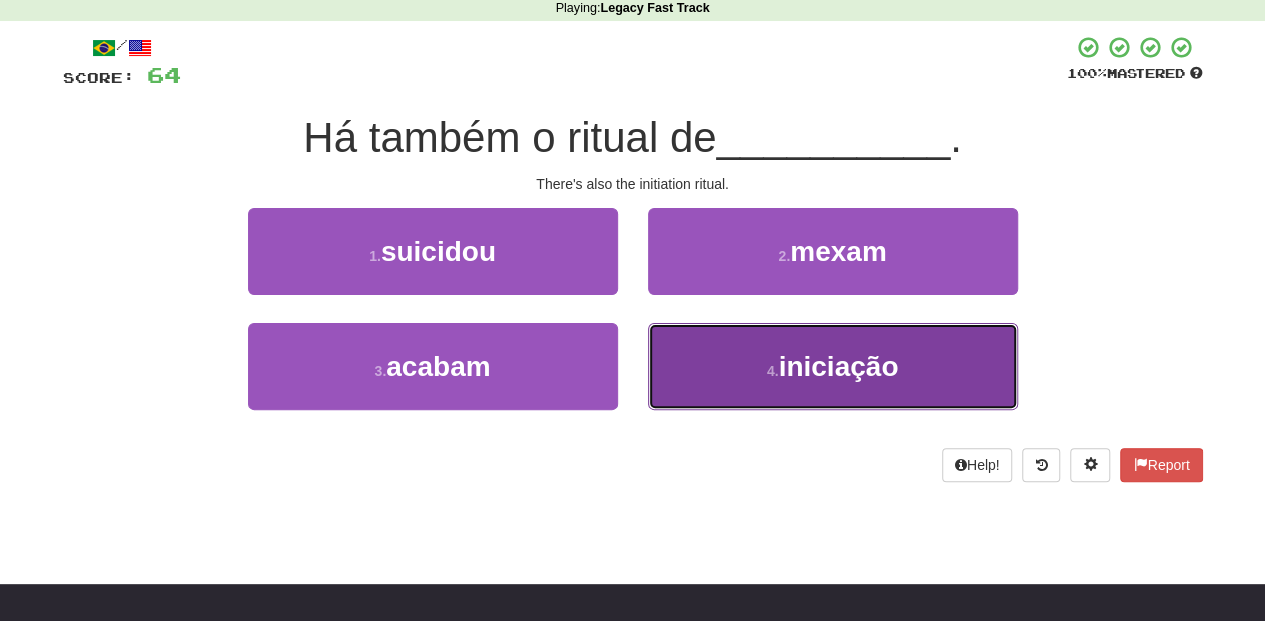 click on "4 .  iniciação" at bounding box center [833, 366] 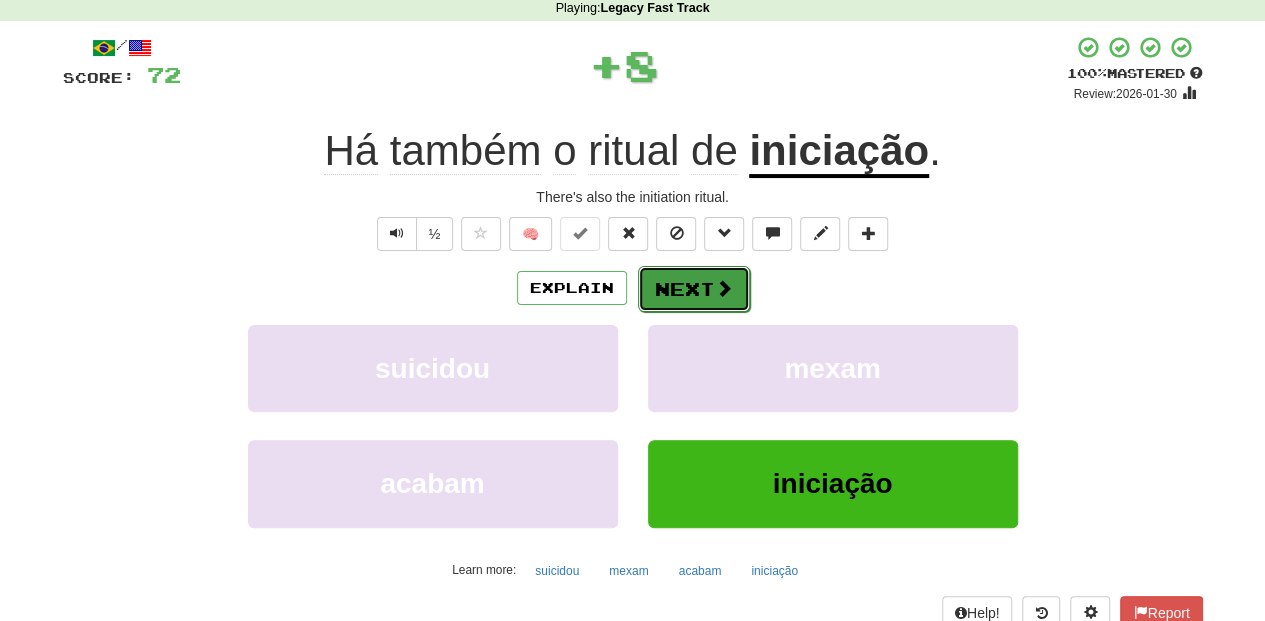 click on "Next" at bounding box center [694, 289] 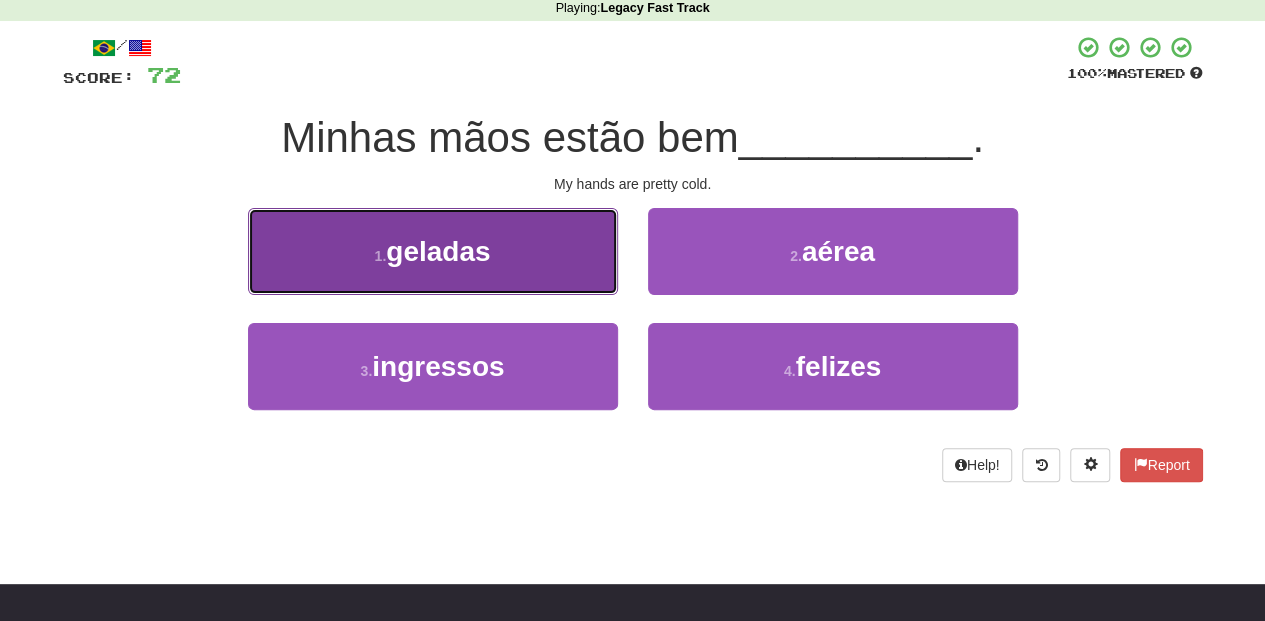 click on "1 .  geladas" at bounding box center (433, 251) 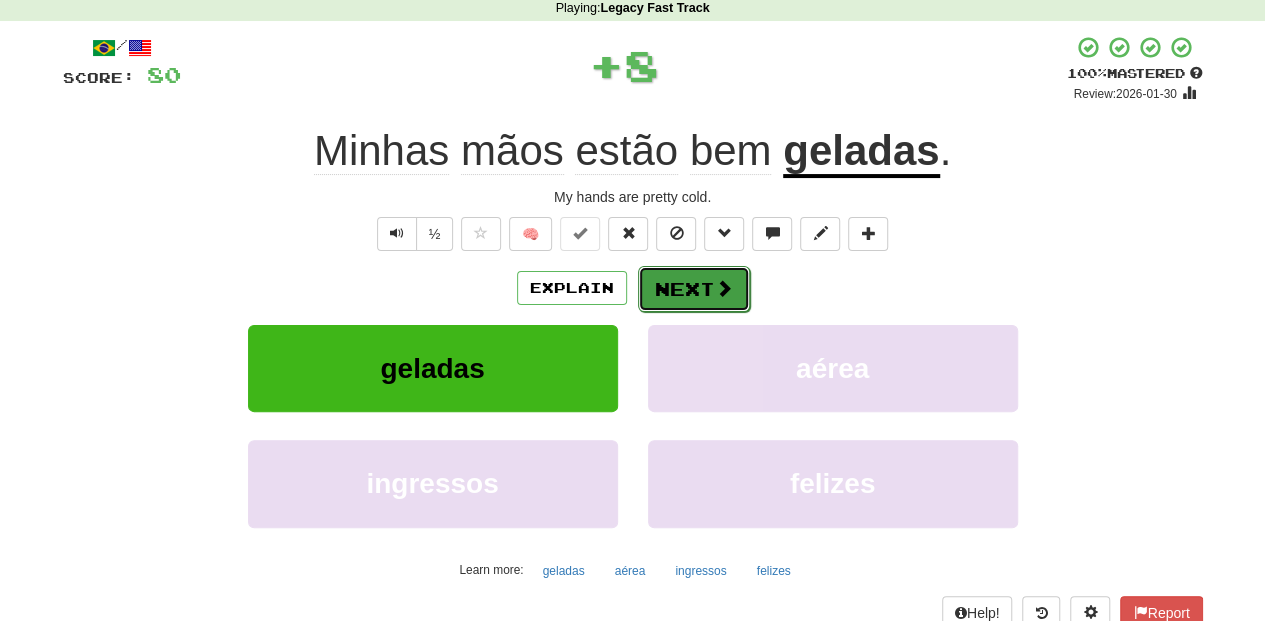 click on "Next" at bounding box center (694, 289) 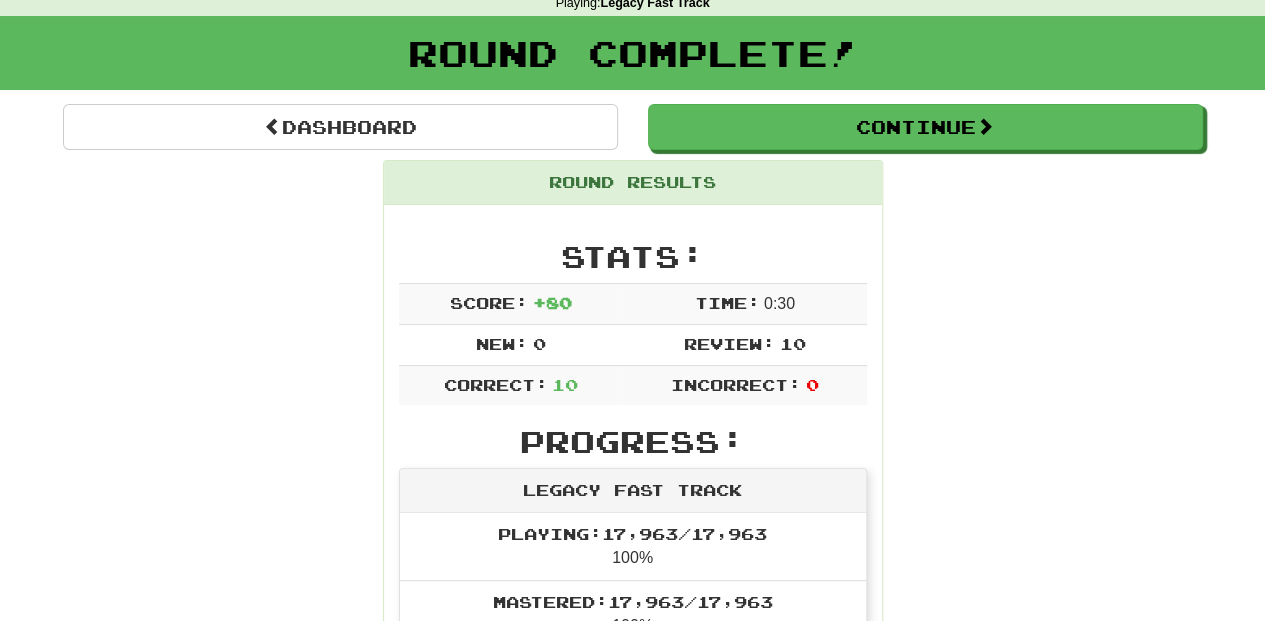 scroll, scrollTop: 87, scrollLeft: 0, axis: vertical 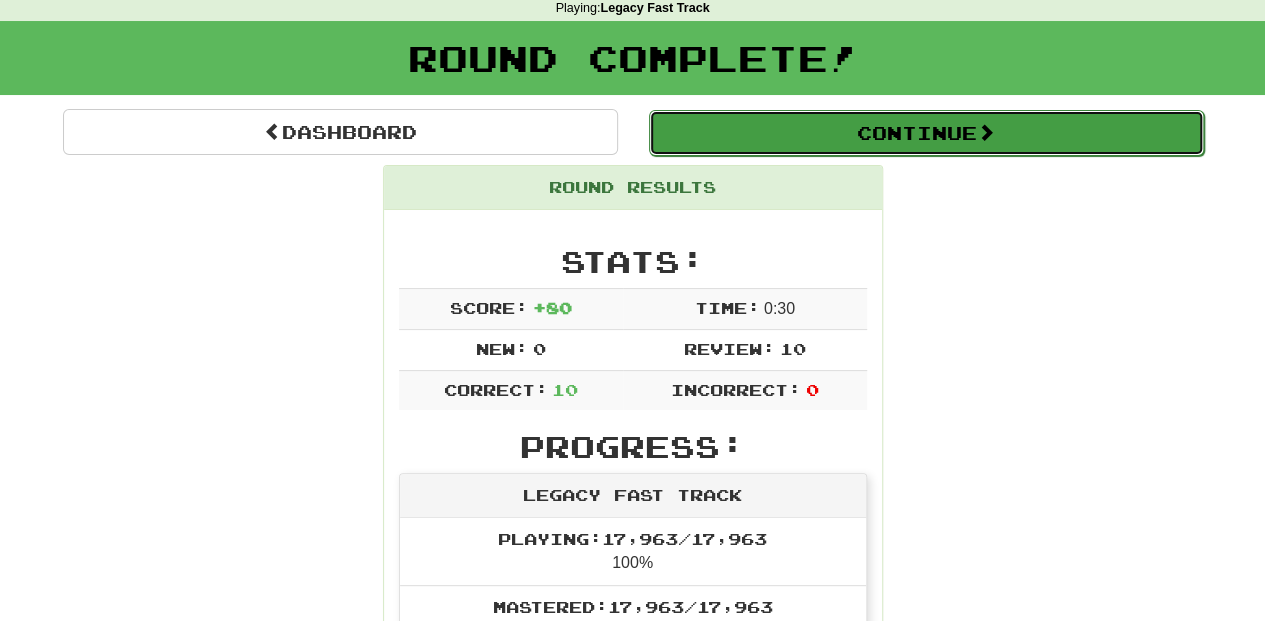 click on "Continue" at bounding box center [926, 133] 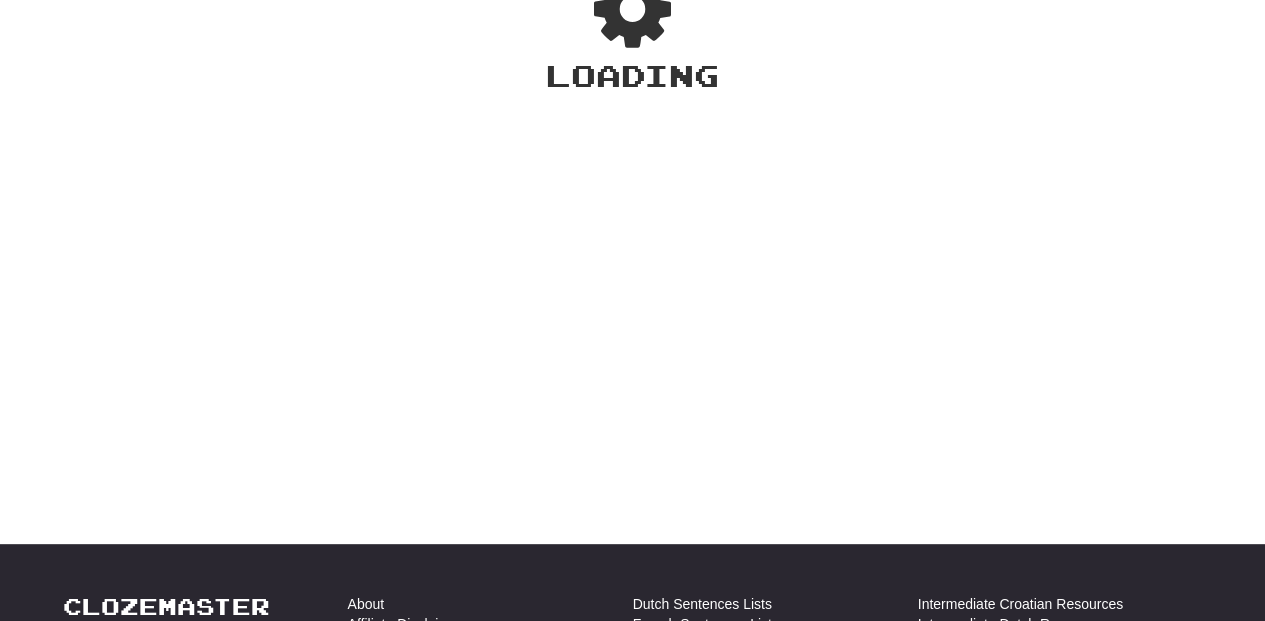 scroll, scrollTop: 87, scrollLeft: 0, axis: vertical 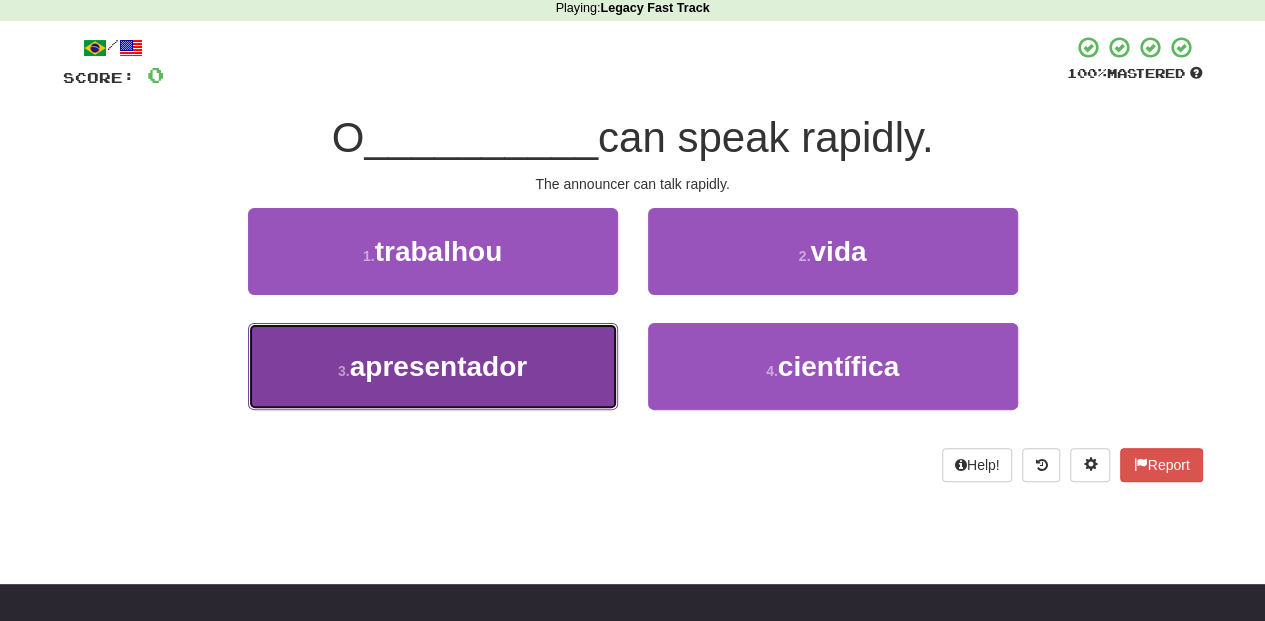click on "apresentador" at bounding box center [438, 366] 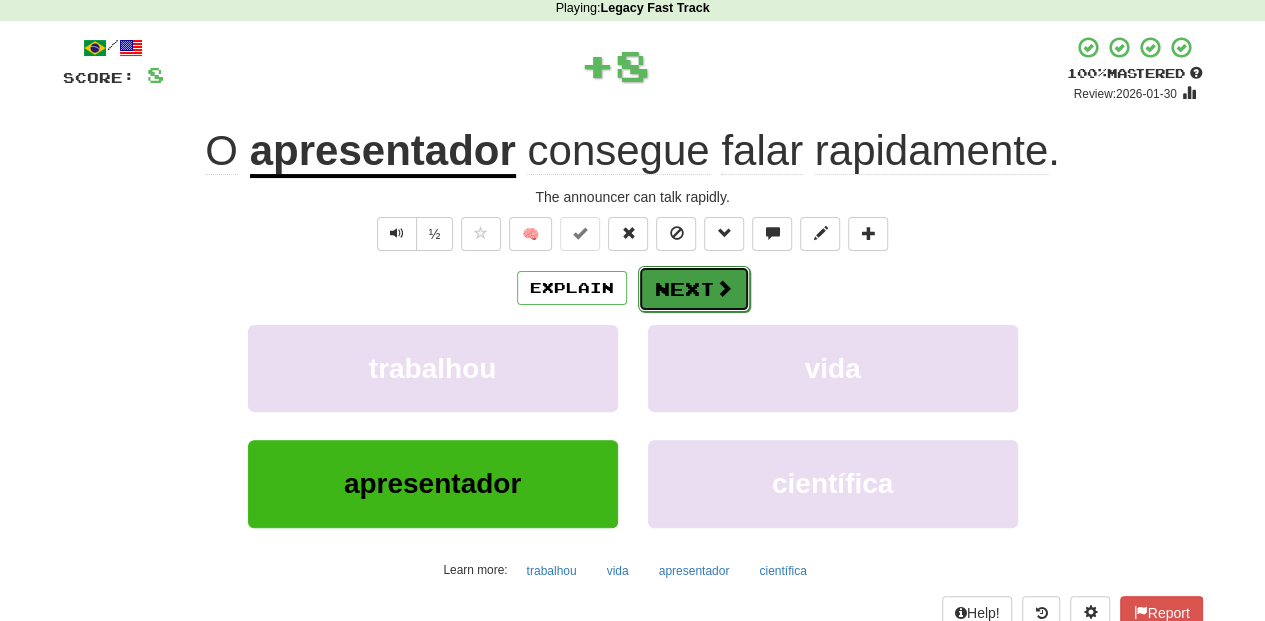 click on "Next" at bounding box center (694, 289) 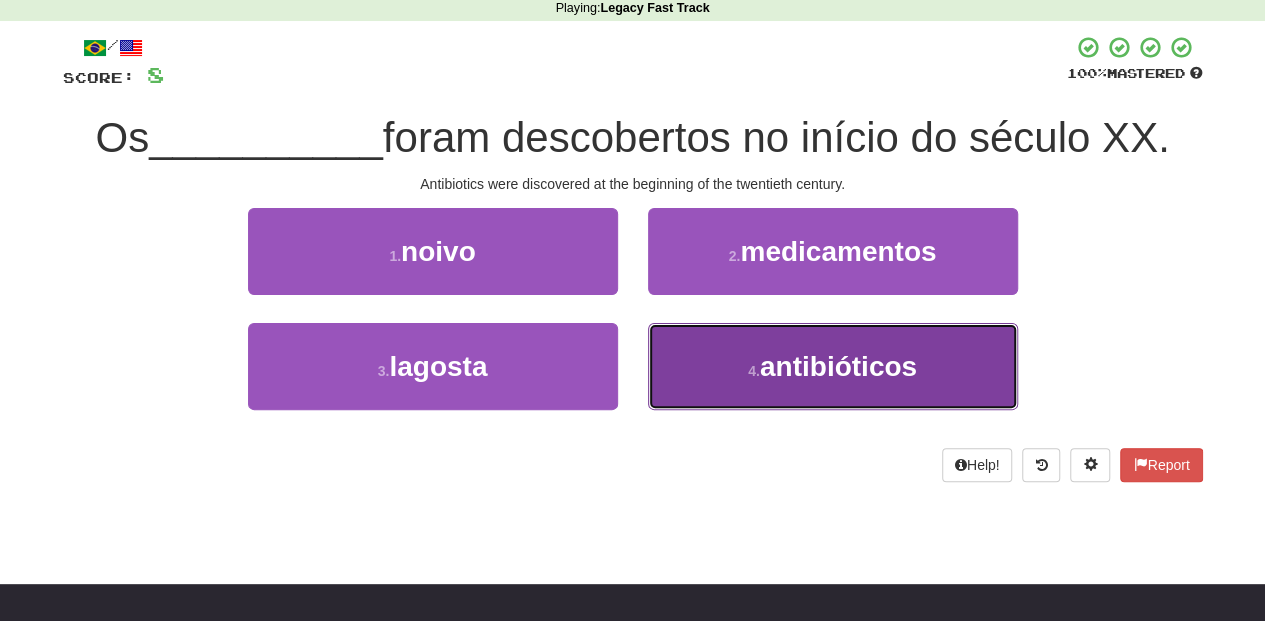 click on "4 .  antibióticos" at bounding box center [833, 366] 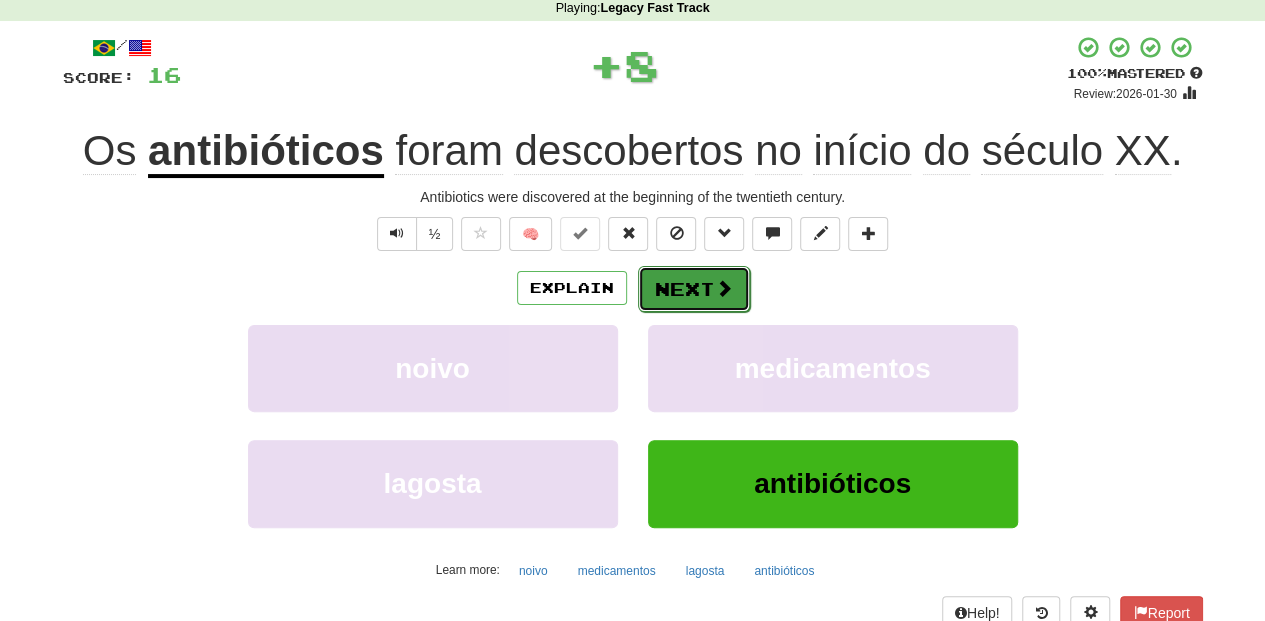 click on "Next" at bounding box center (694, 289) 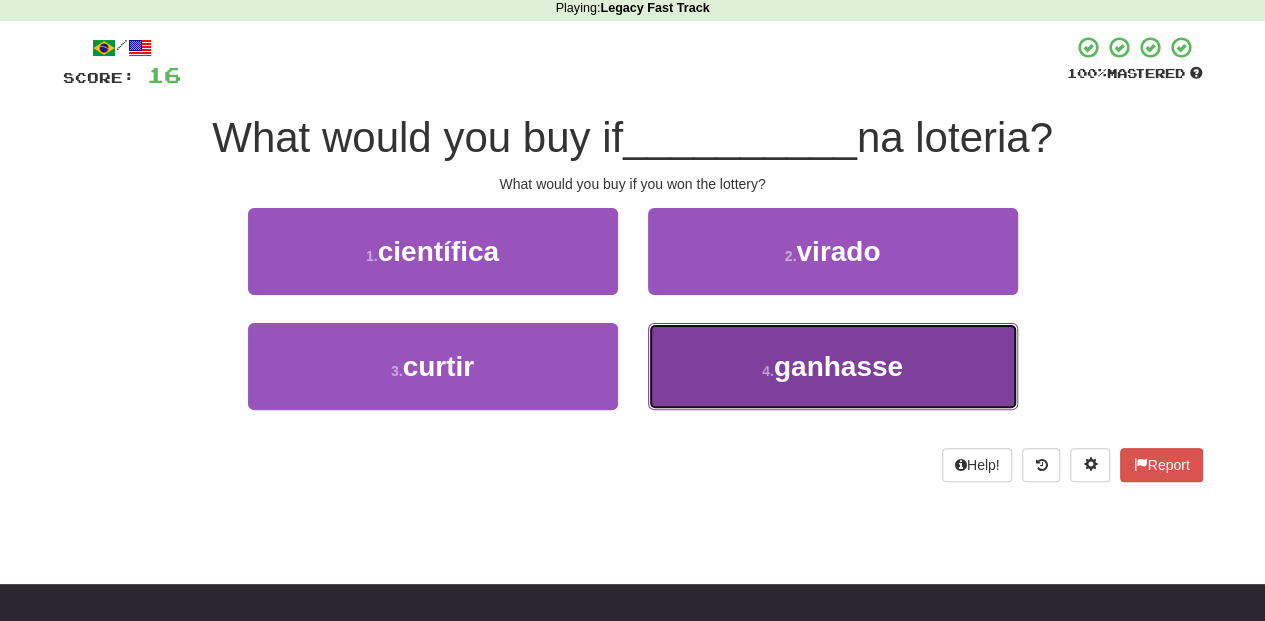 click on "4 .  ganhasse" at bounding box center (833, 366) 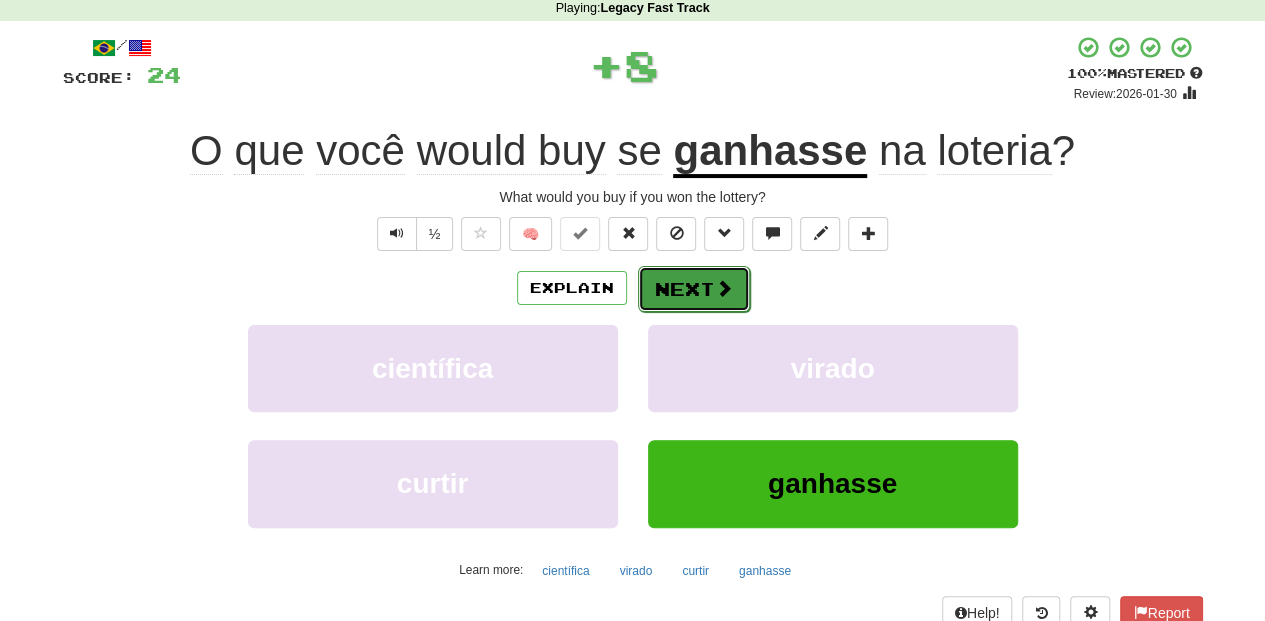 click on "Next" at bounding box center [694, 289] 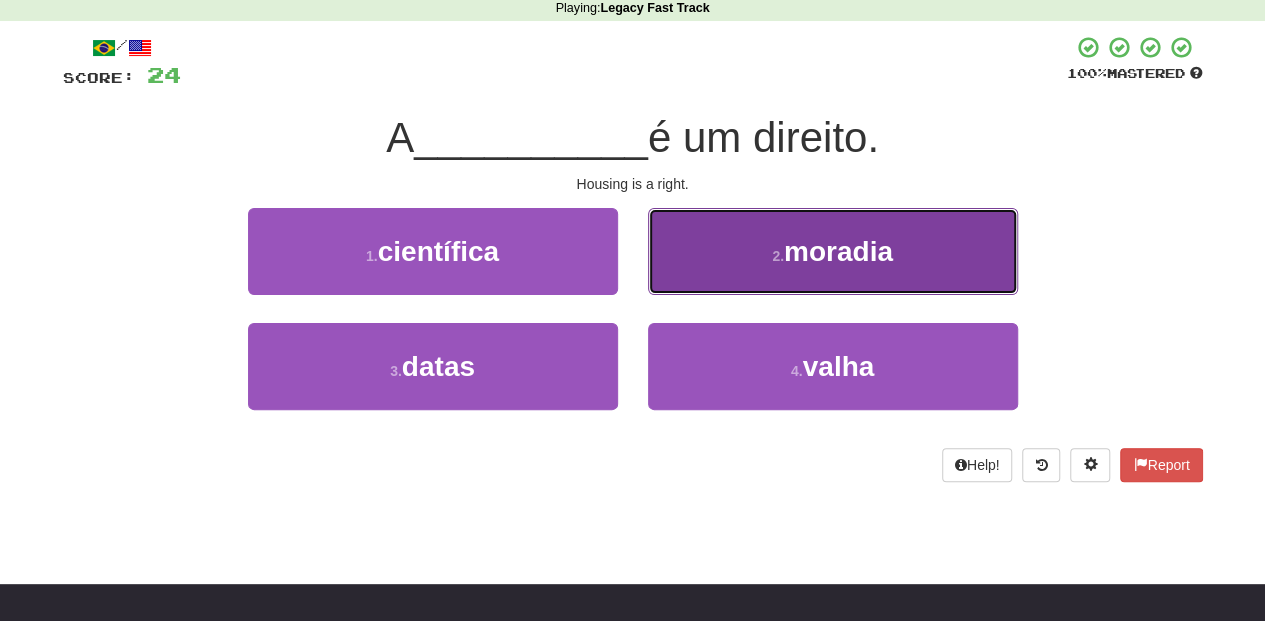 click on "housing" at bounding box center (833, 251) 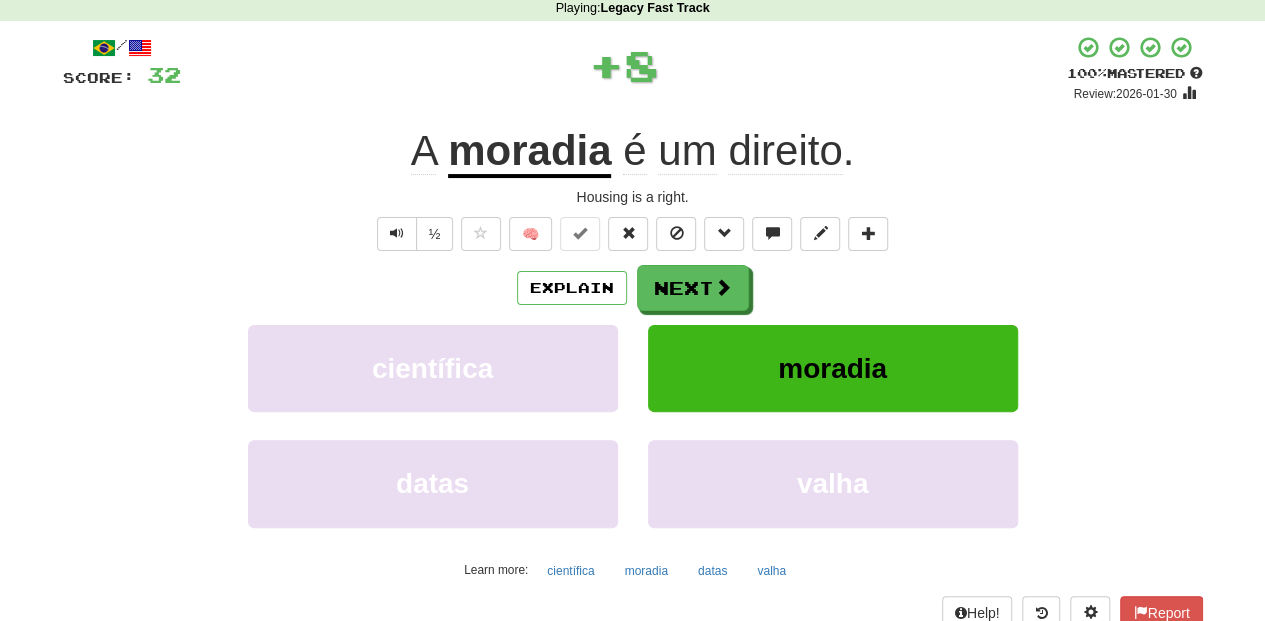 click on "Next" at bounding box center [693, 288] 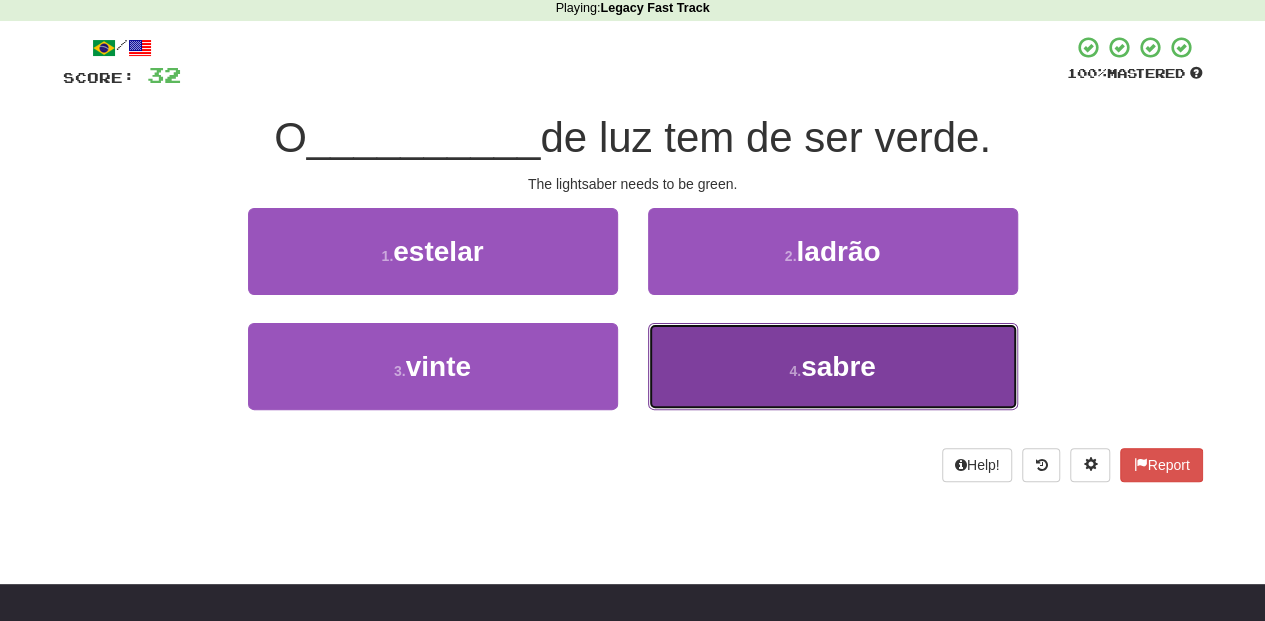 click on "4 .  sabre" at bounding box center [833, 366] 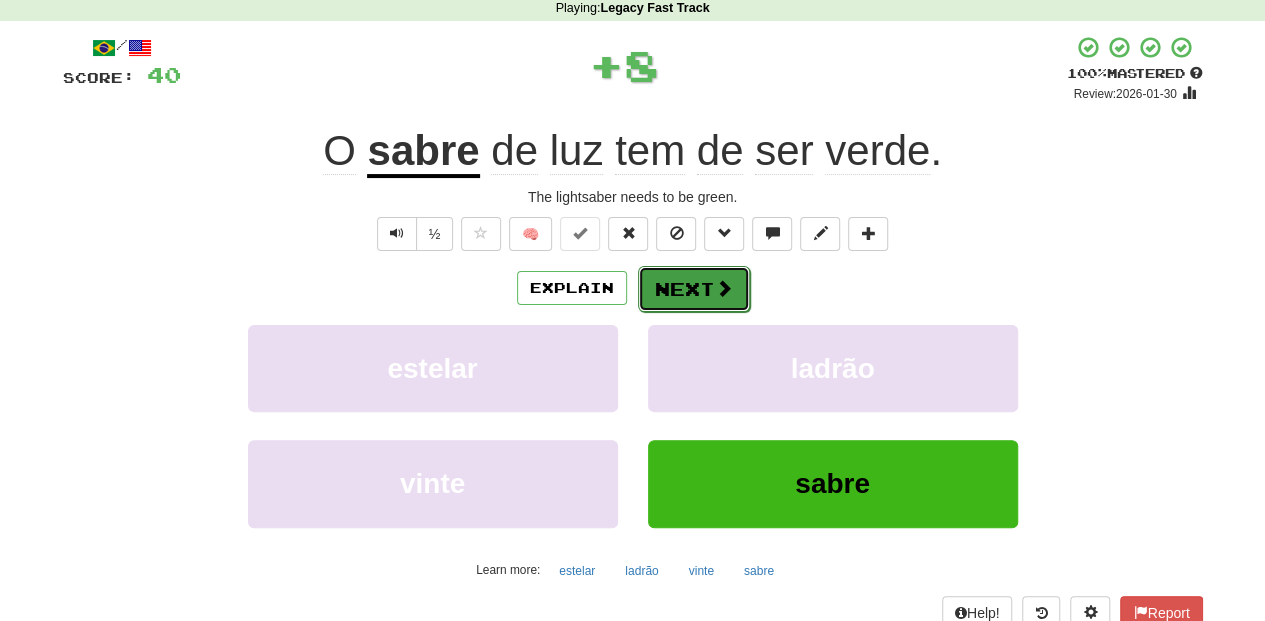 click on "Next" at bounding box center [694, 289] 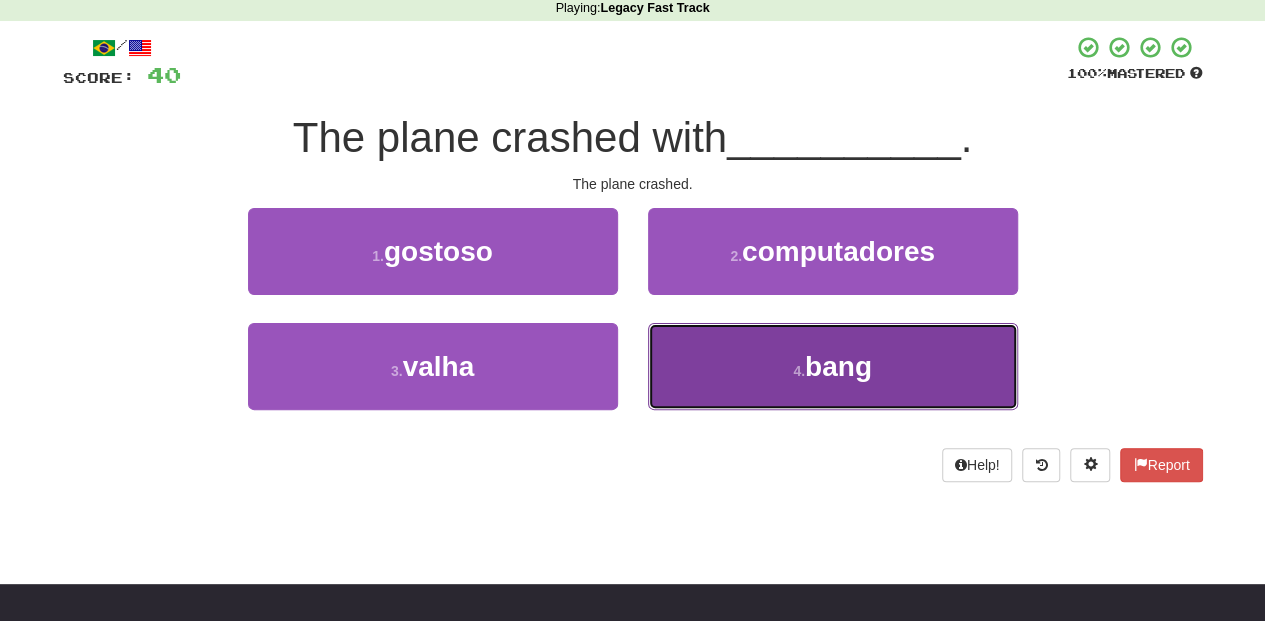 click on "4 .  estrondo" at bounding box center (833, 366) 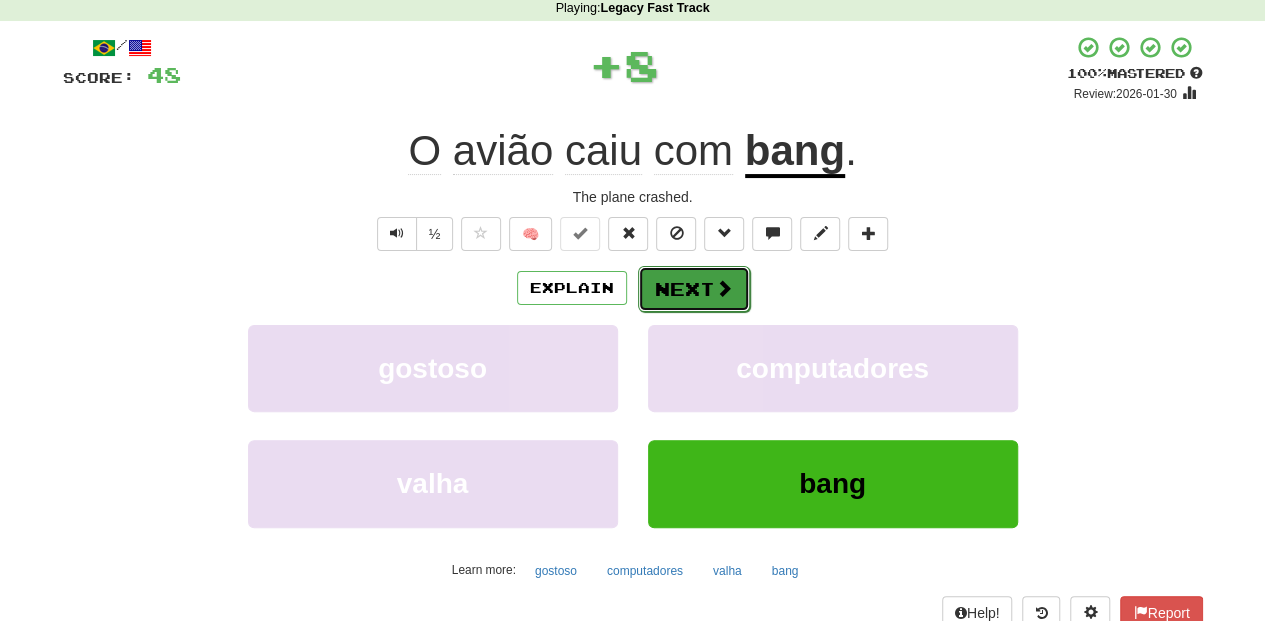 click on "Next" at bounding box center [694, 289] 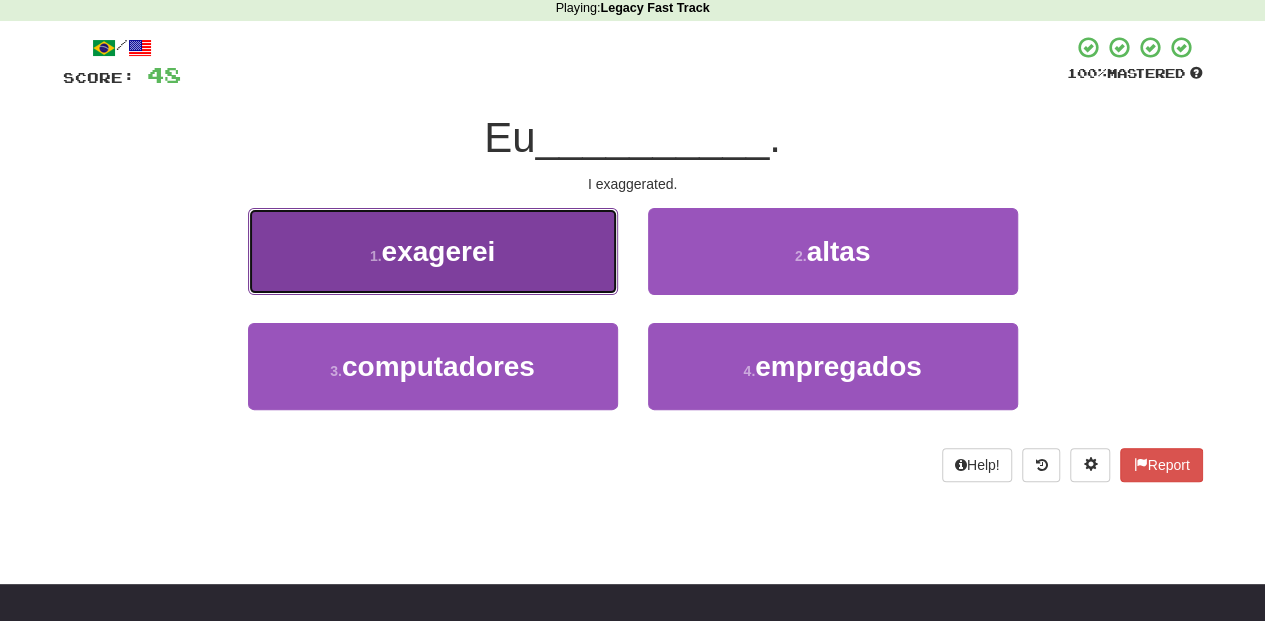 click on "1 .  exagerei" at bounding box center (433, 251) 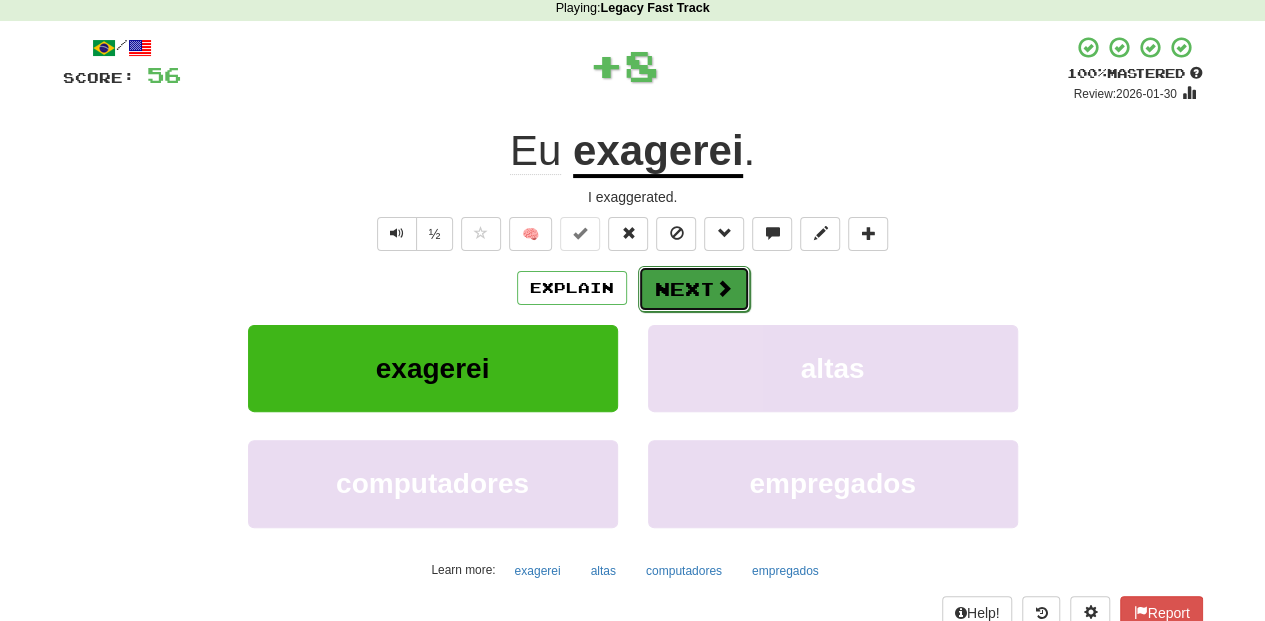 click on "Next" at bounding box center (694, 289) 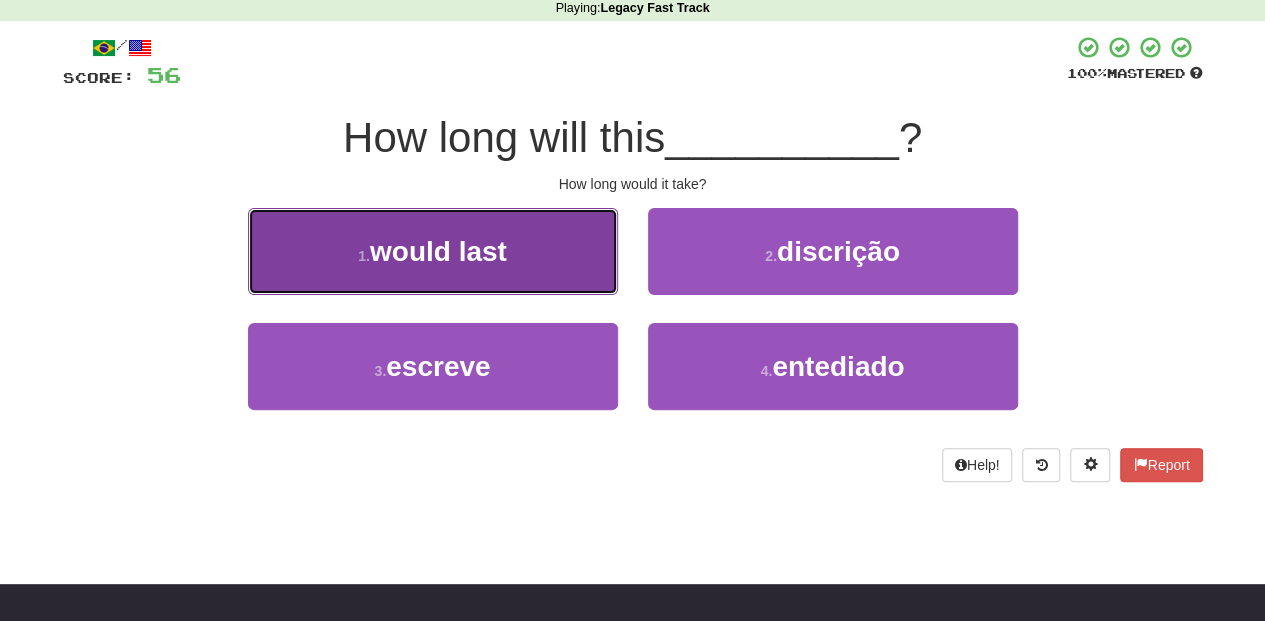 click on "would last" at bounding box center (433, 251) 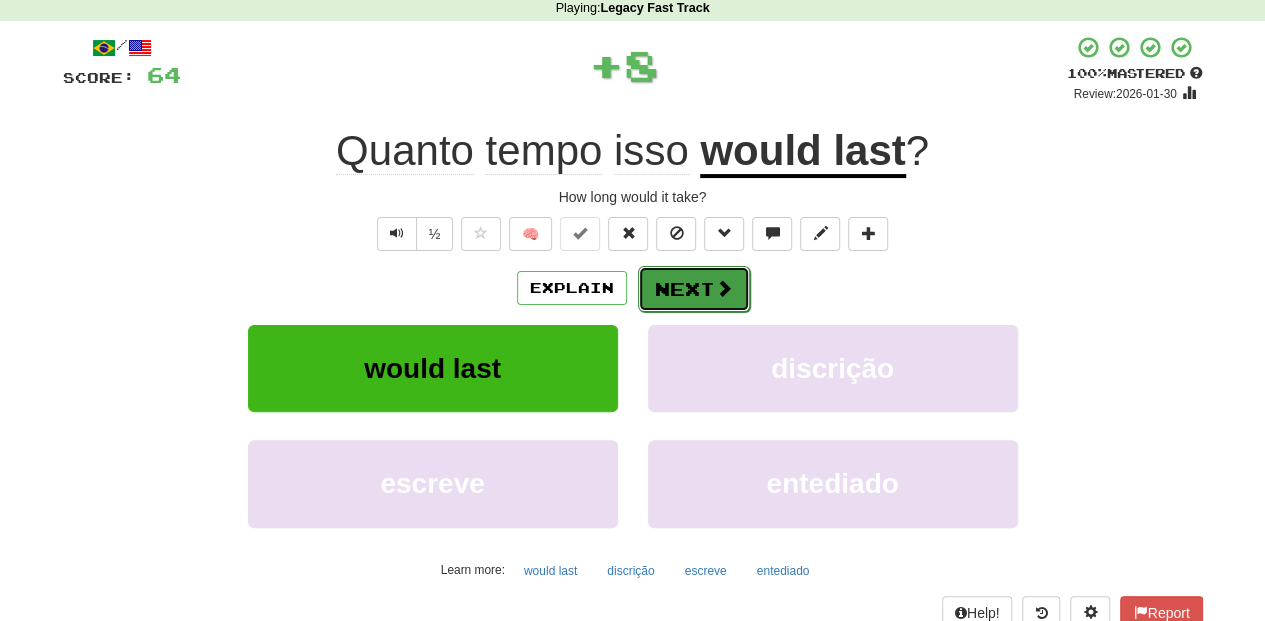 click on "Next" at bounding box center [694, 289] 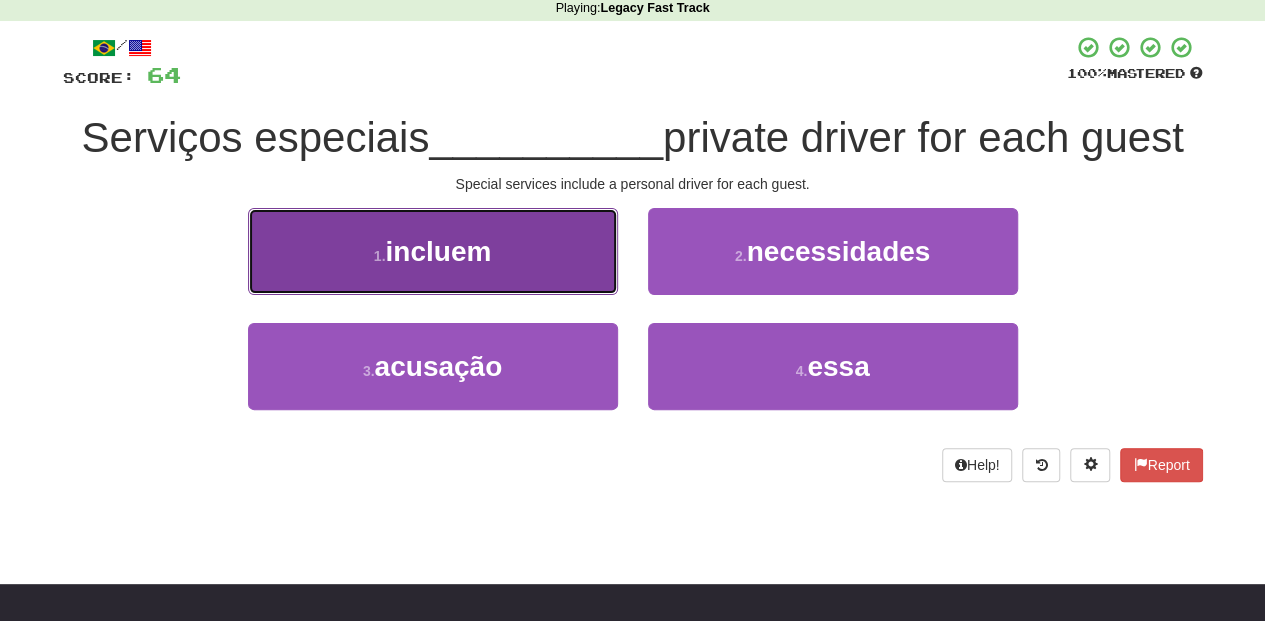 click on "1 .  incluem" at bounding box center [433, 251] 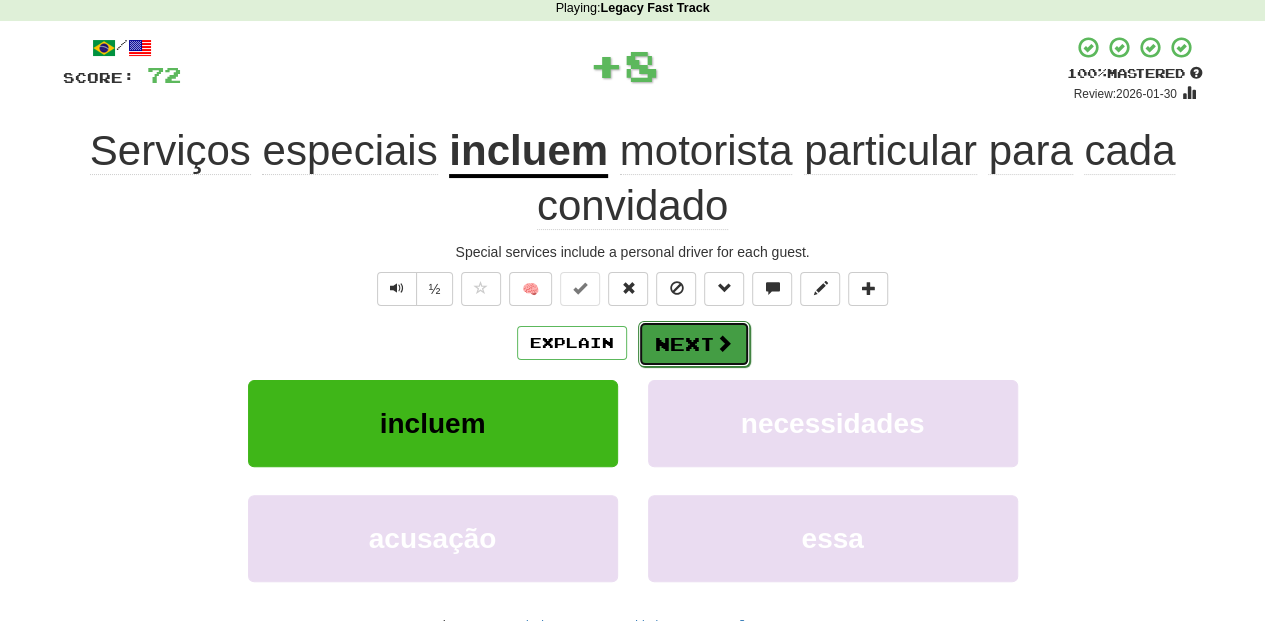 click on "Next" at bounding box center (694, 344) 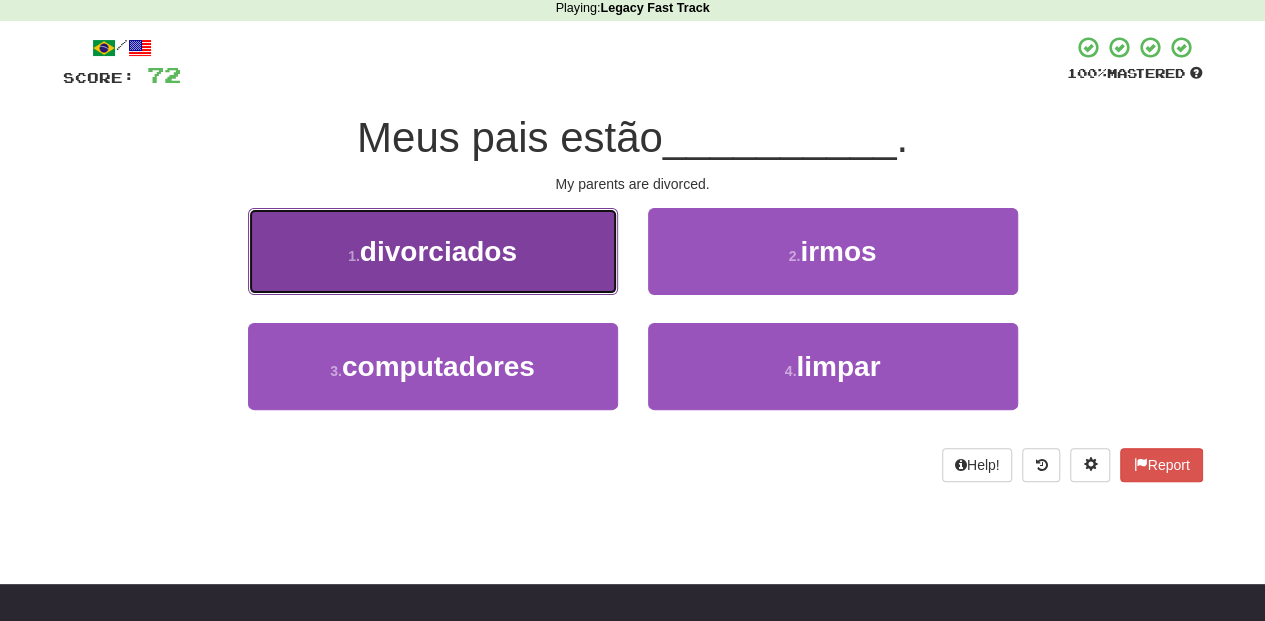 click on "1 .  divorciados" at bounding box center (433, 251) 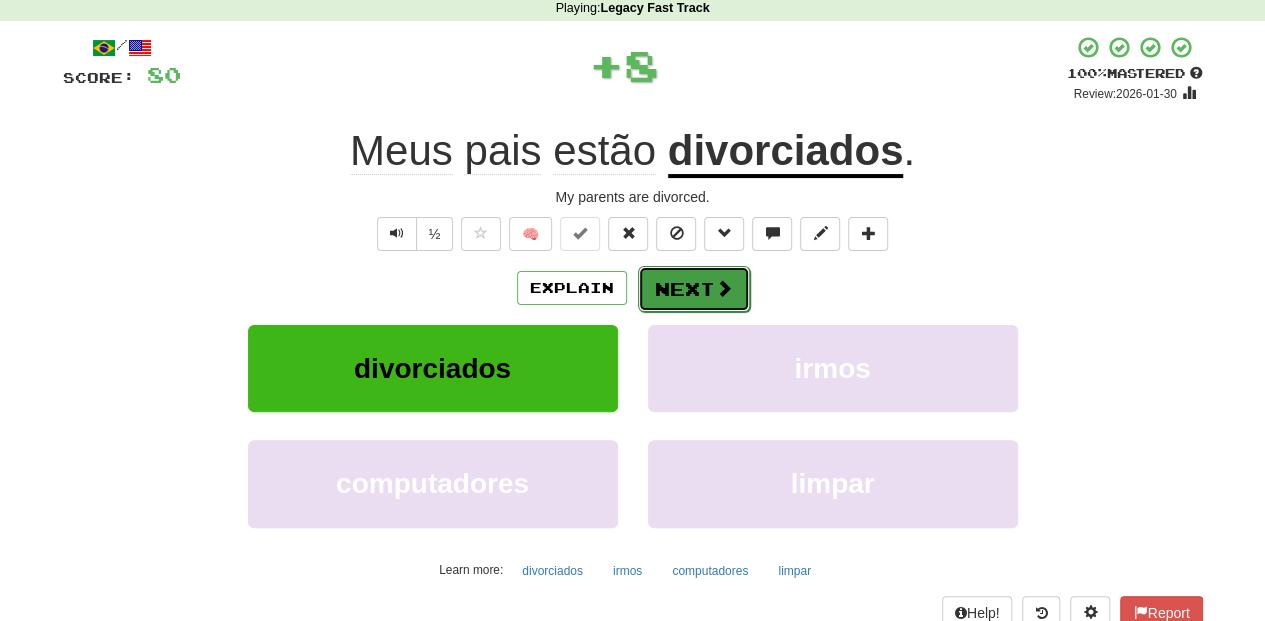 click on "Next" at bounding box center [694, 289] 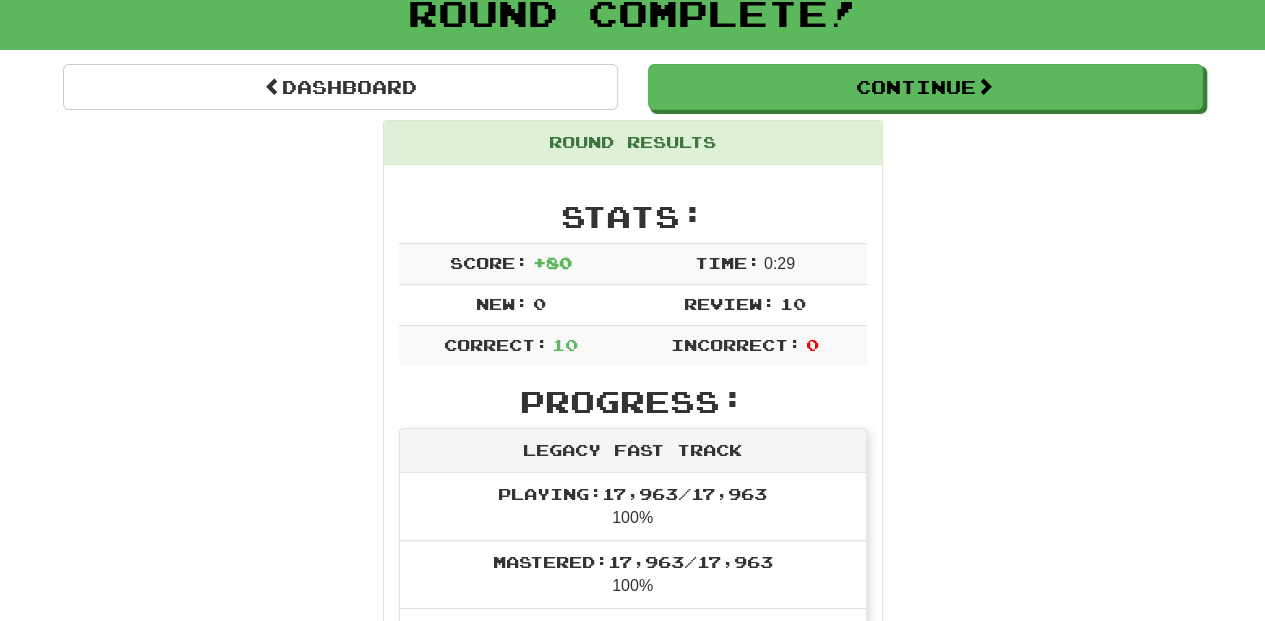 scroll, scrollTop: 87, scrollLeft: 0, axis: vertical 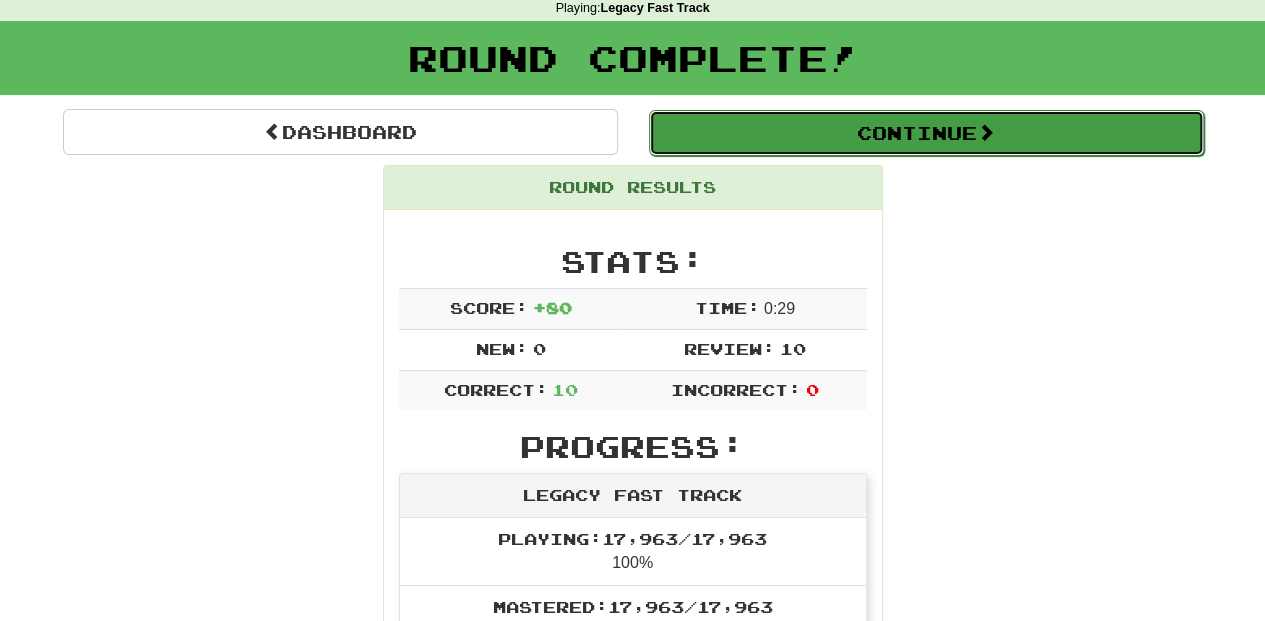 click on "Continue" at bounding box center [926, 133] 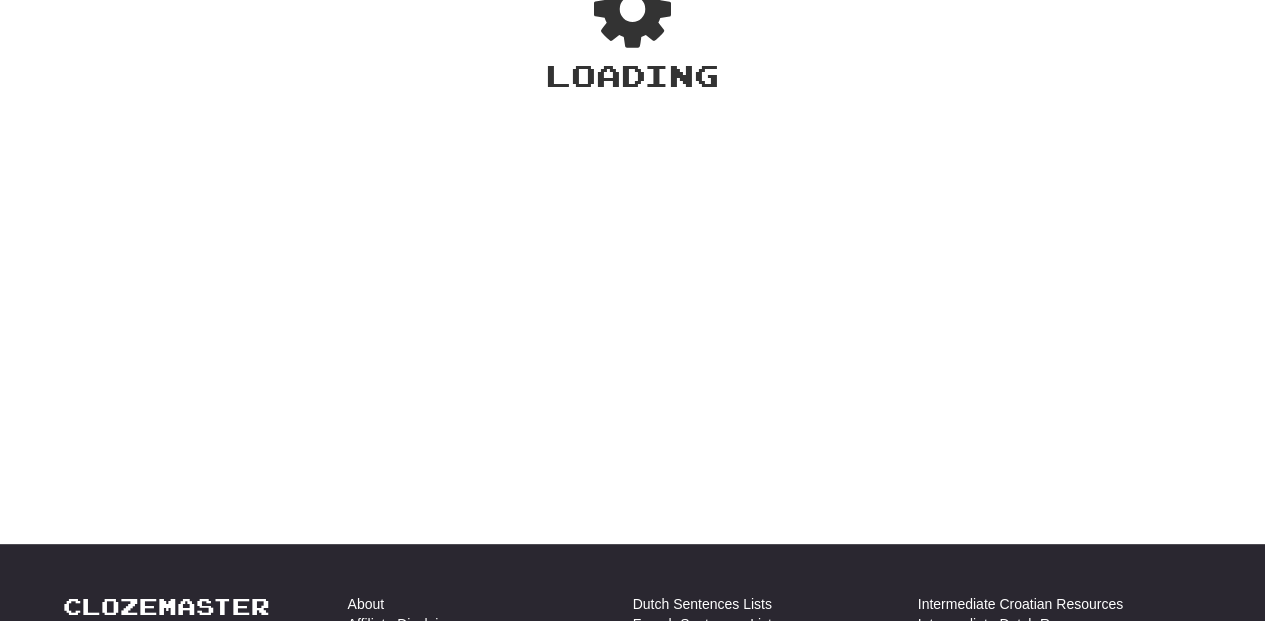 scroll, scrollTop: 87, scrollLeft: 0, axis: vertical 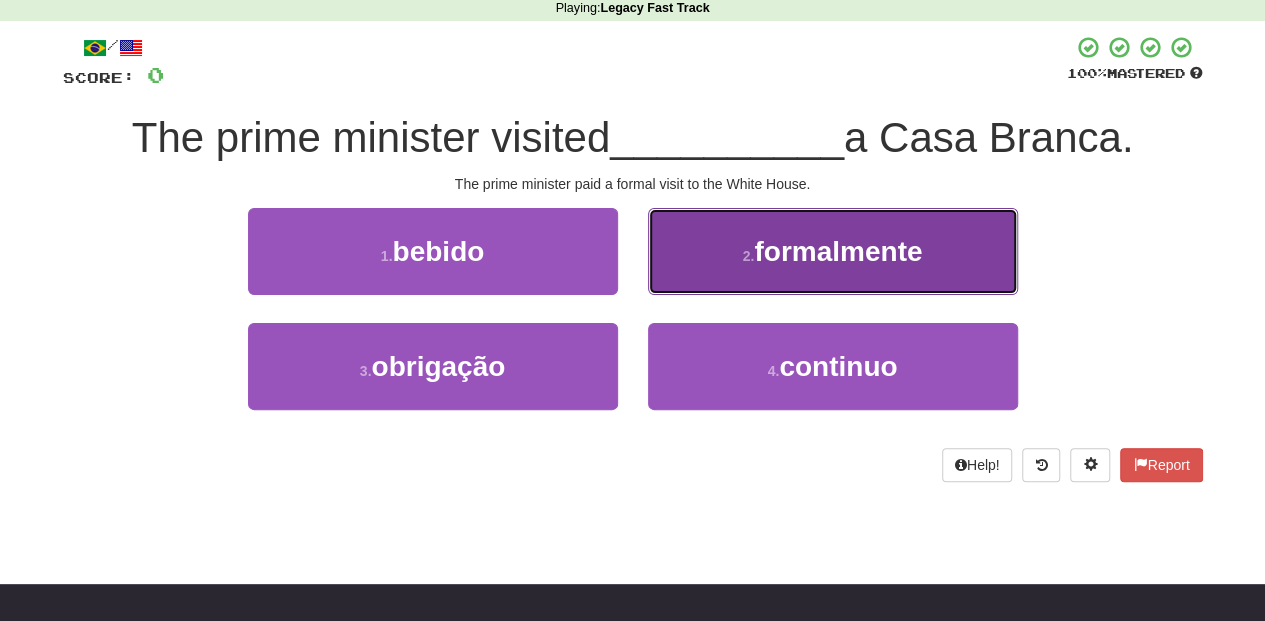 click on "2 .  formalmente" at bounding box center [833, 251] 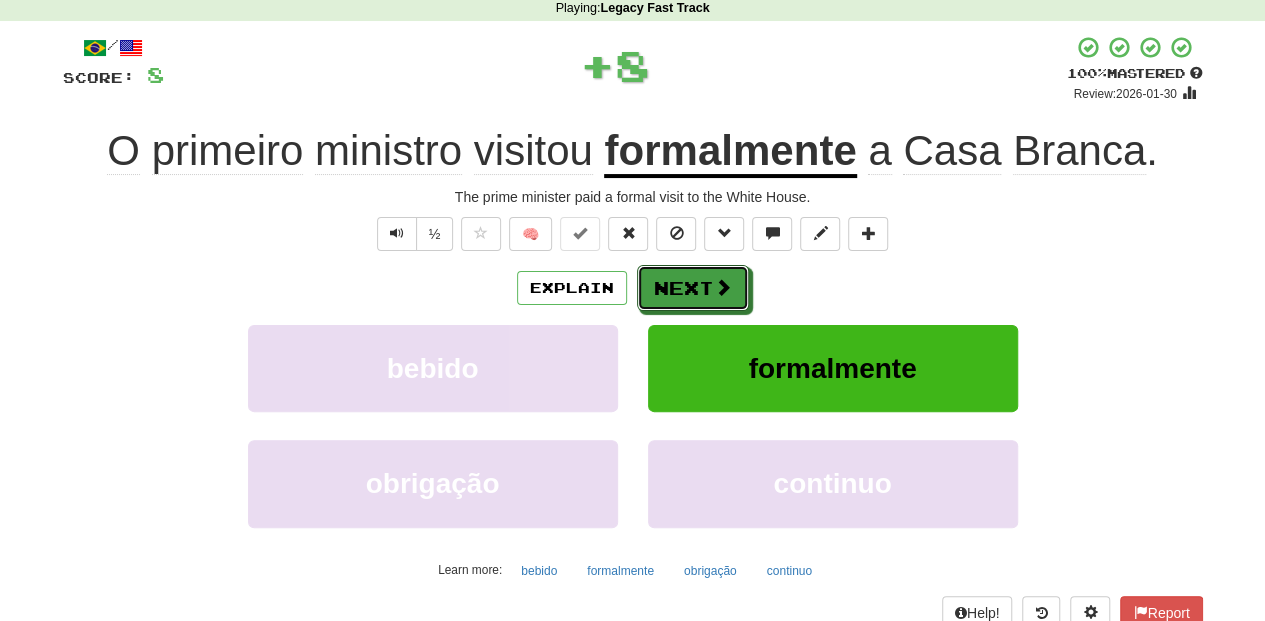 click on "Next" at bounding box center (693, 288) 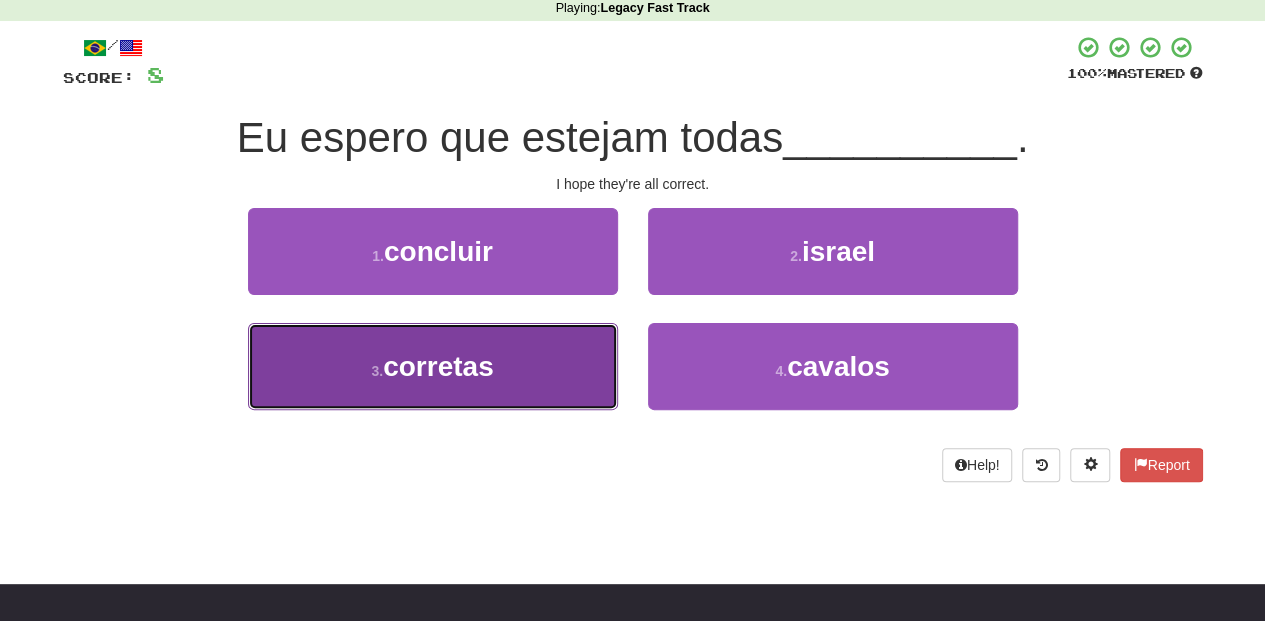 click on "3 .  corretas" at bounding box center [433, 366] 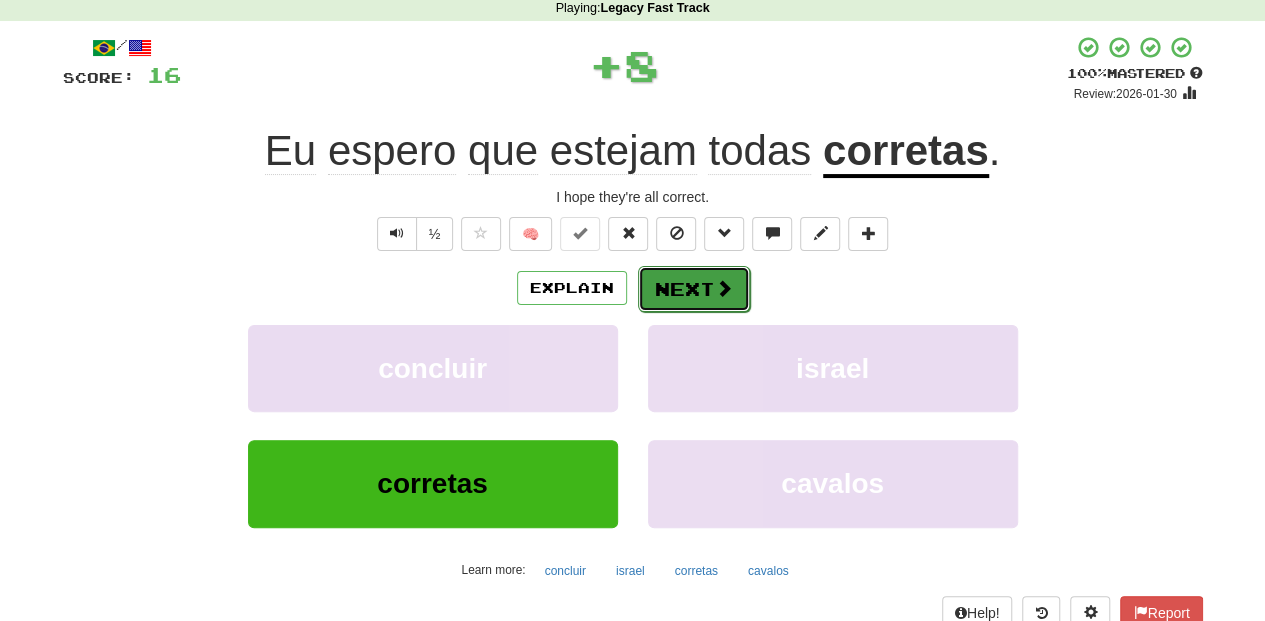 click on "Next" at bounding box center [694, 289] 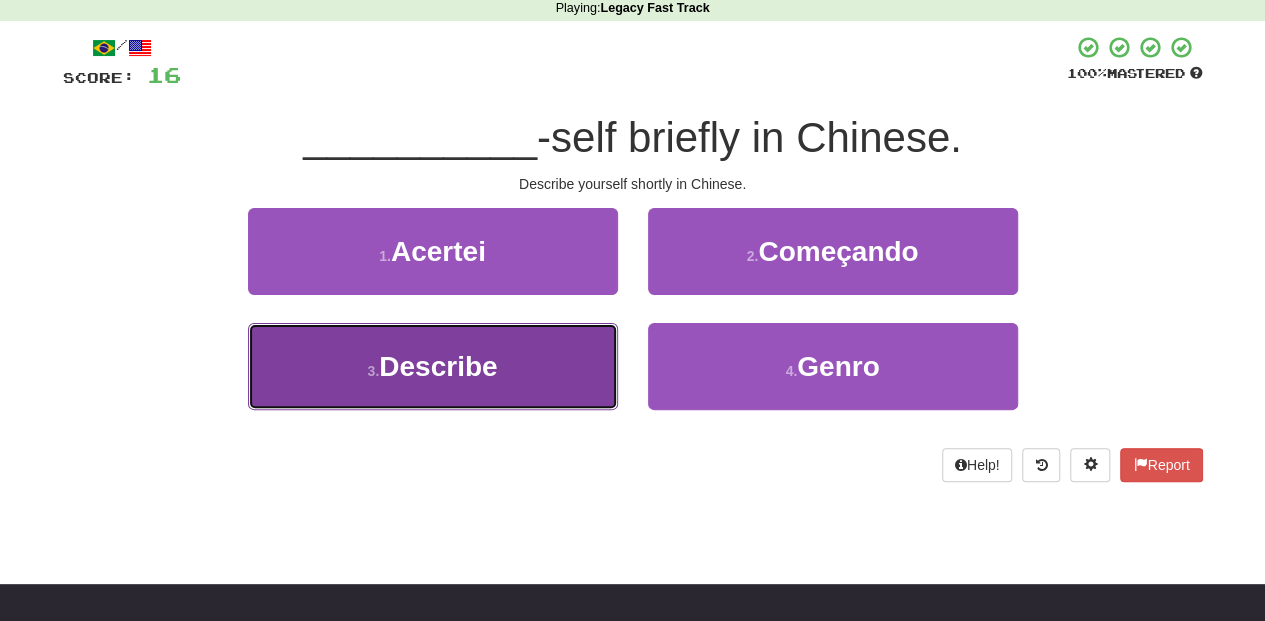 click on "3 .  Descreva" at bounding box center [433, 366] 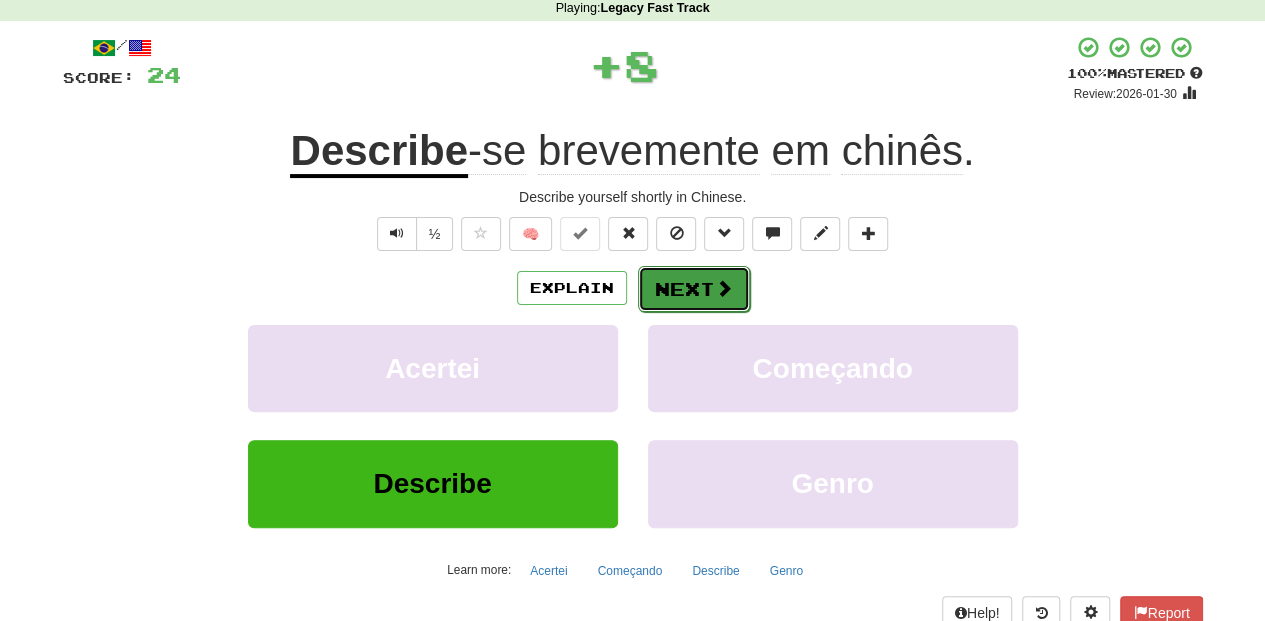 click on "Next" at bounding box center [694, 289] 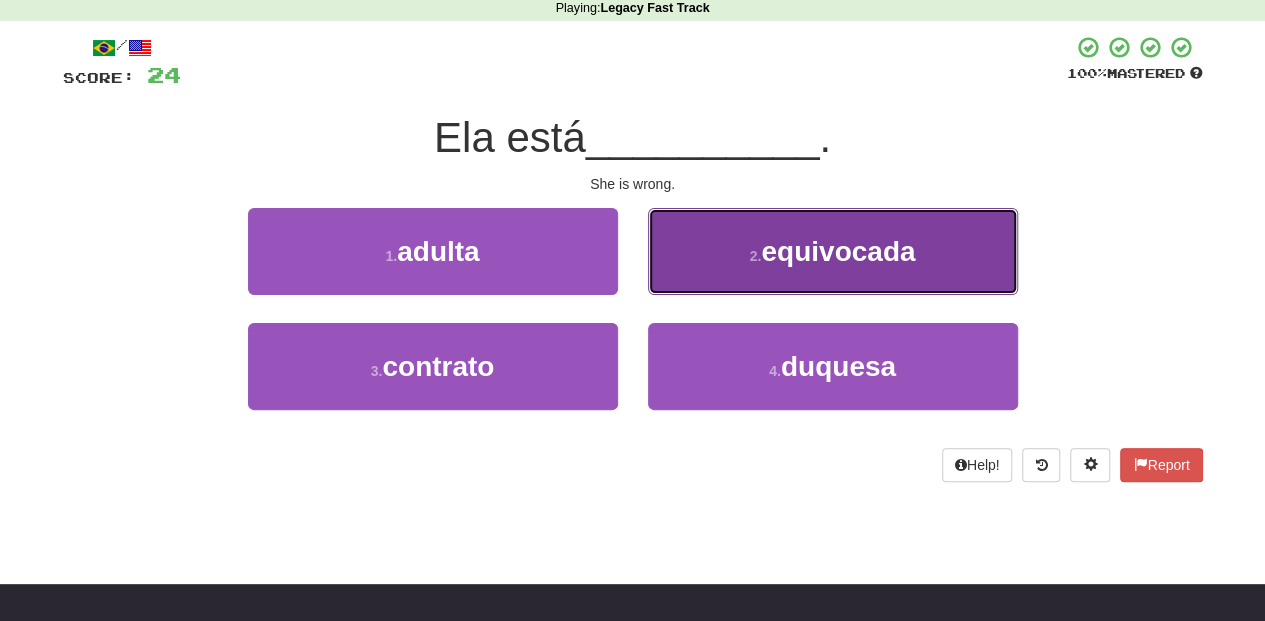 click on "2 .  equivocada" at bounding box center [833, 251] 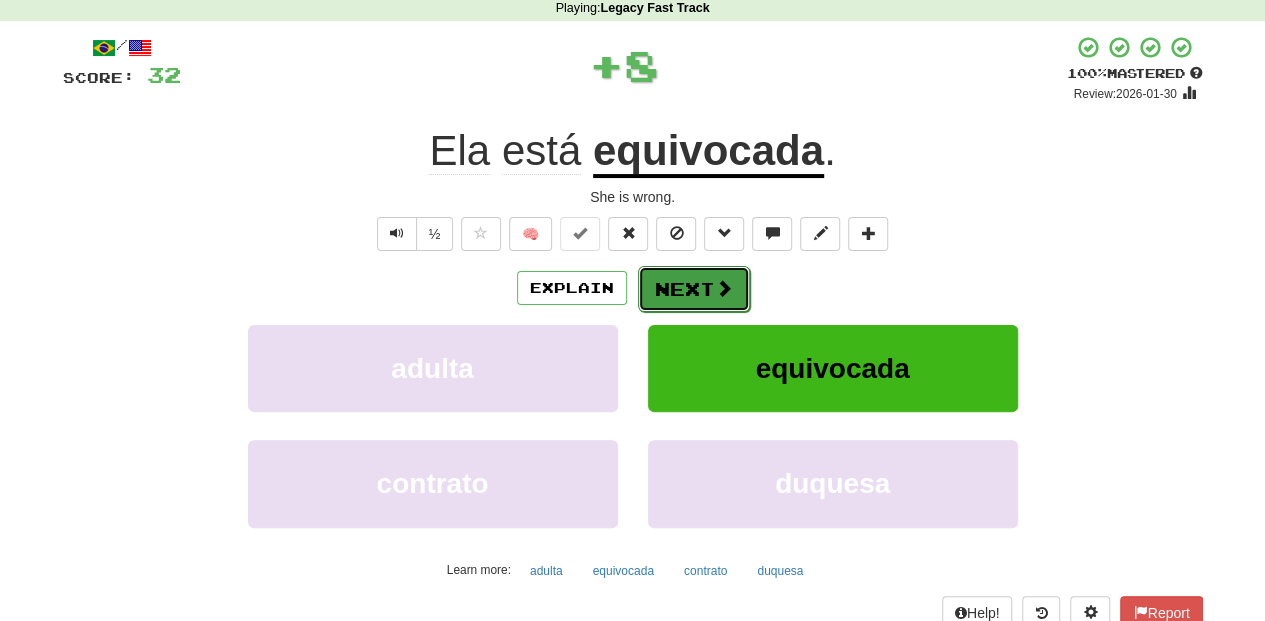 click at bounding box center [724, 288] 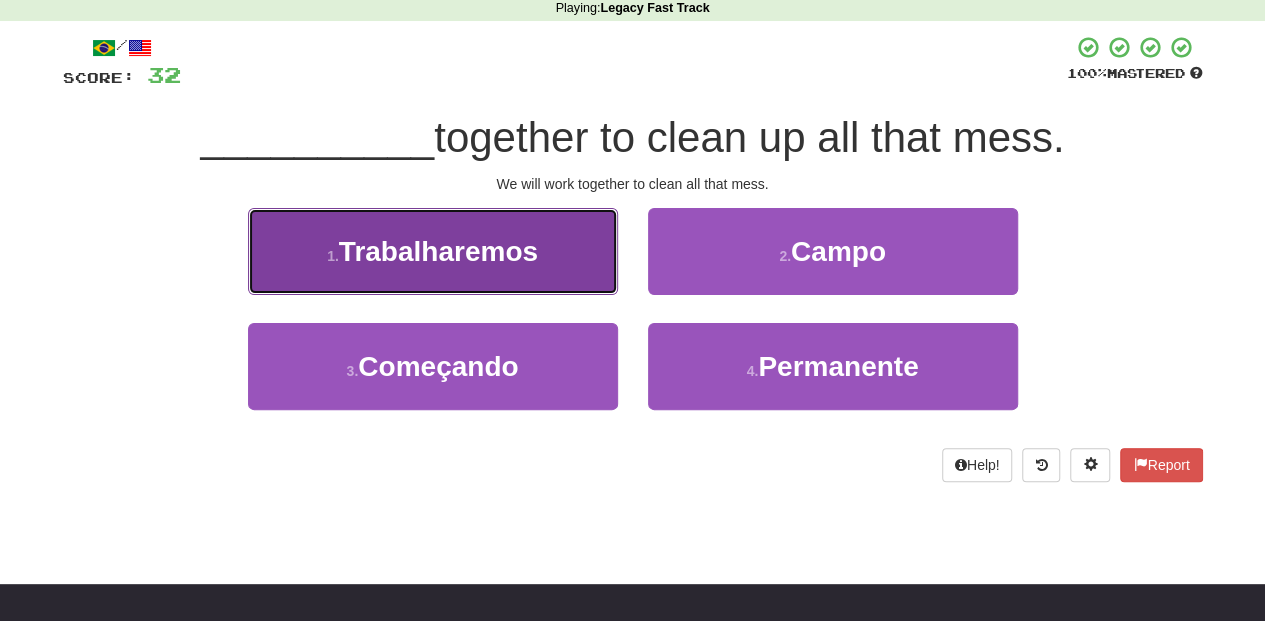 click on "1 .  Trabalharemos" at bounding box center (433, 251) 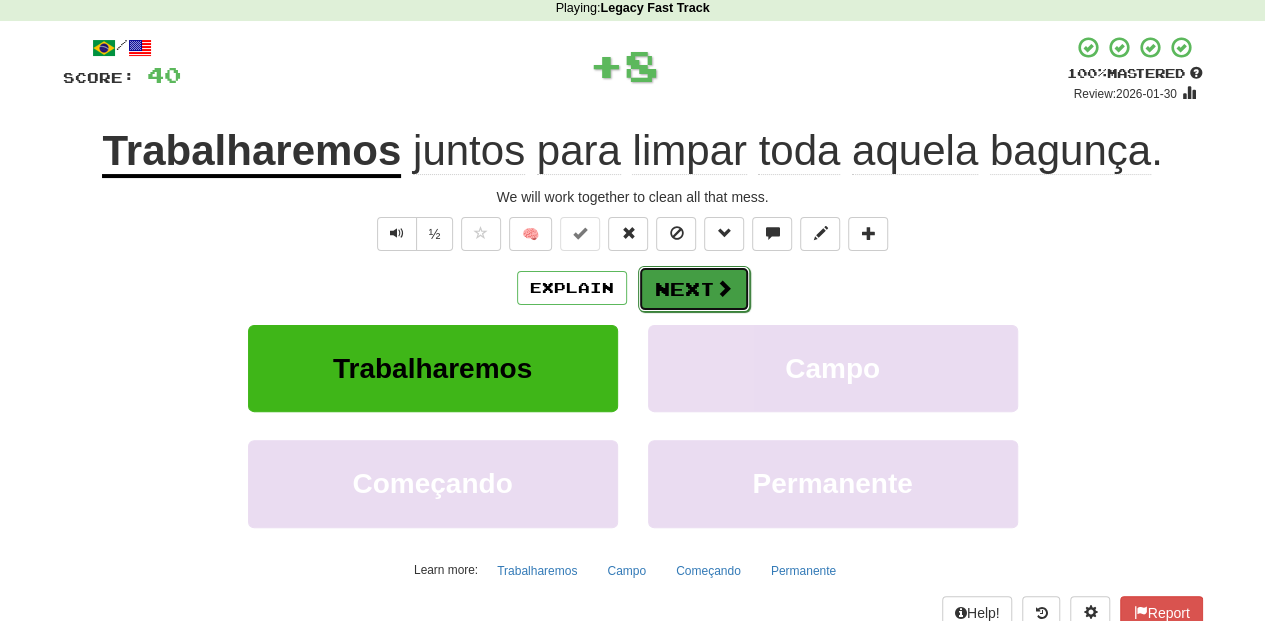 click on "Next" at bounding box center [694, 289] 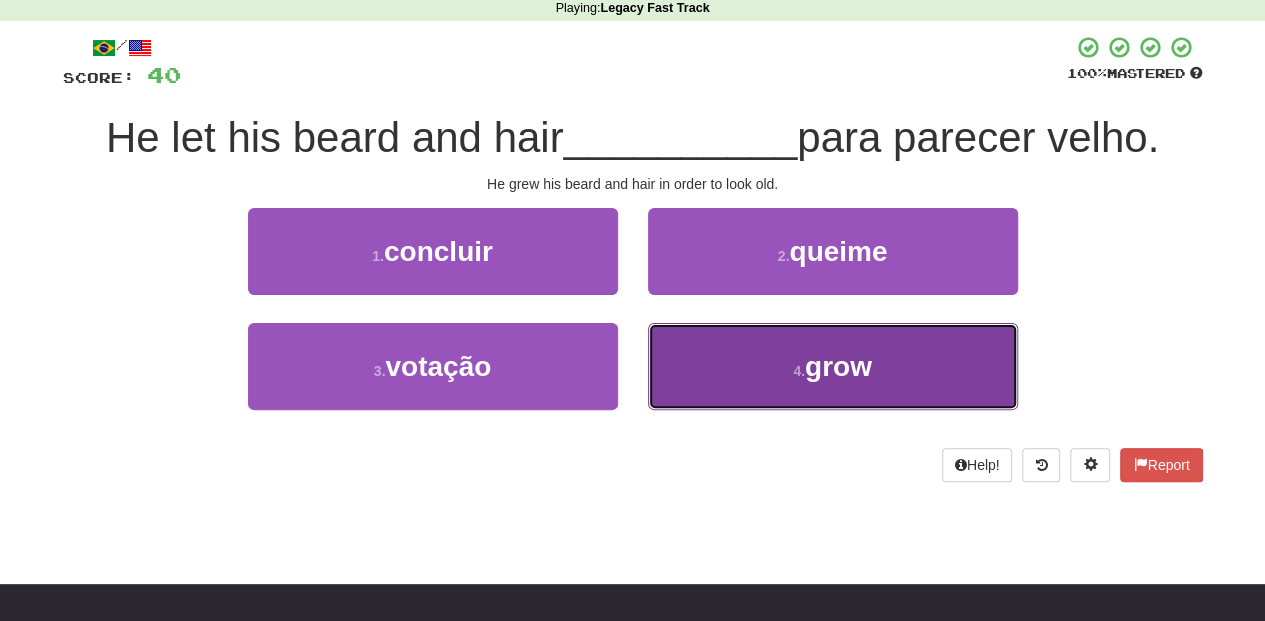 click on "4 .  crescerem" at bounding box center [833, 366] 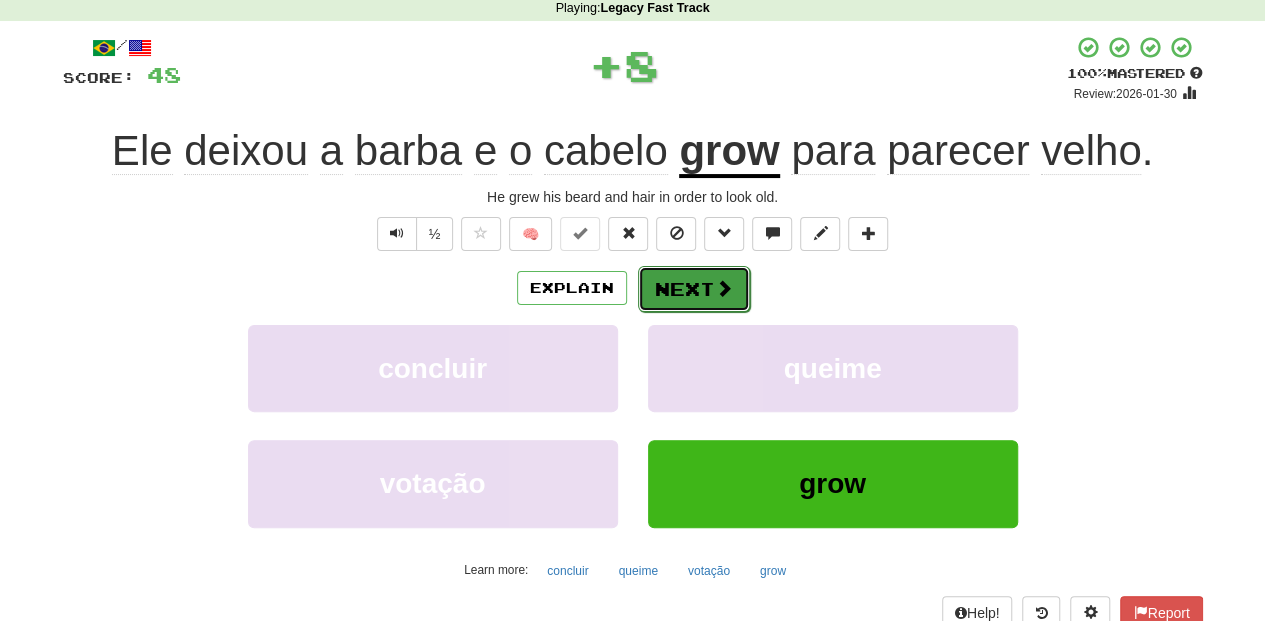 click on "Next" at bounding box center [694, 289] 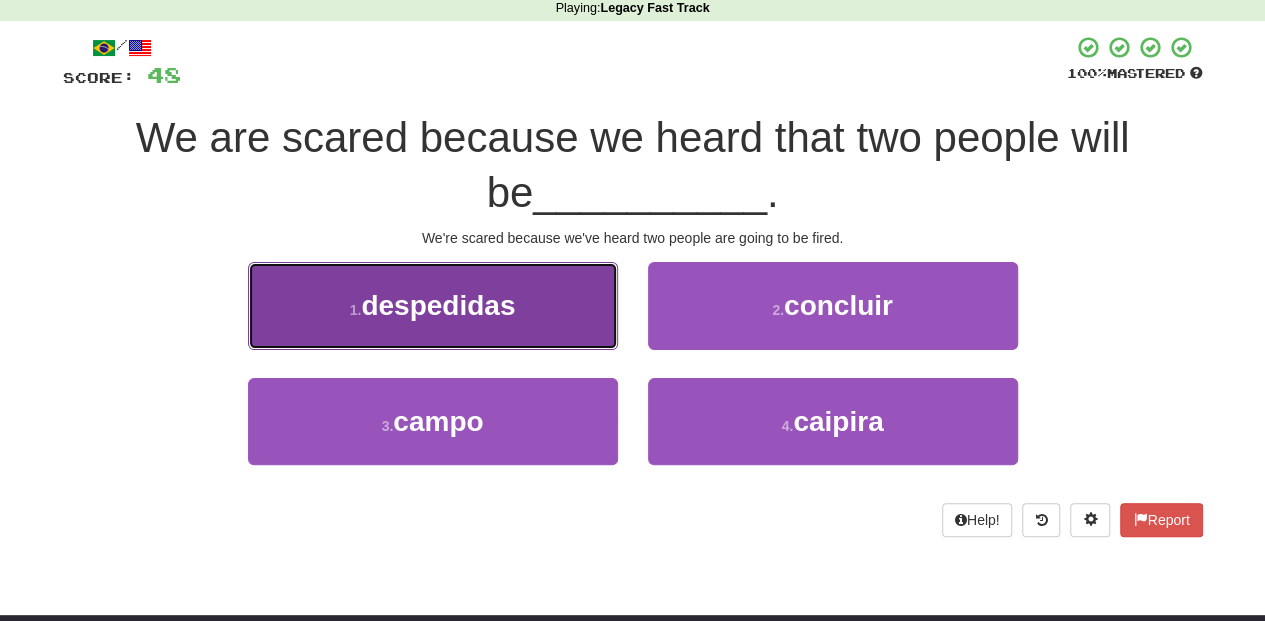 click on "1 .  despedidas" at bounding box center [433, 305] 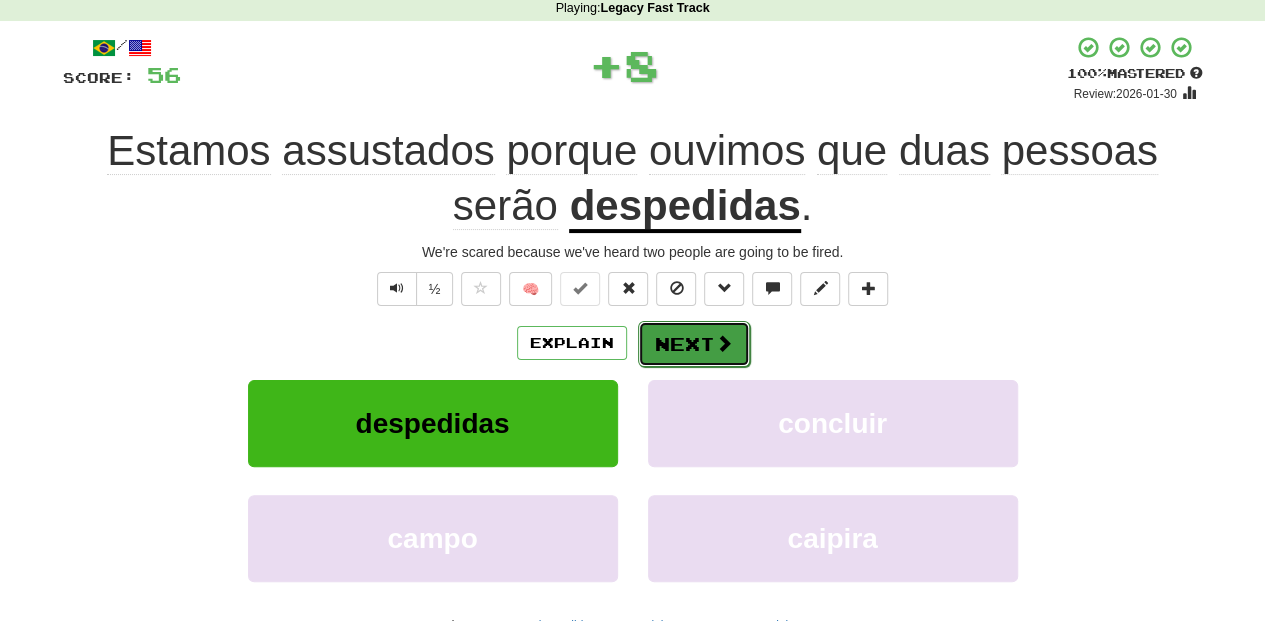click on "Next" at bounding box center (694, 344) 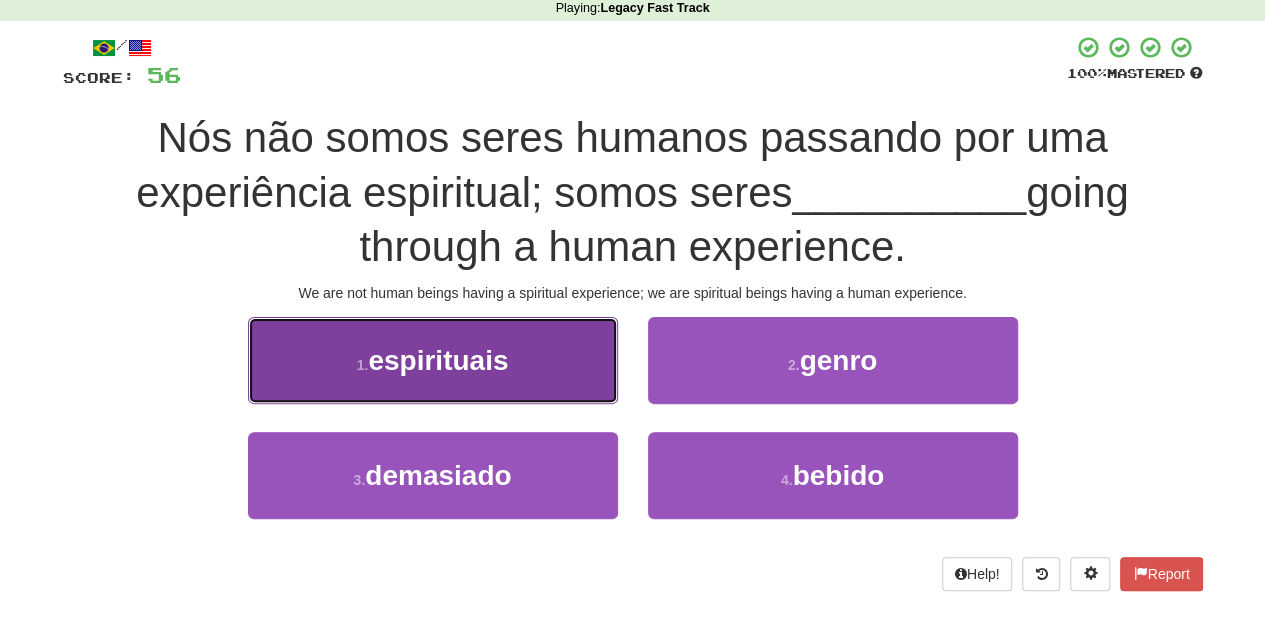 click on "1 .  espirituais" at bounding box center (433, 360) 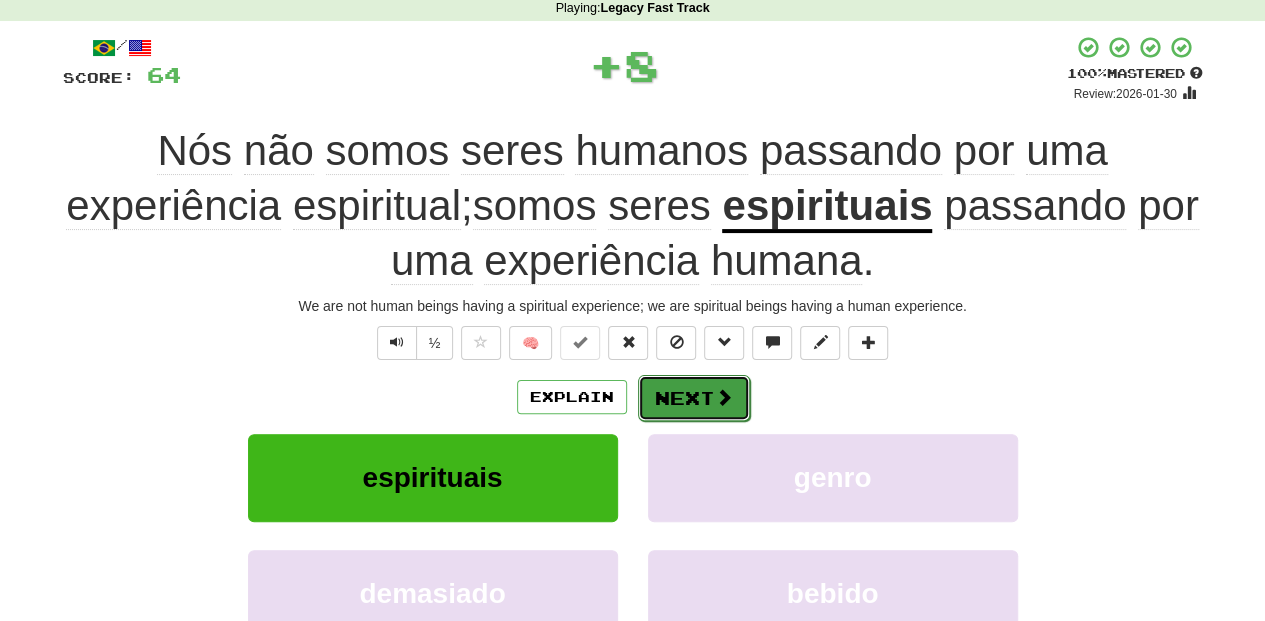 click on "Next" at bounding box center [694, 398] 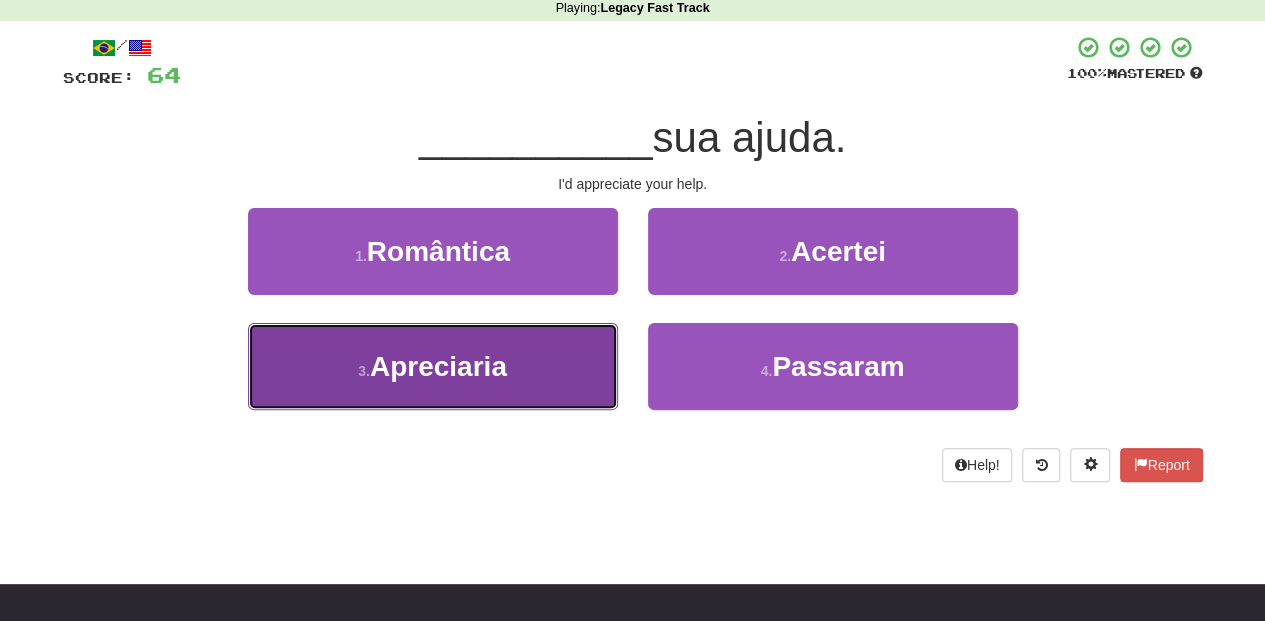 click on "3 .  Apreciaria" at bounding box center [433, 366] 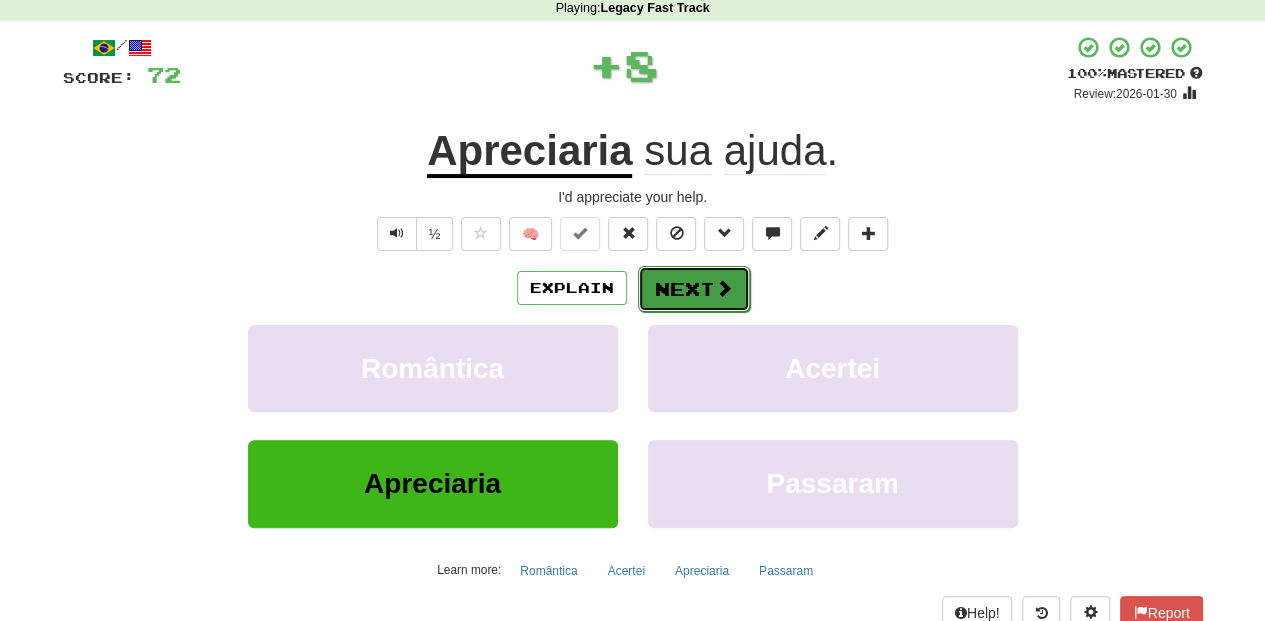 click on "Next" at bounding box center [694, 289] 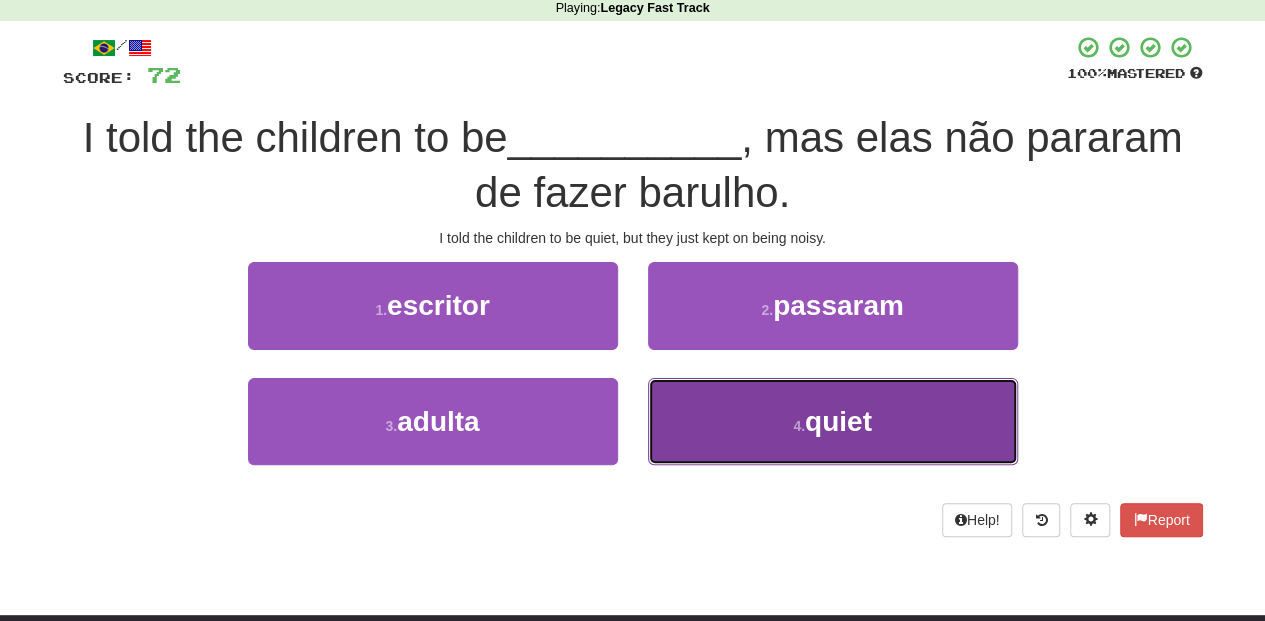 click on "quiet" at bounding box center (833, 421) 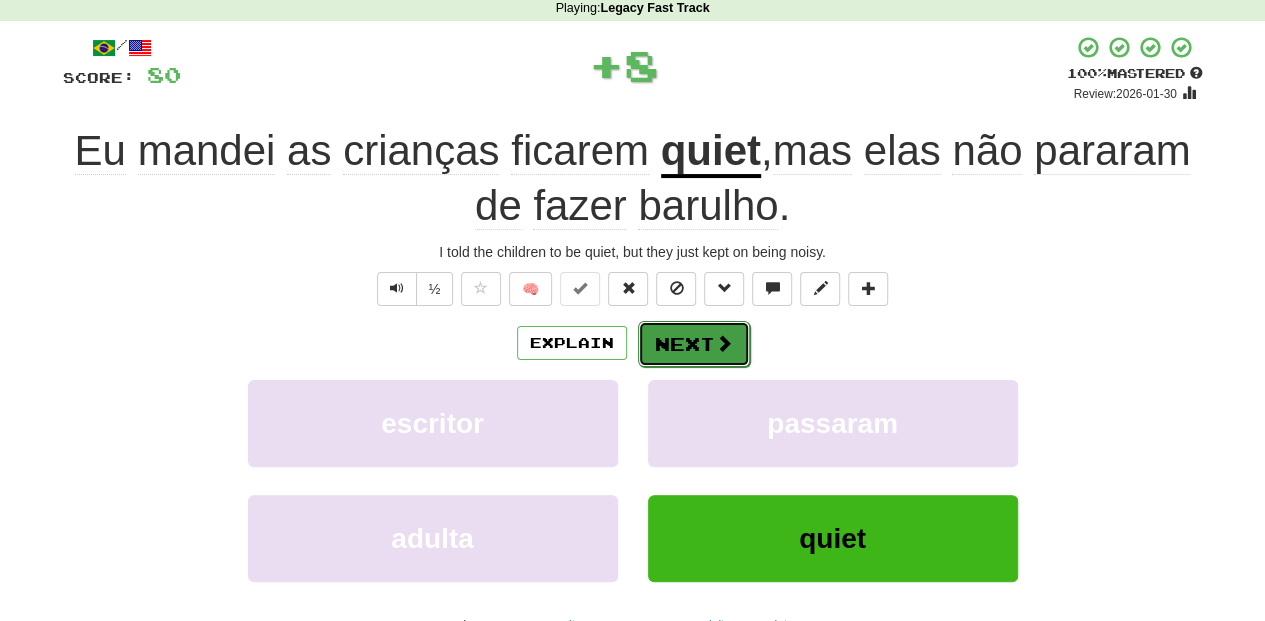 click on "Next" at bounding box center [694, 344] 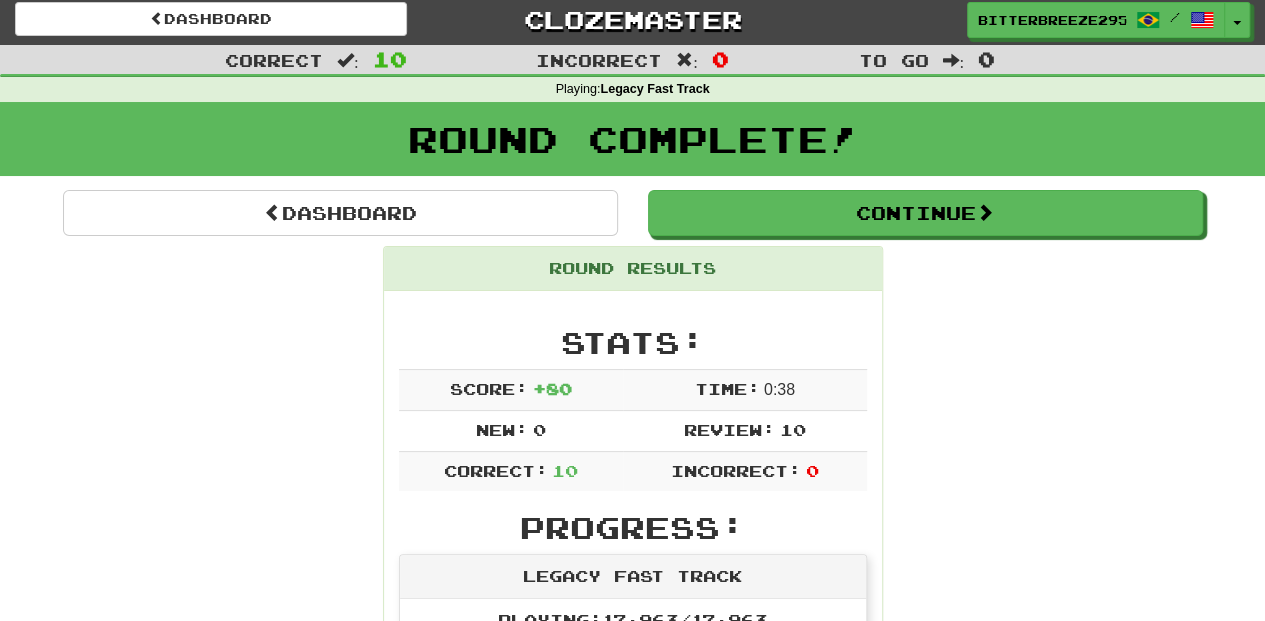 scroll, scrollTop: 0, scrollLeft: 0, axis: both 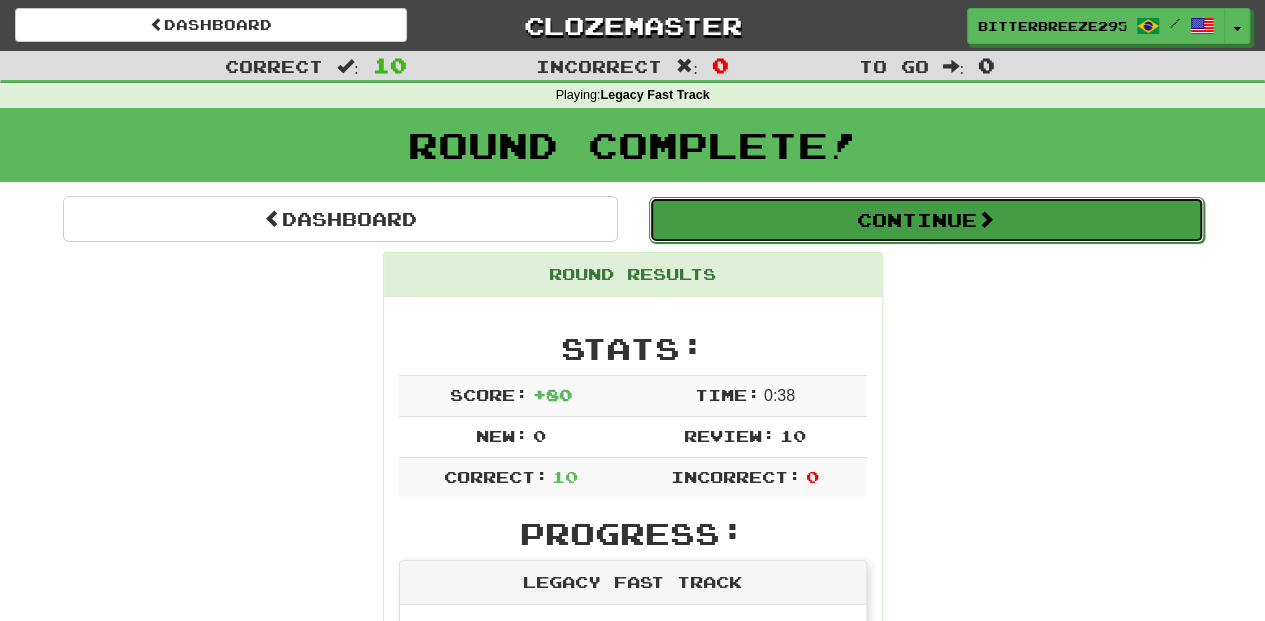click on "Continue" at bounding box center (926, 220) 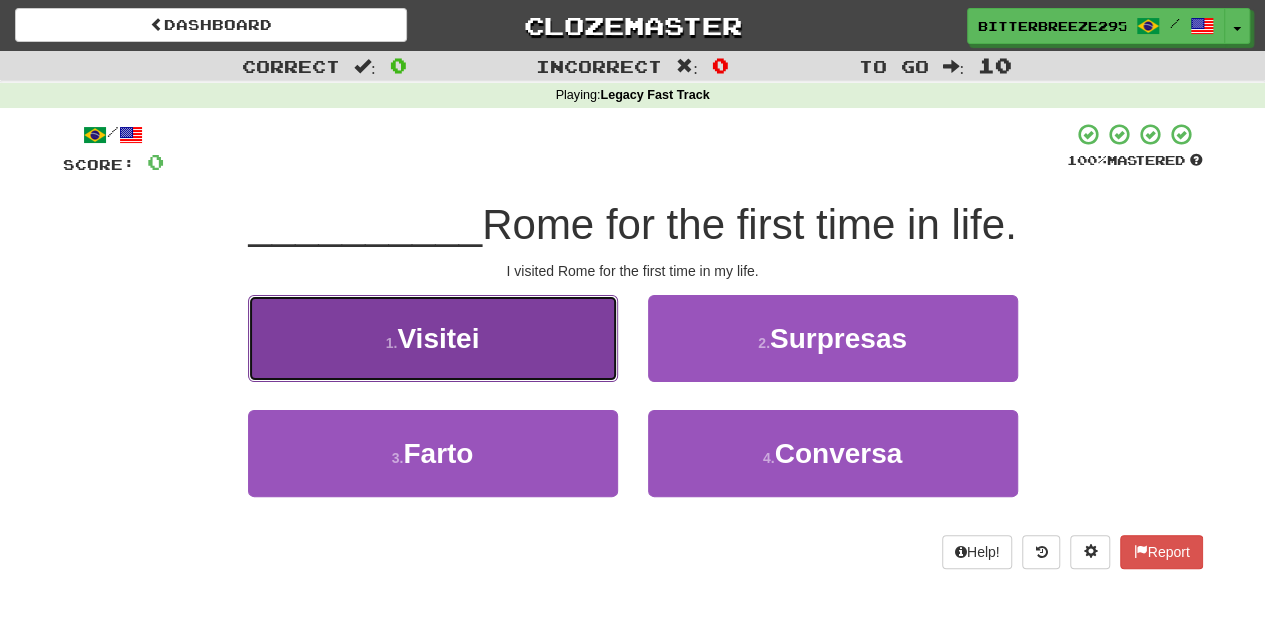 click on "1 .  Visitei" at bounding box center [433, 338] 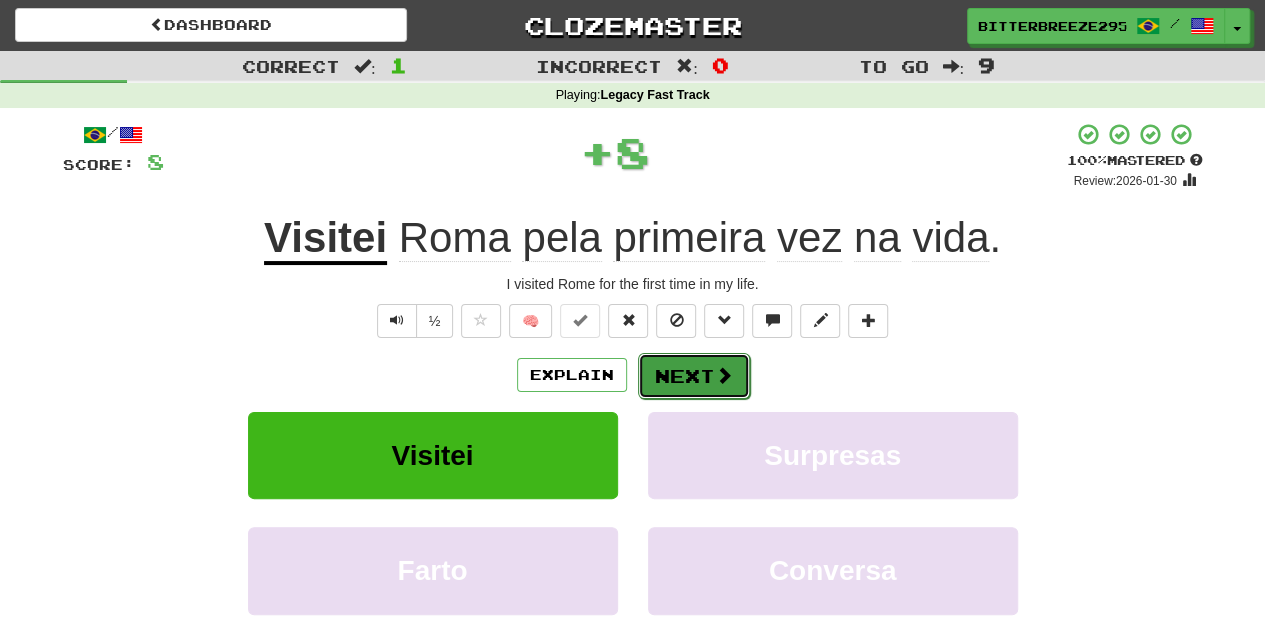 click on "Next" at bounding box center (694, 376) 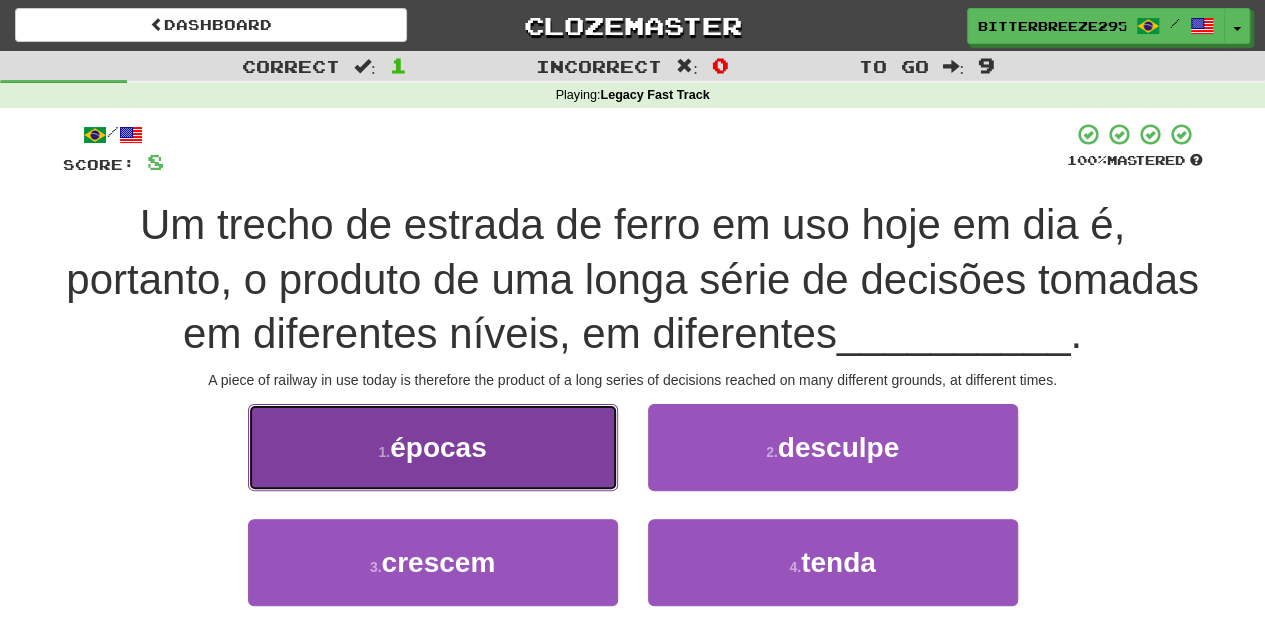 click on "1 .  épocas" at bounding box center (433, 447) 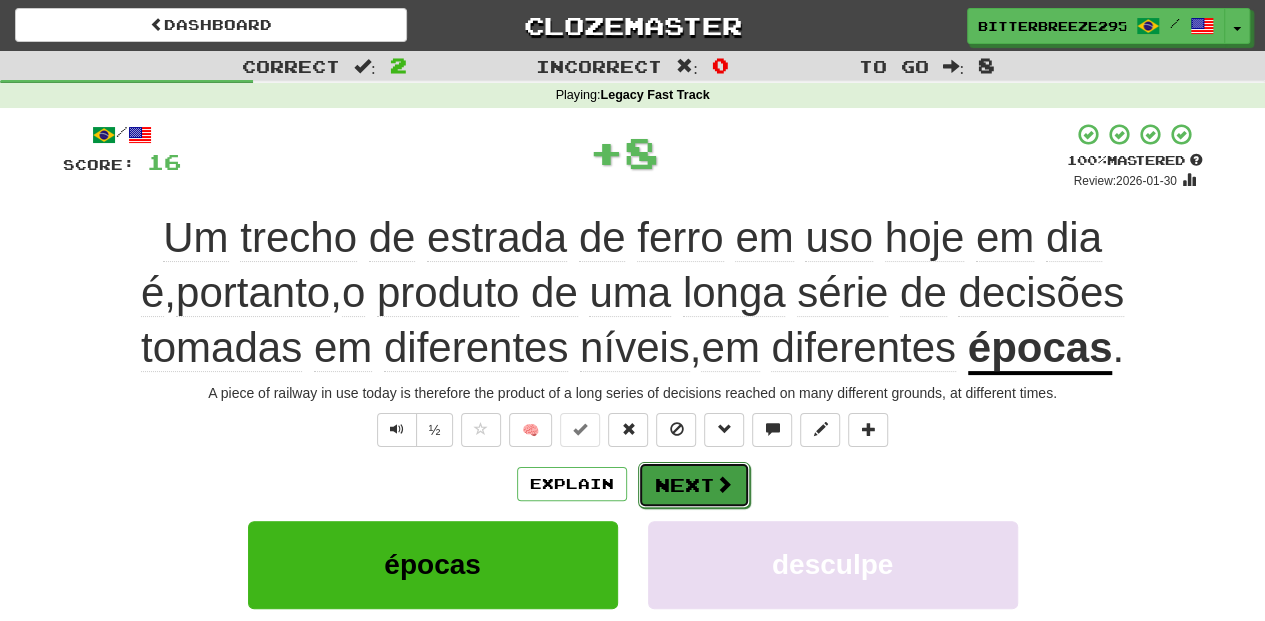 click on "Next" at bounding box center [694, 485] 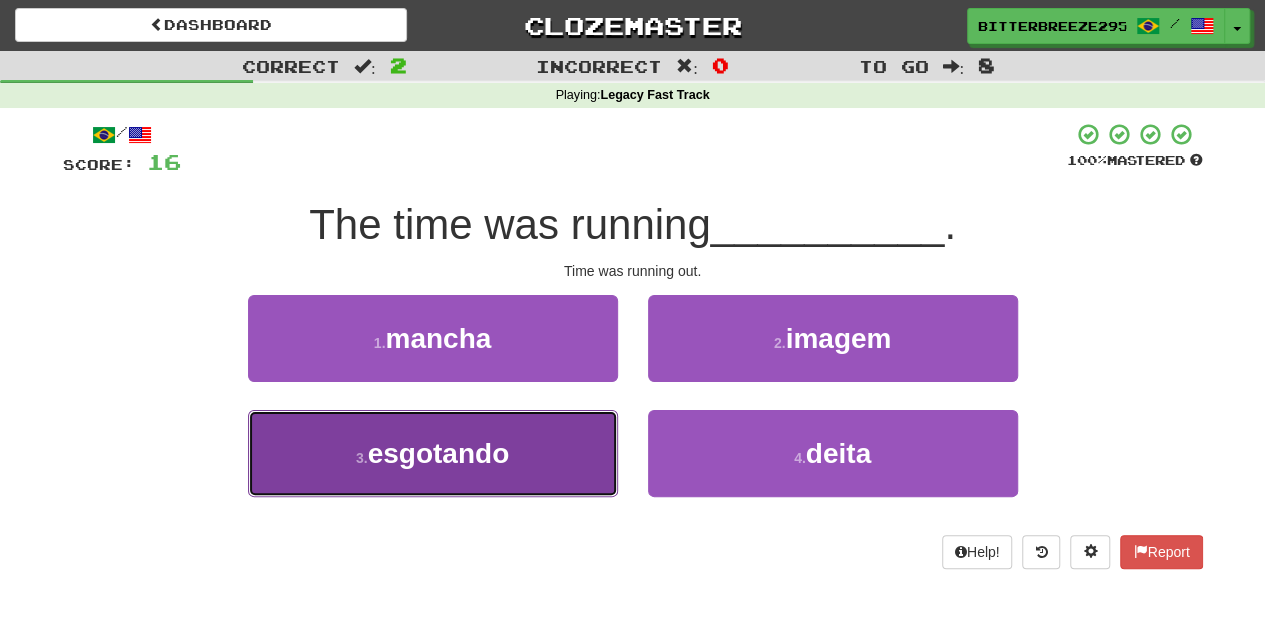 click on "3 .  esgotando" at bounding box center [433, 453] 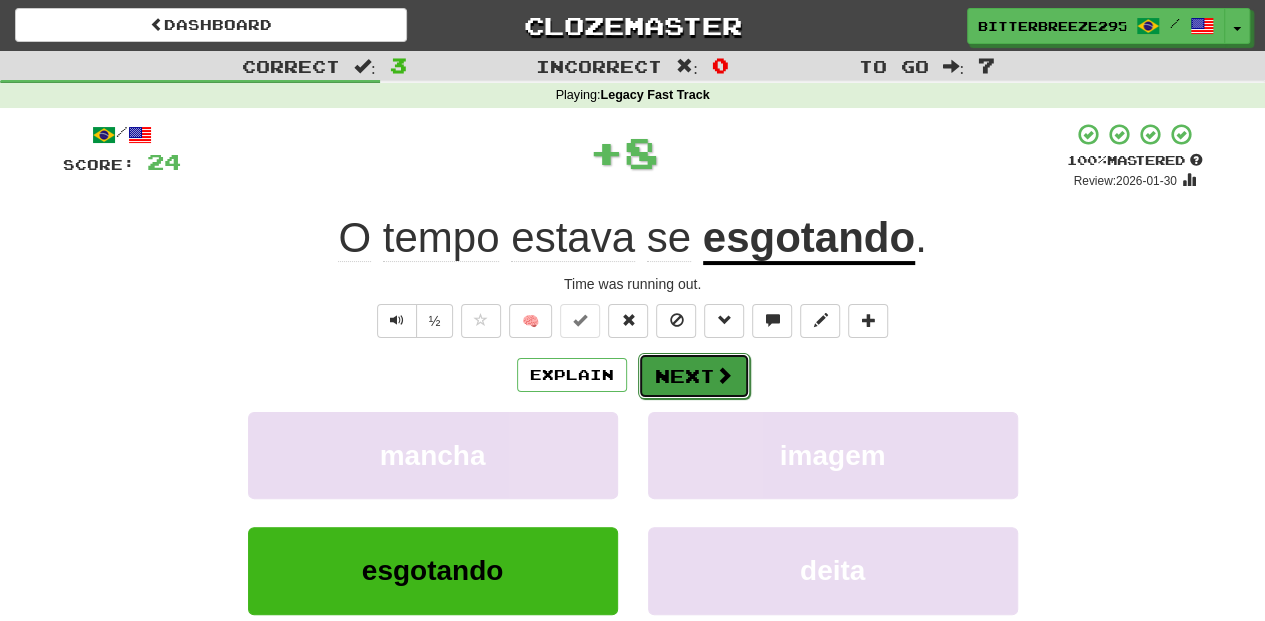 click on "Next" at bounding box center (694, 376) 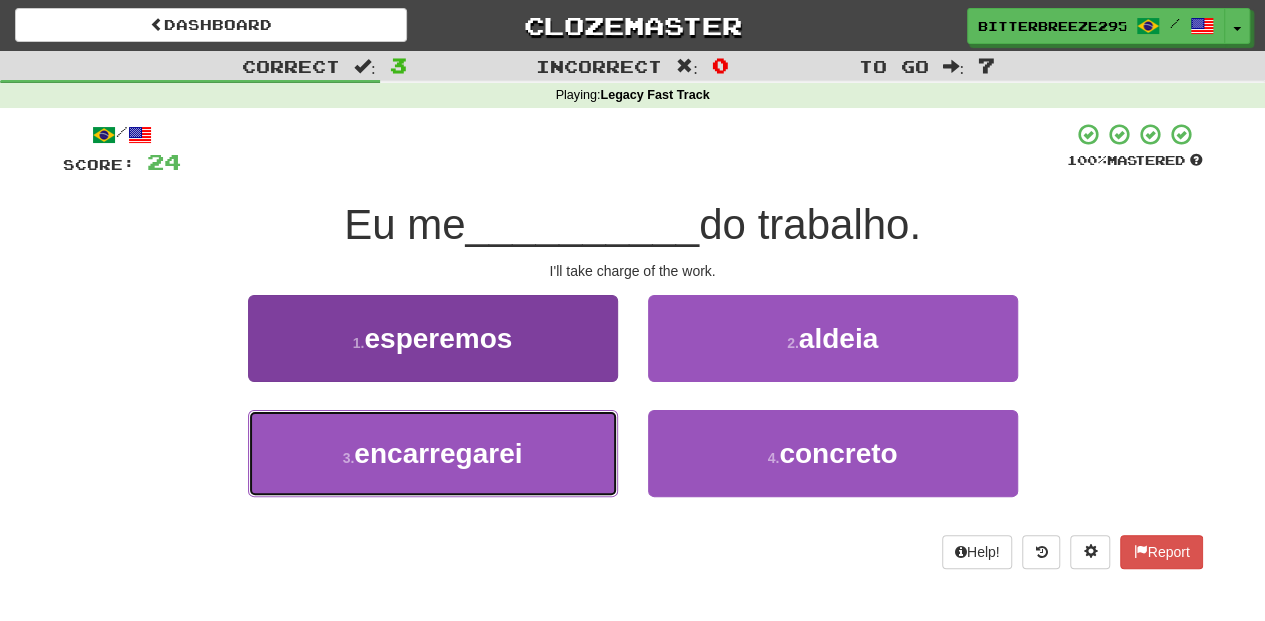 click on "3 .  encarregarei" at bounding box center [433, 453] 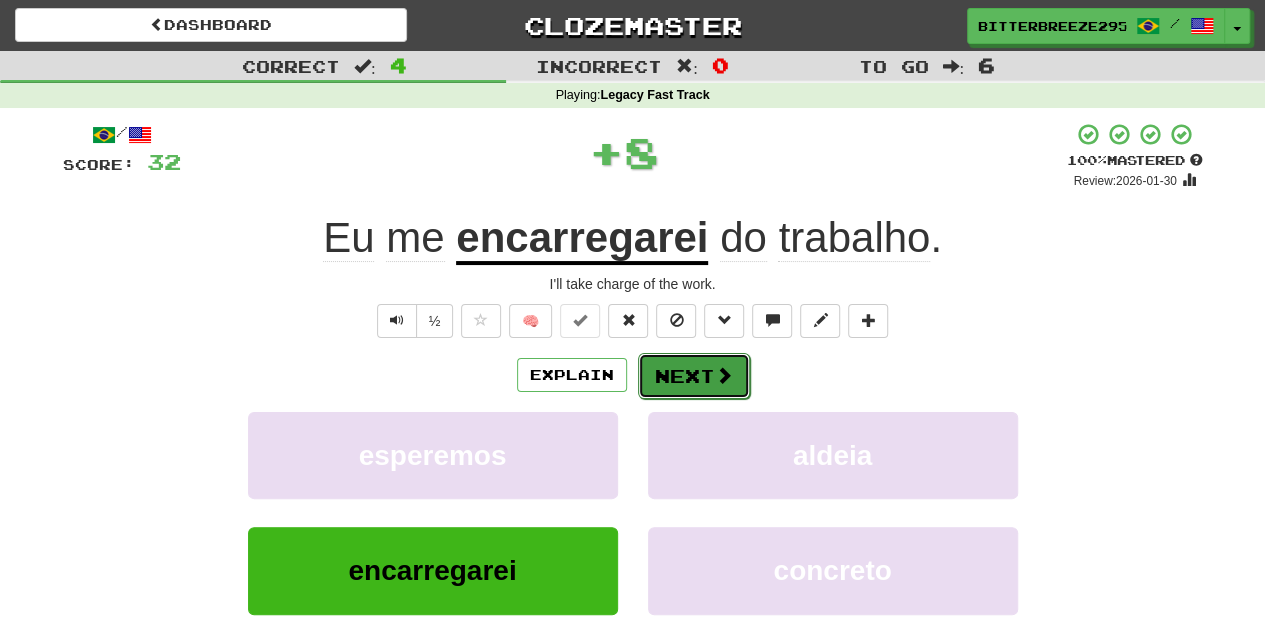 click on "Next" at bounding box center (694, 376) 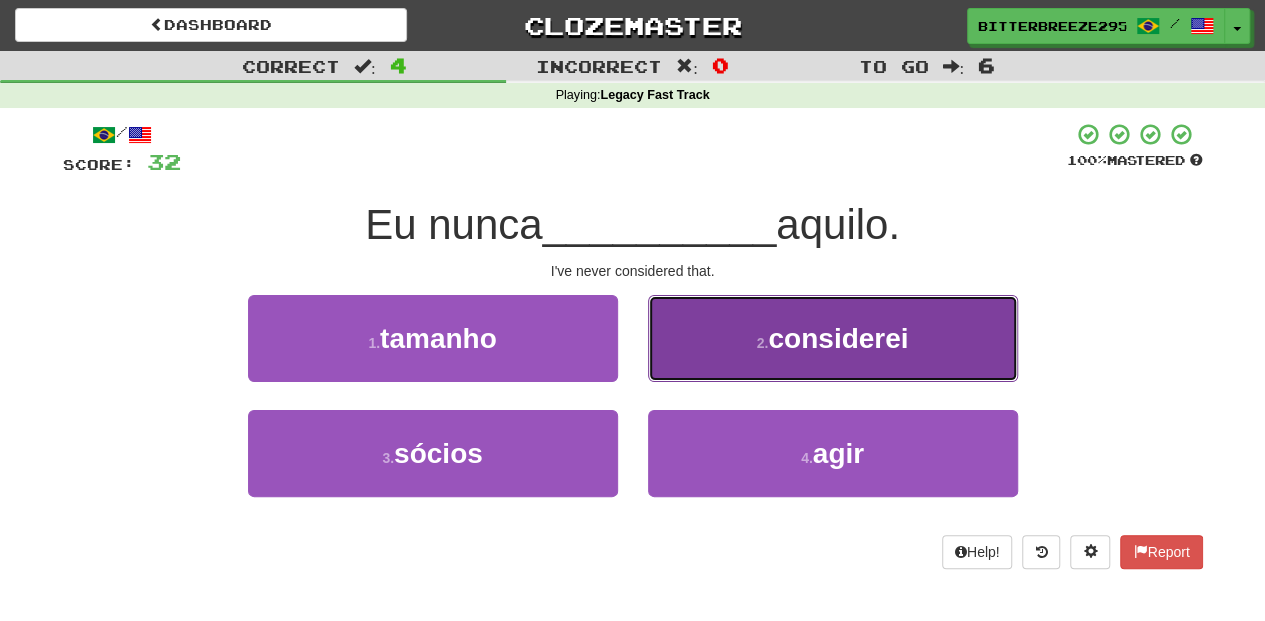 click on "2 .  considerei" at bounding box center [833, 338] 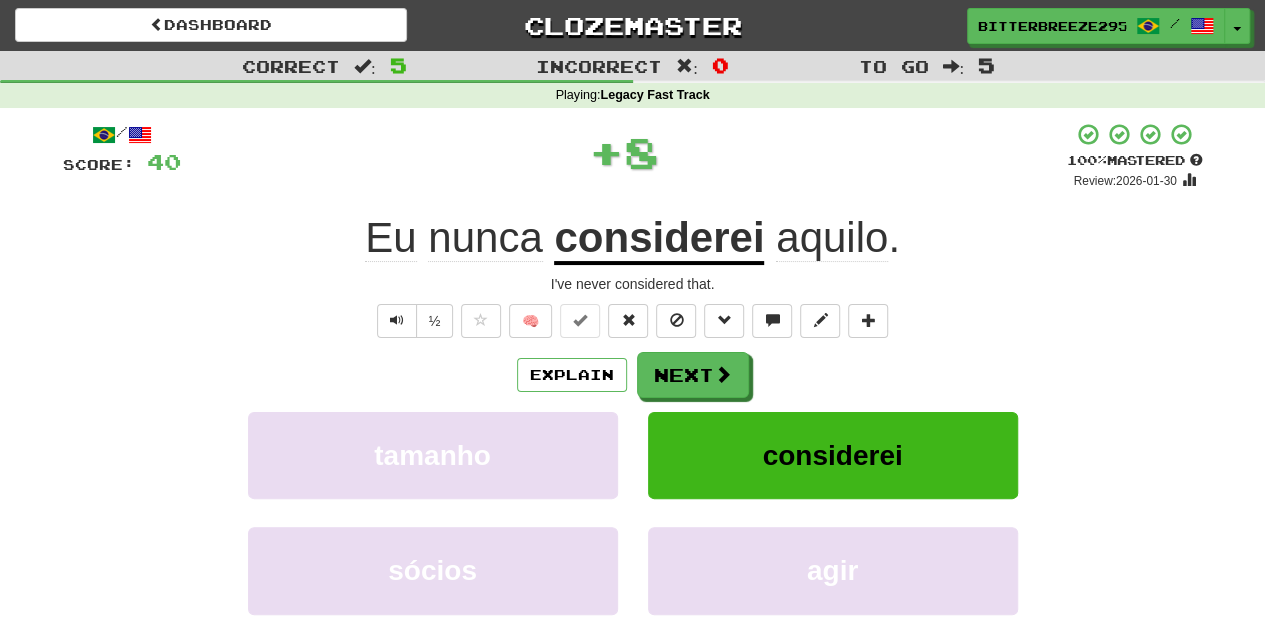 click on "Next" at bounding box center (693, 375) 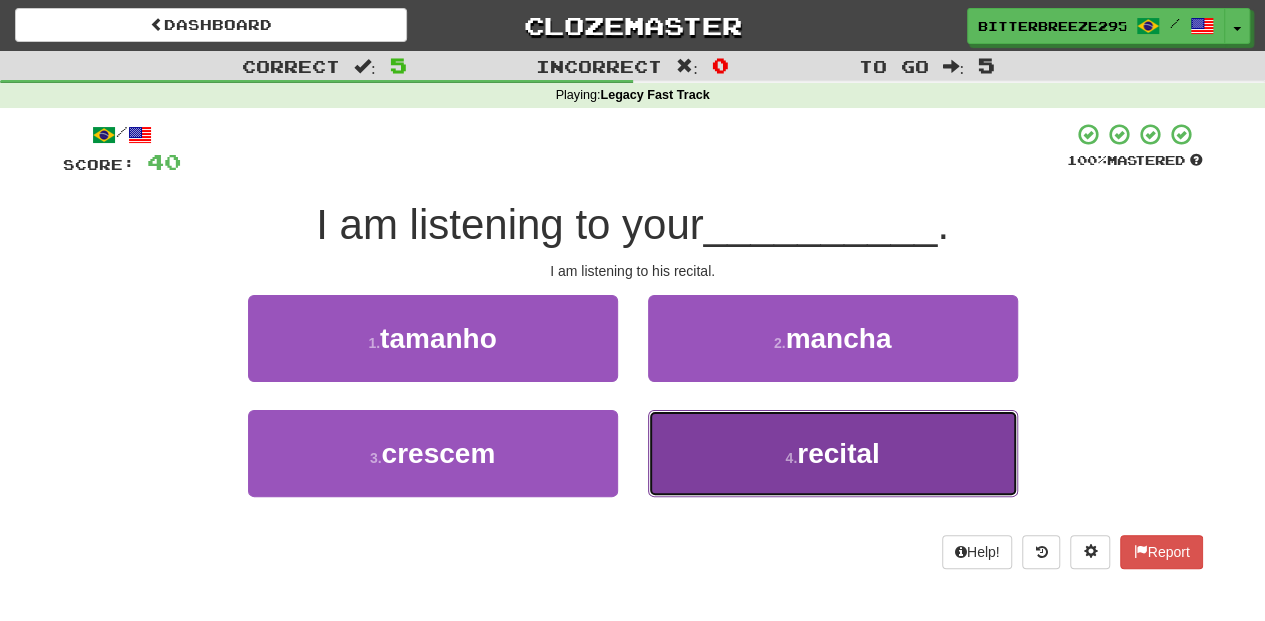 click on "4 .  recital" at bounding box center [833, 453] 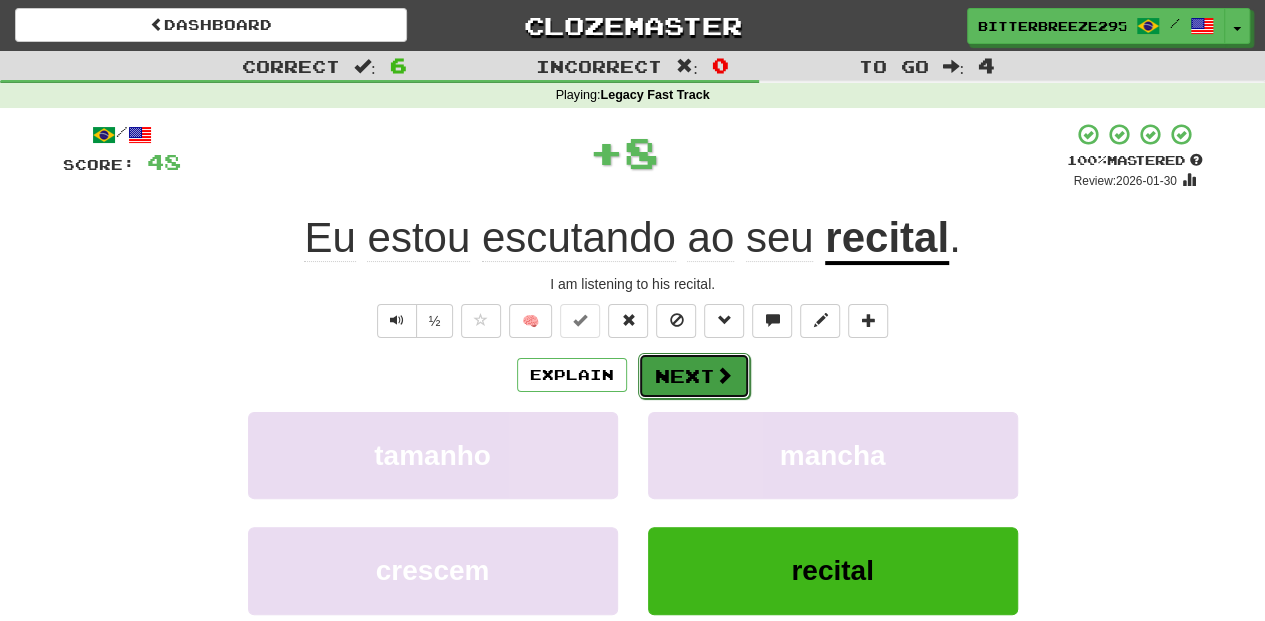 click on "Next" at bounding box center (694, 376) 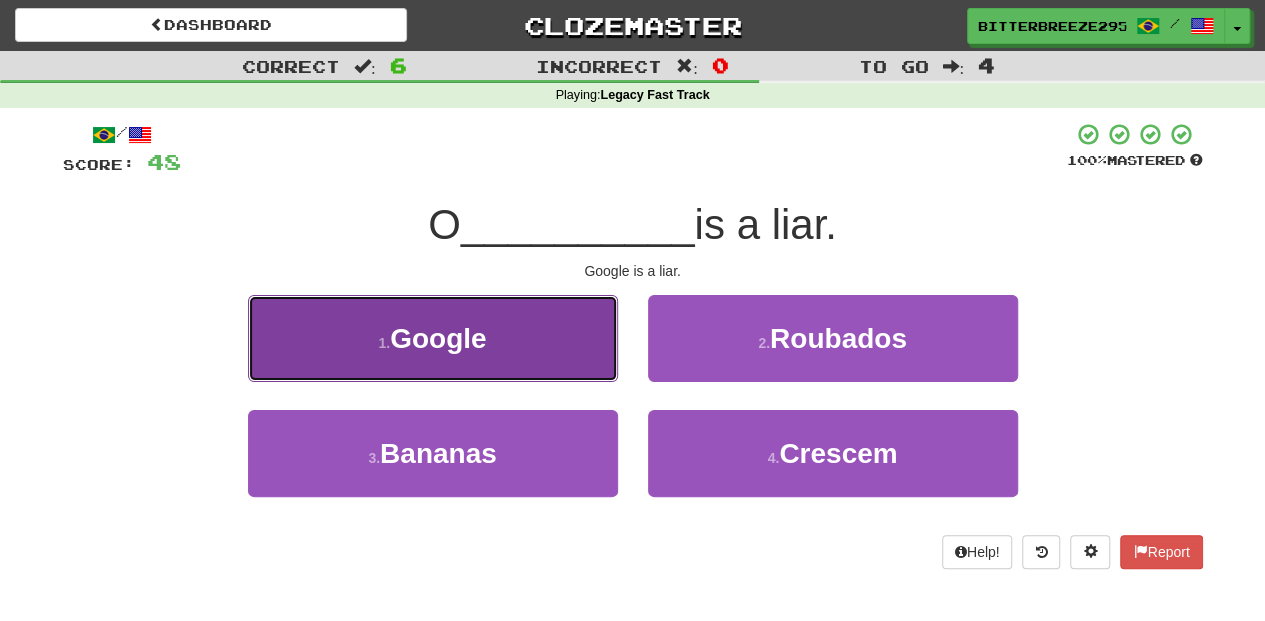 click on "1 .  Google" at bounding box center (433, 338) 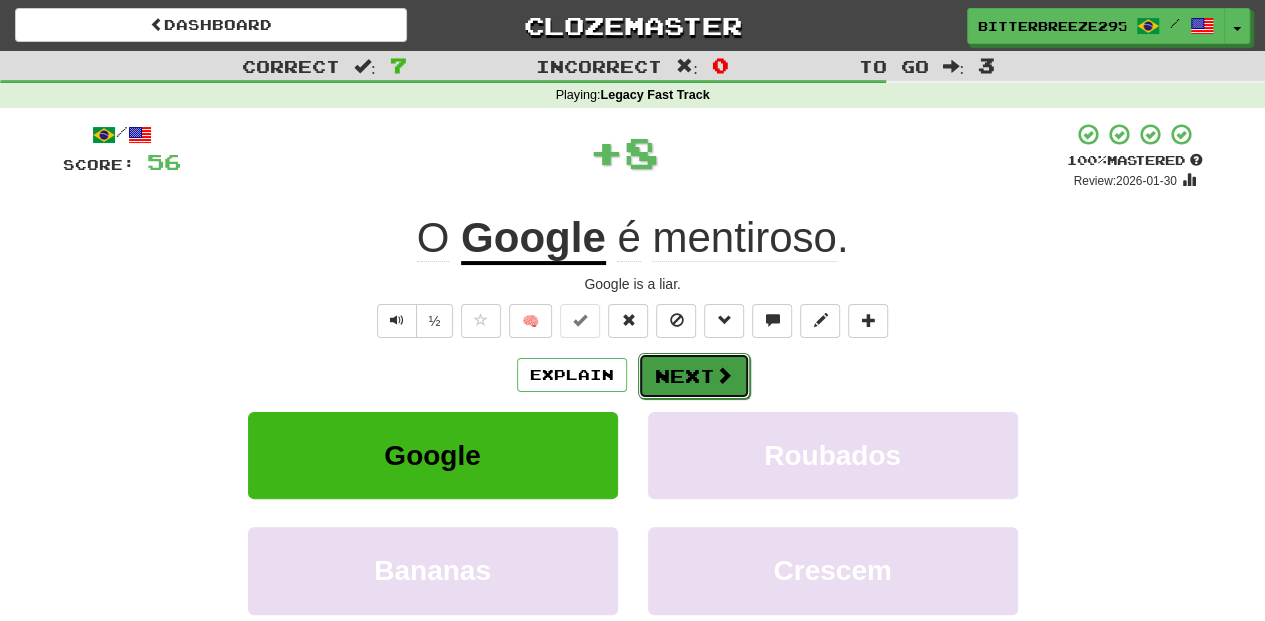 click on "Next" at bounding box center [694, 376] 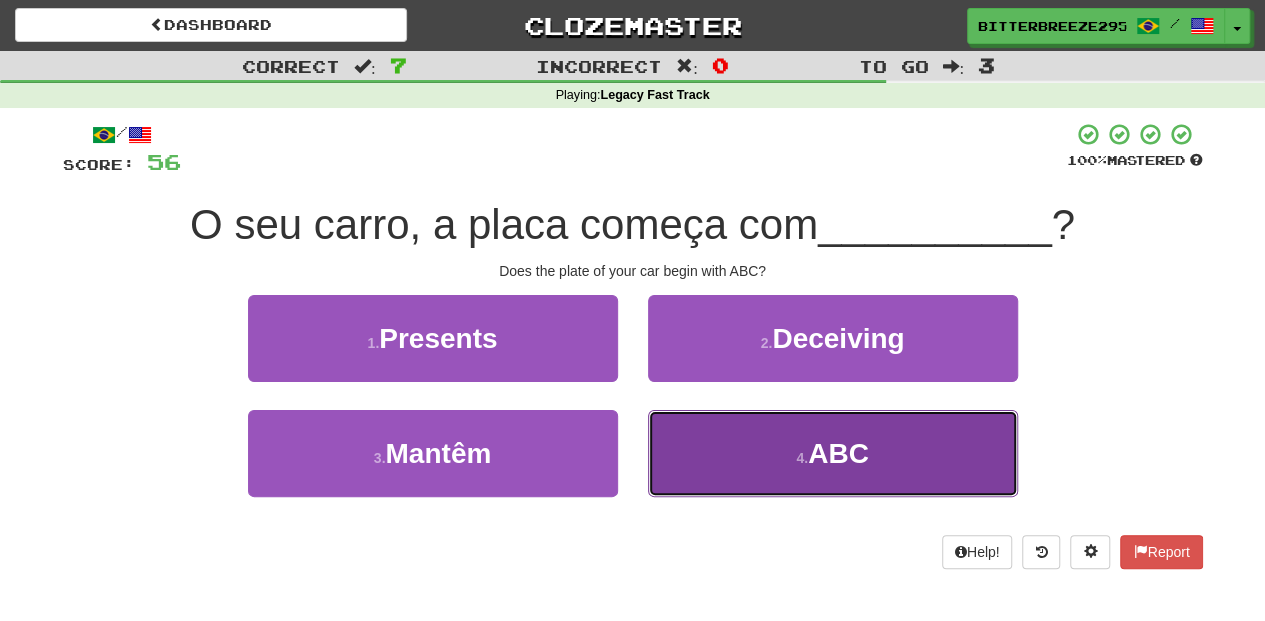 click on "4 .  ABC" at bounding box center [833, 453] 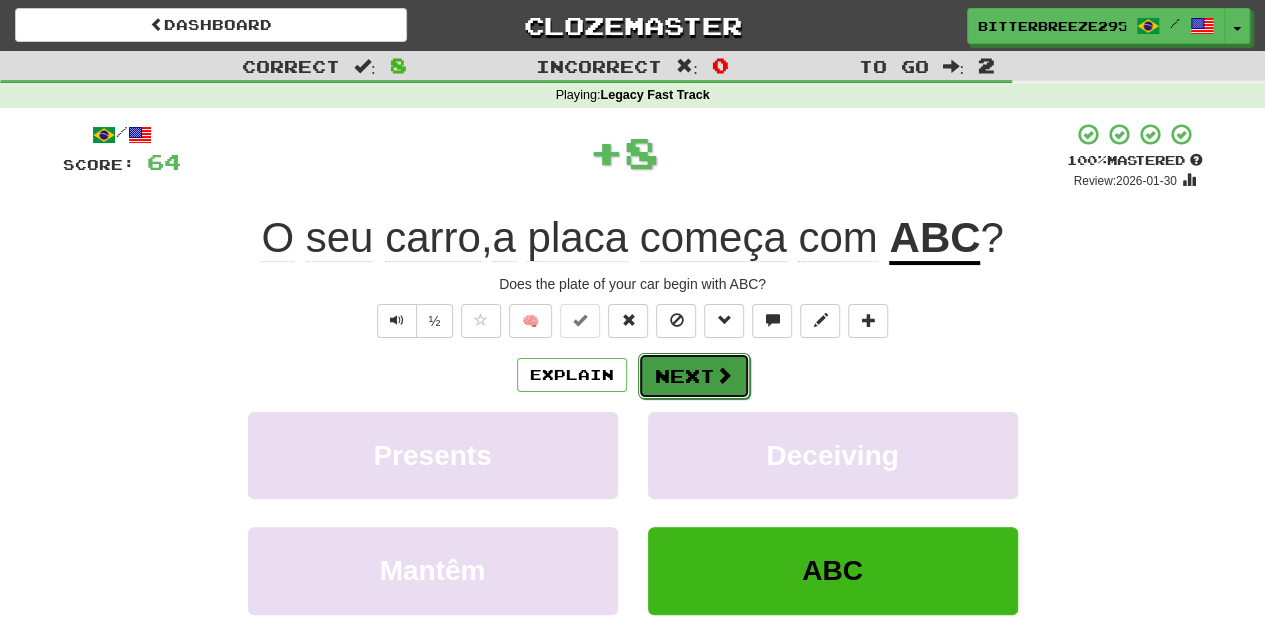 click on "Next" at bounding box center (694, 376) 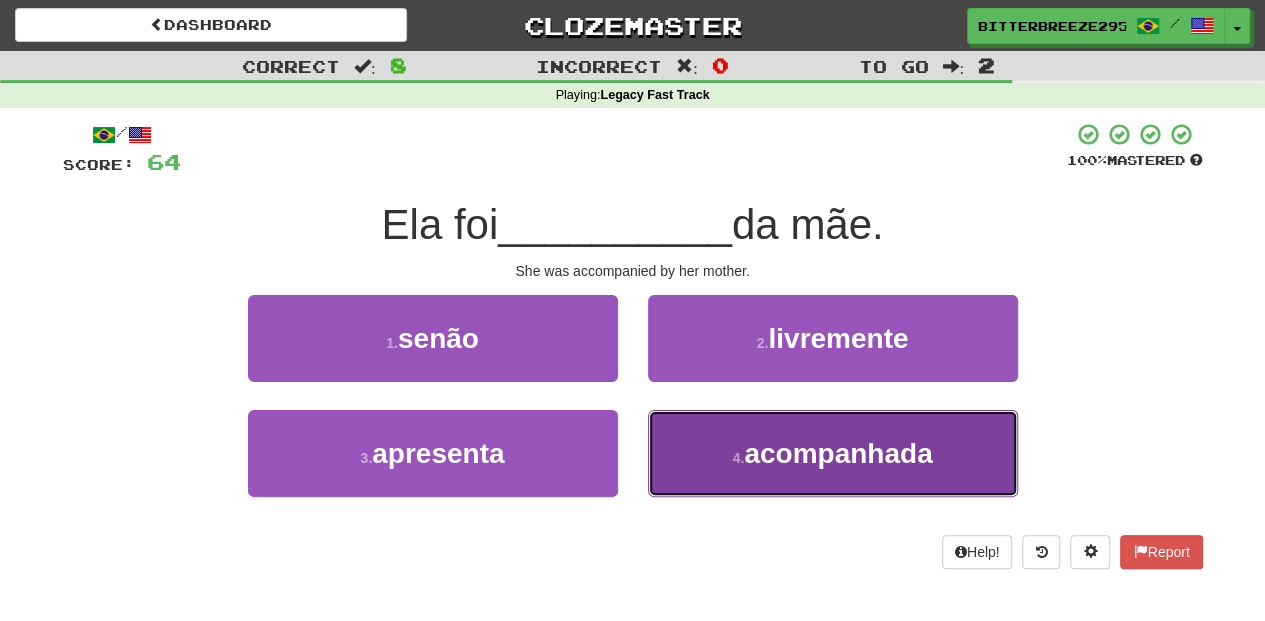click on "4 .  acompanhada" at bounding box center (833, 453) 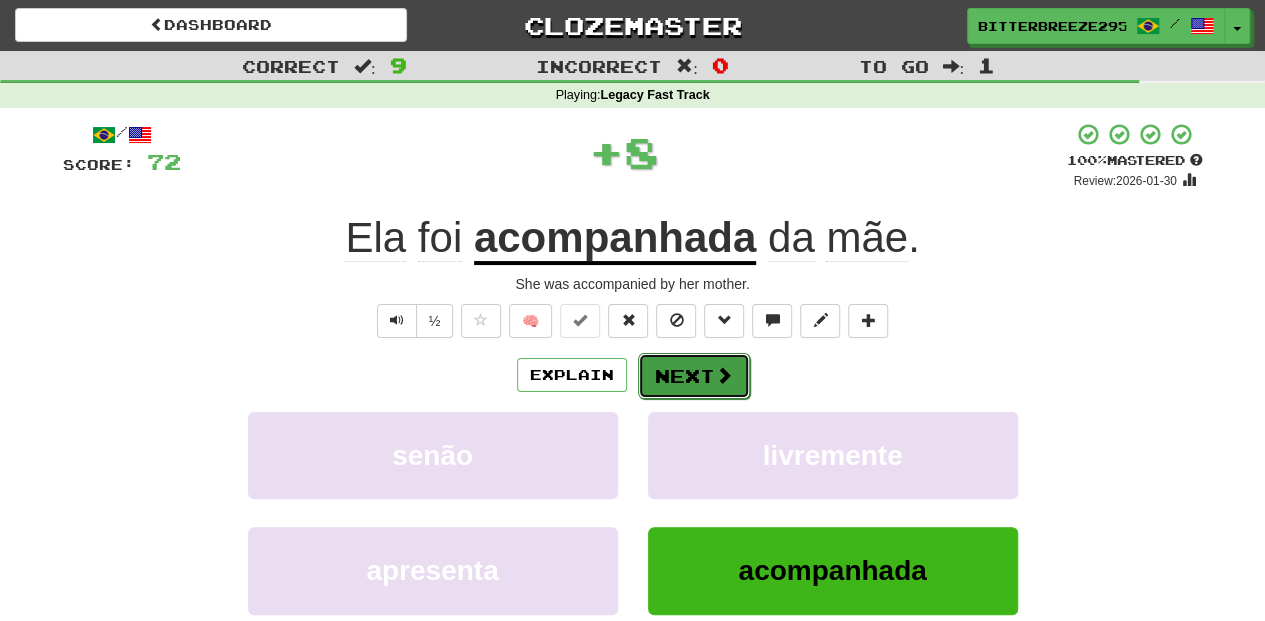 click on "Next" at bounding box center [694, 376] 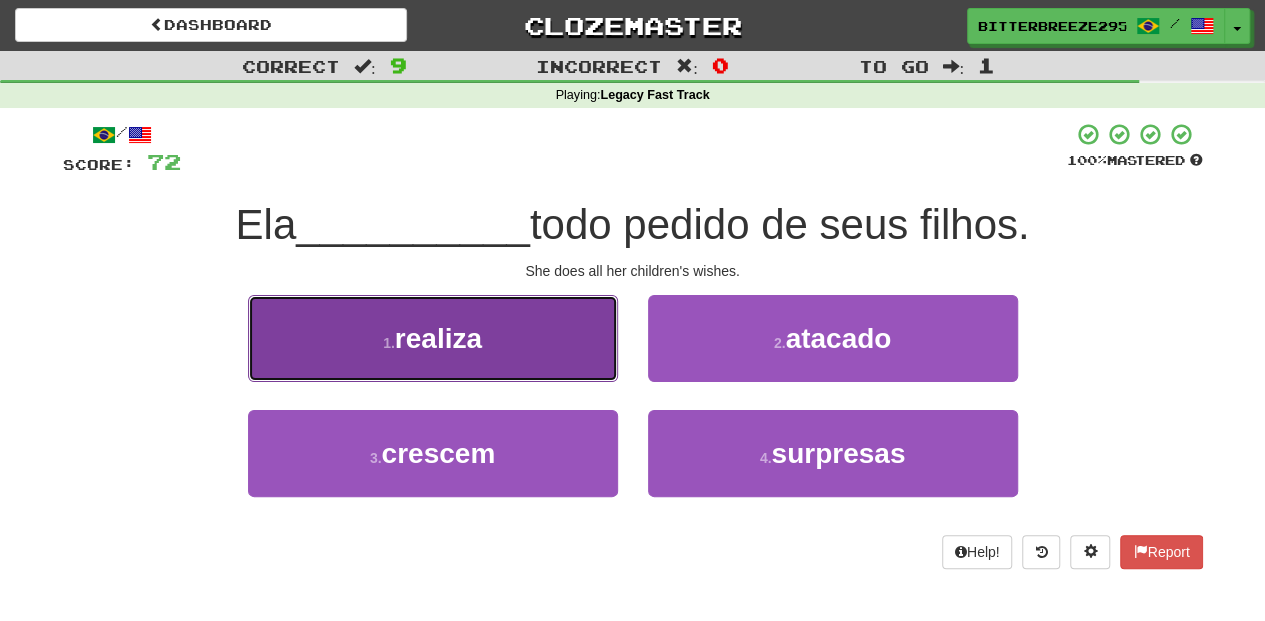 click on "performs" at bounding box center [433, 338] 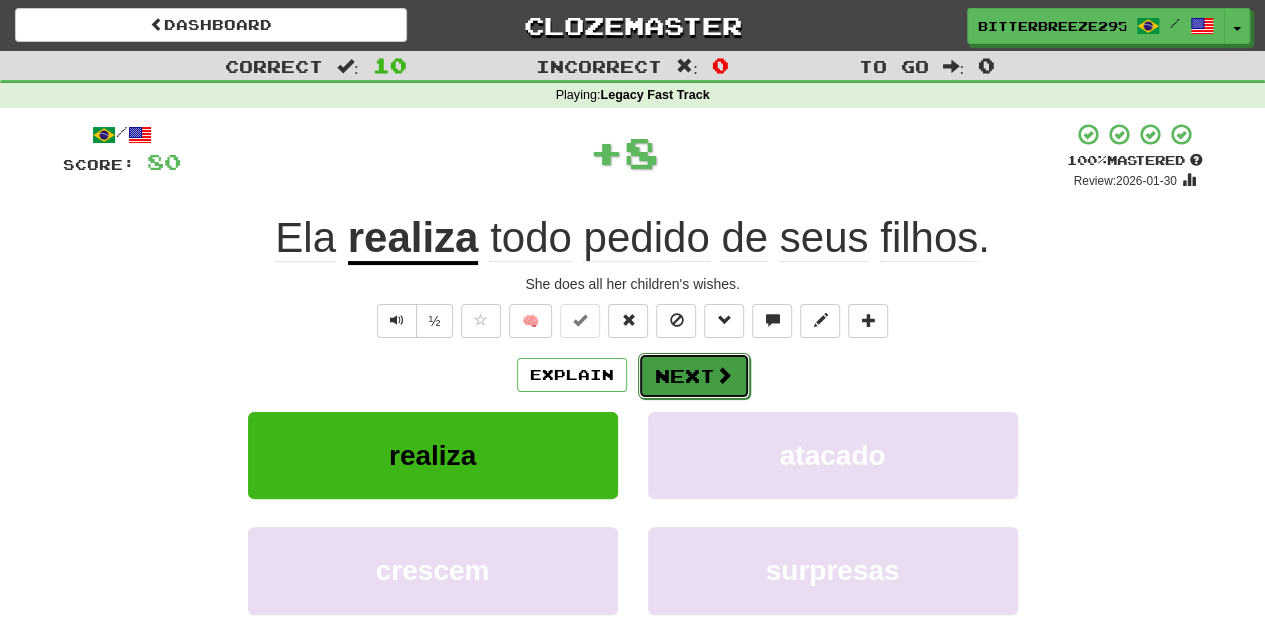 click on "Next" at bounding box center [694, 376] 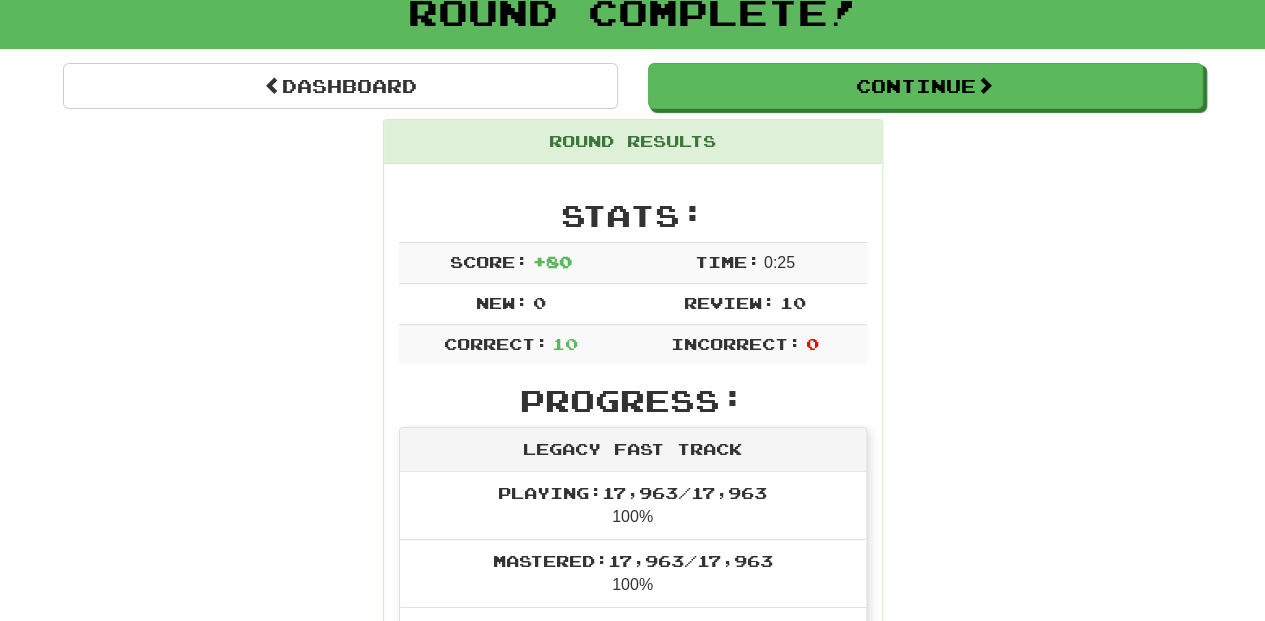 scroll, scrollTop: 0, scrollLeft: 0, axis: both 